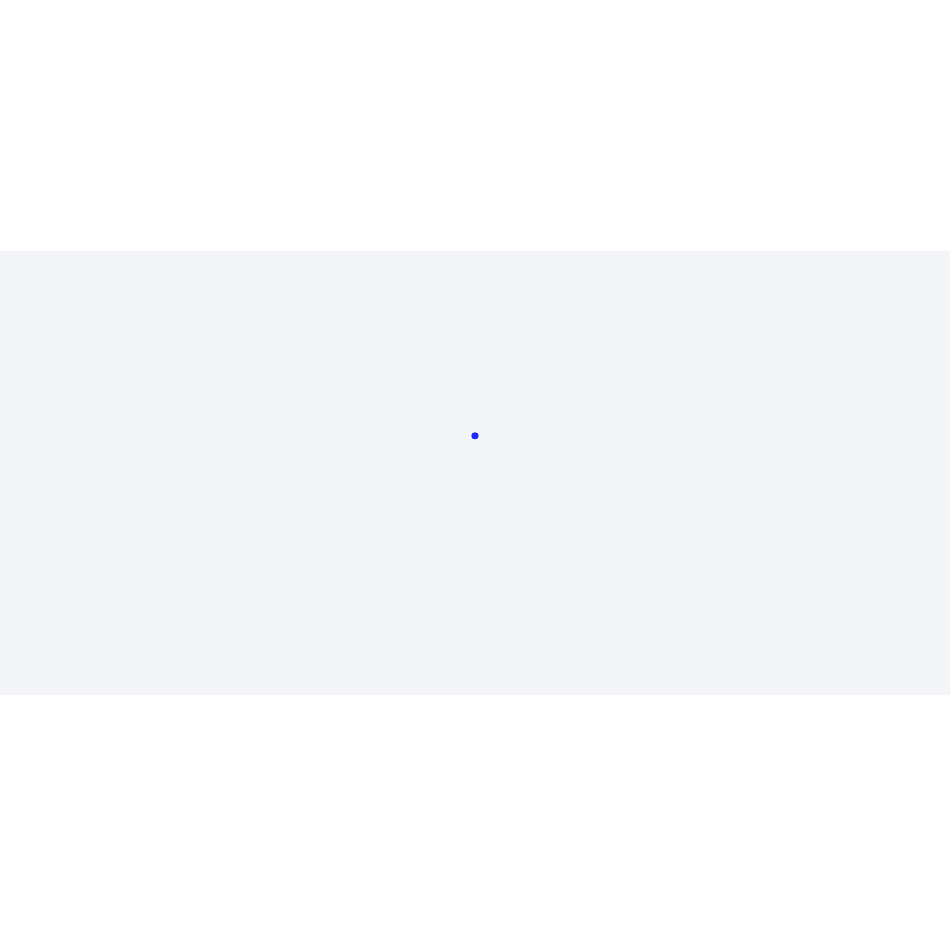 scroll, scrollTop: 0, scrollLeft: 0, axis: both 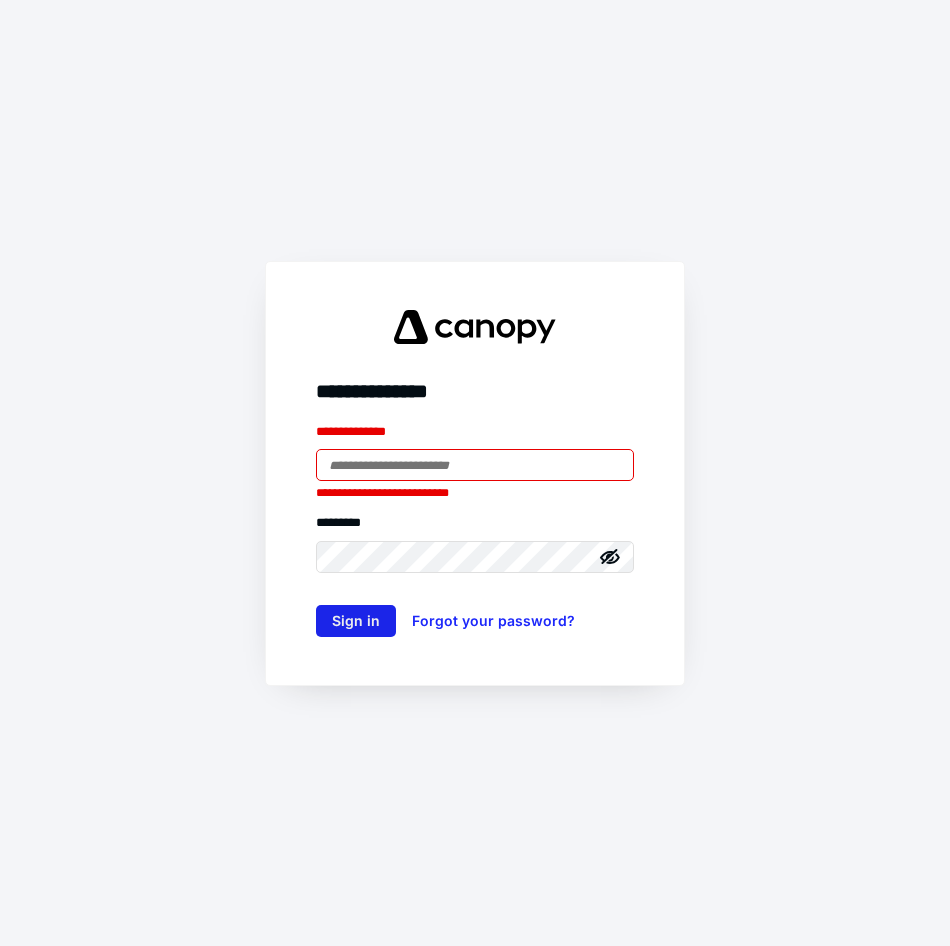 type on "**********" 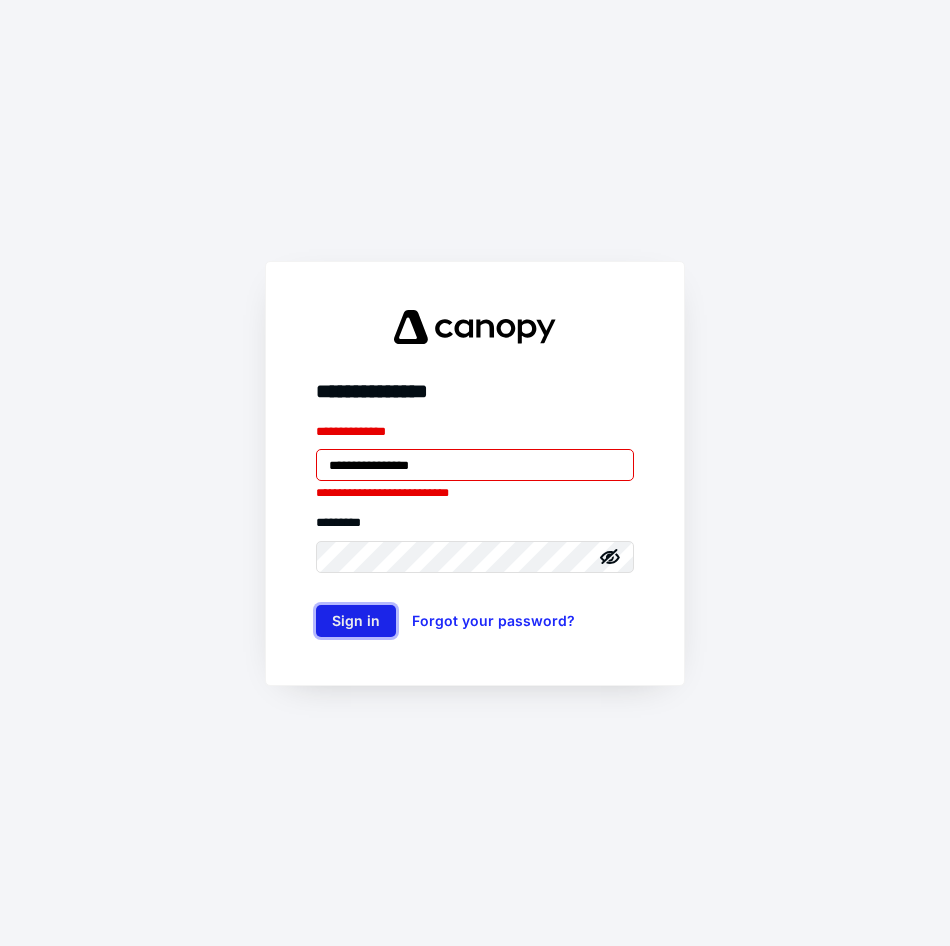 click on "Sign in" at bounding box center (356, 621) 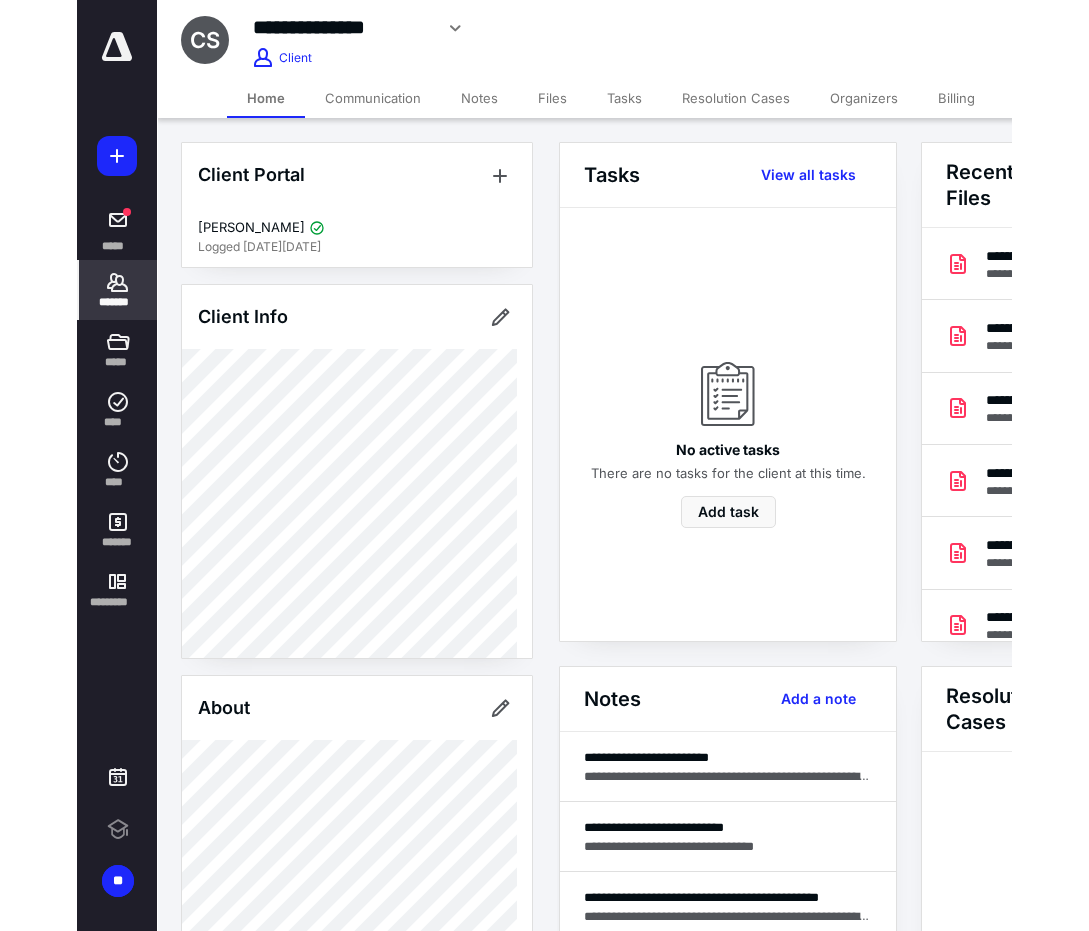 scroll, scrollTop: 0, scrollLeft: 0, axis: both 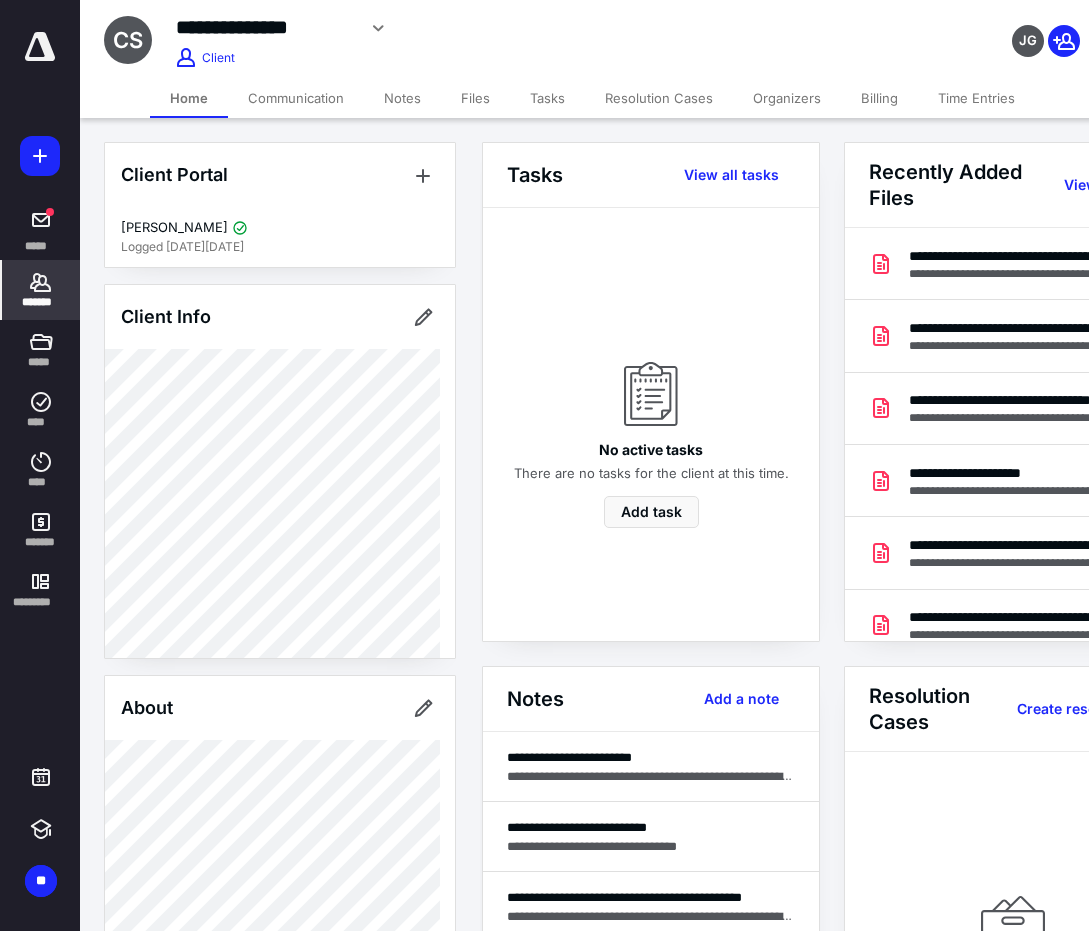 click on "*******" at bounding box center (41, 290) 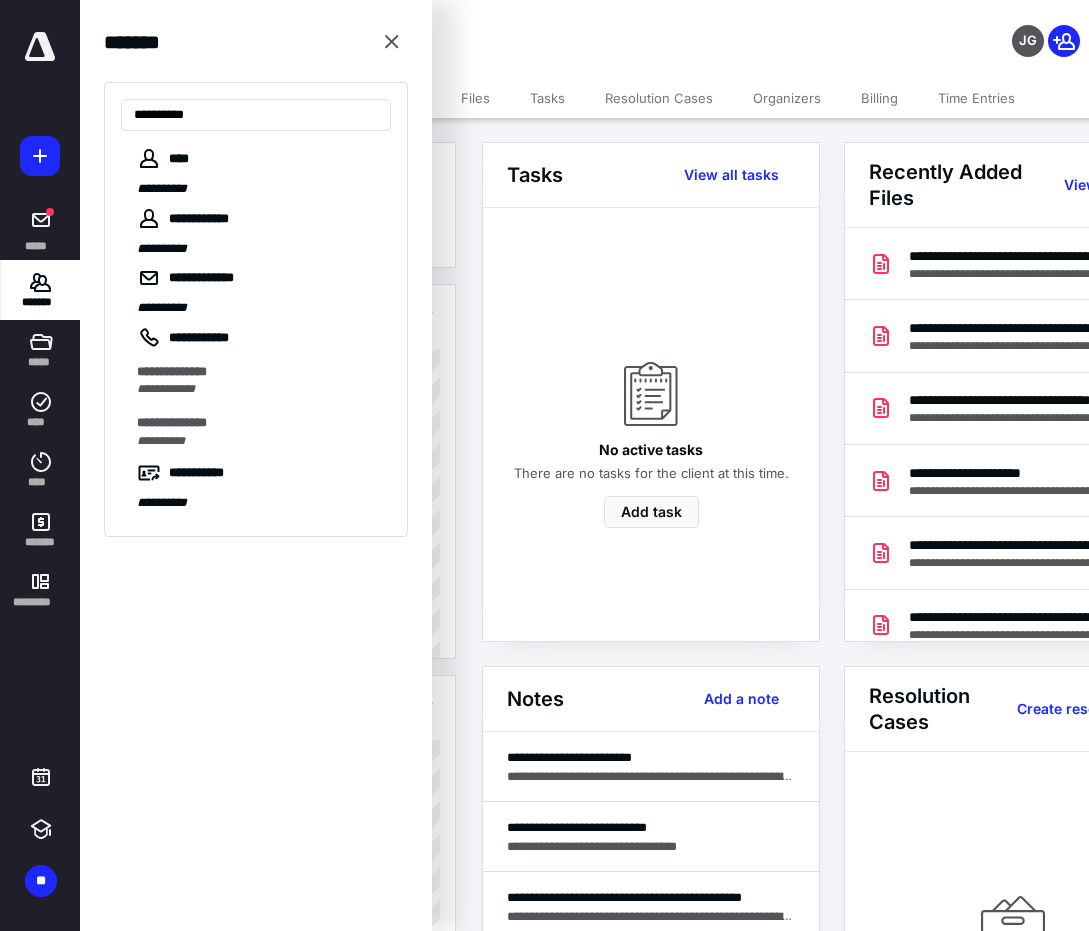 type on "**********" 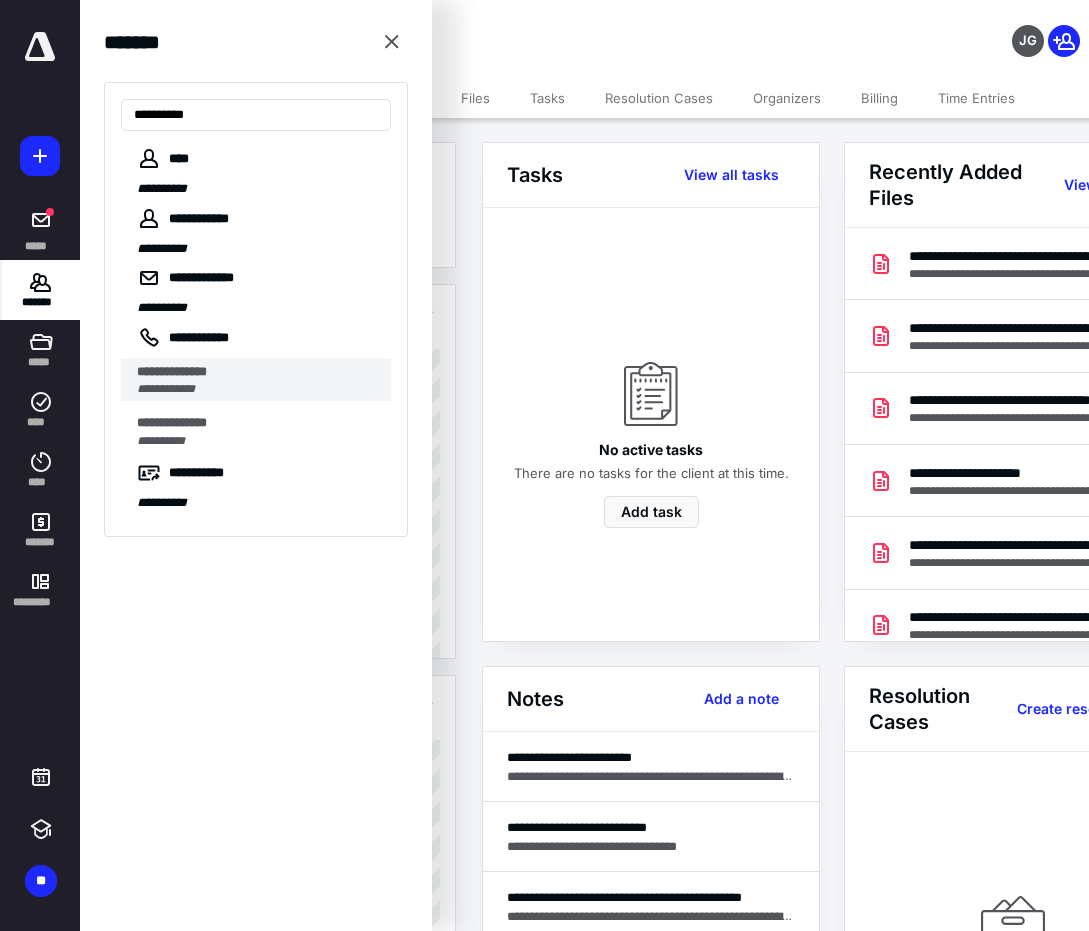 click on "**********" at bounding box center [264, 380] 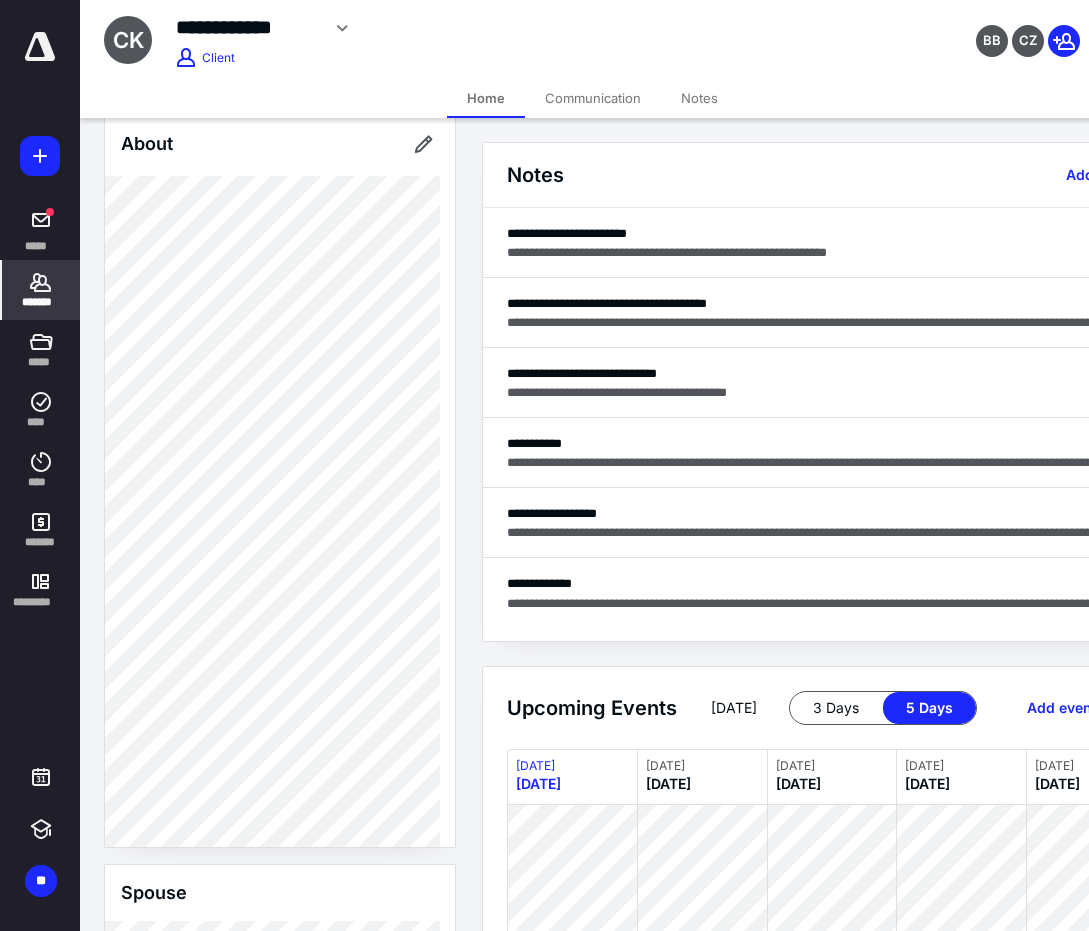 scroll, scrollTop: 600, scrollLeft: 0, axis: vertical 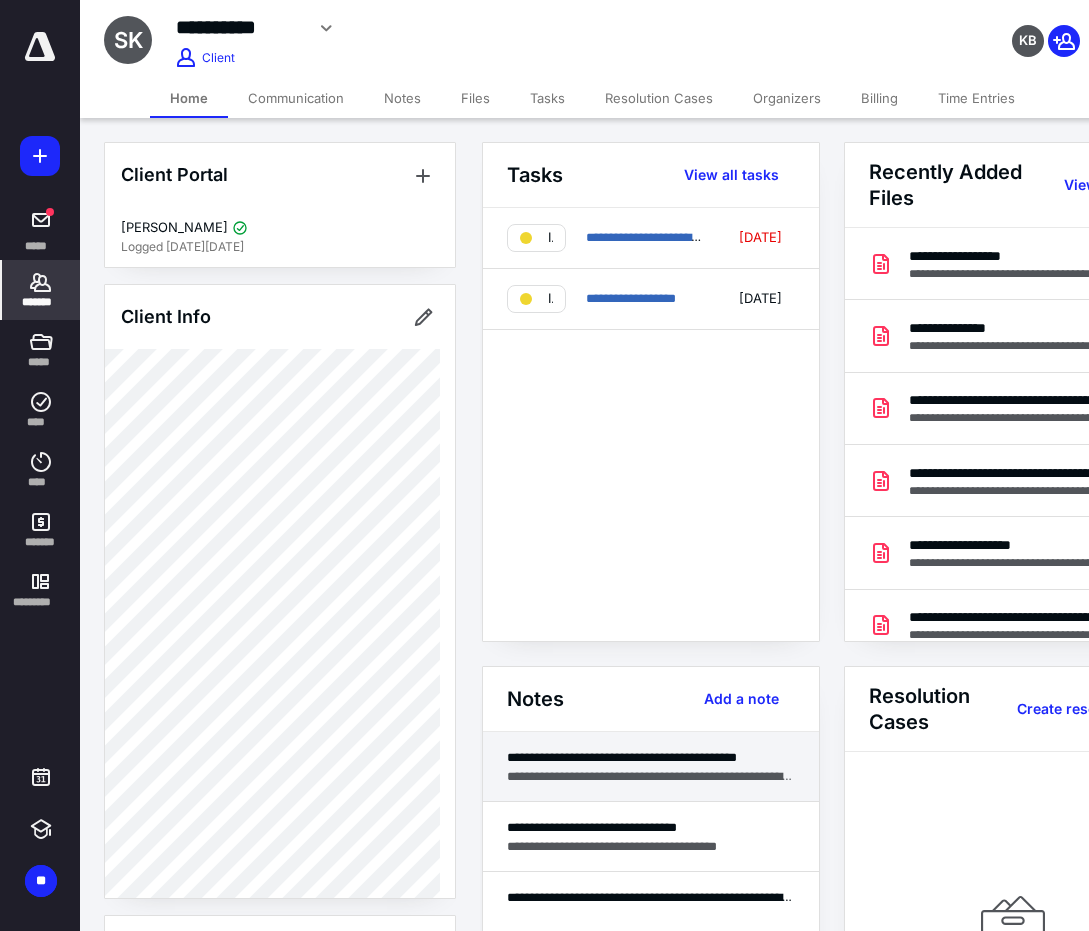 click on "**********" at bounding box center (651, 776) 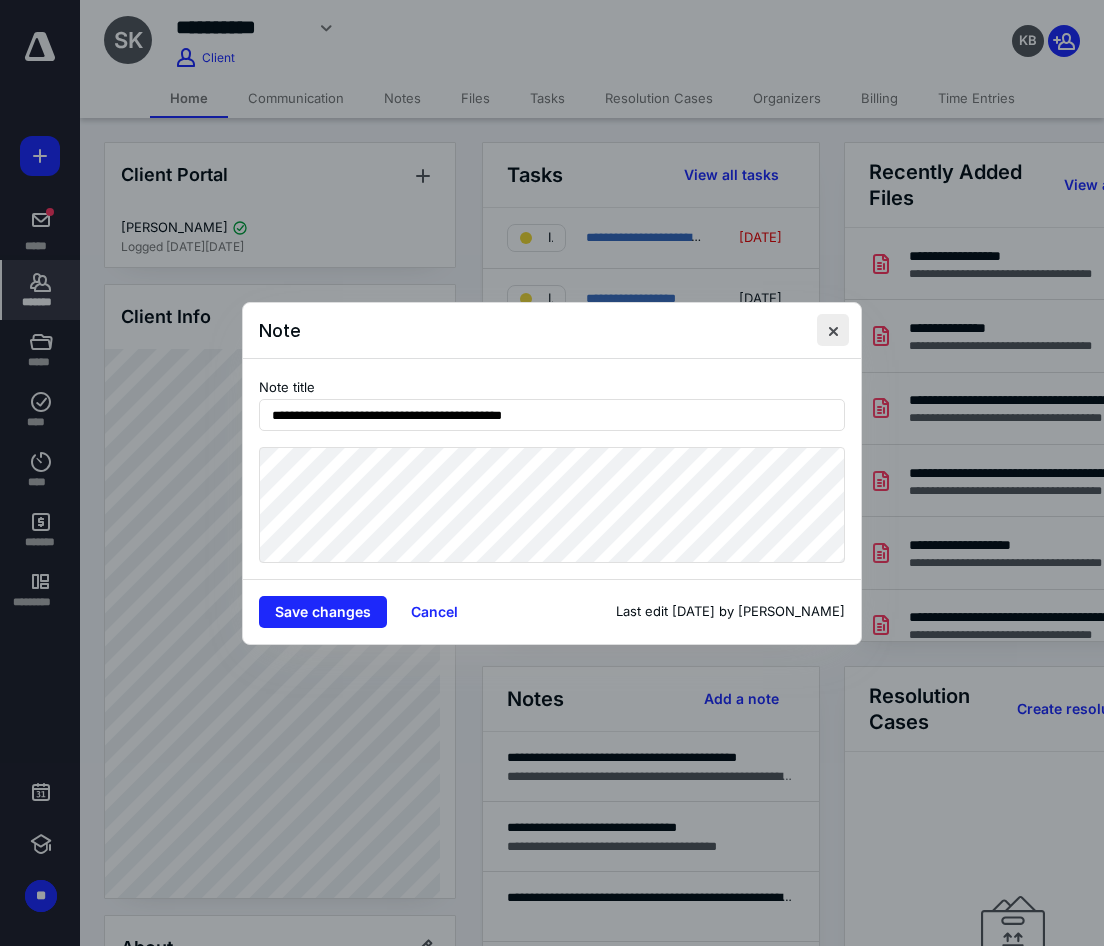 click at bounding box center (833, 330) 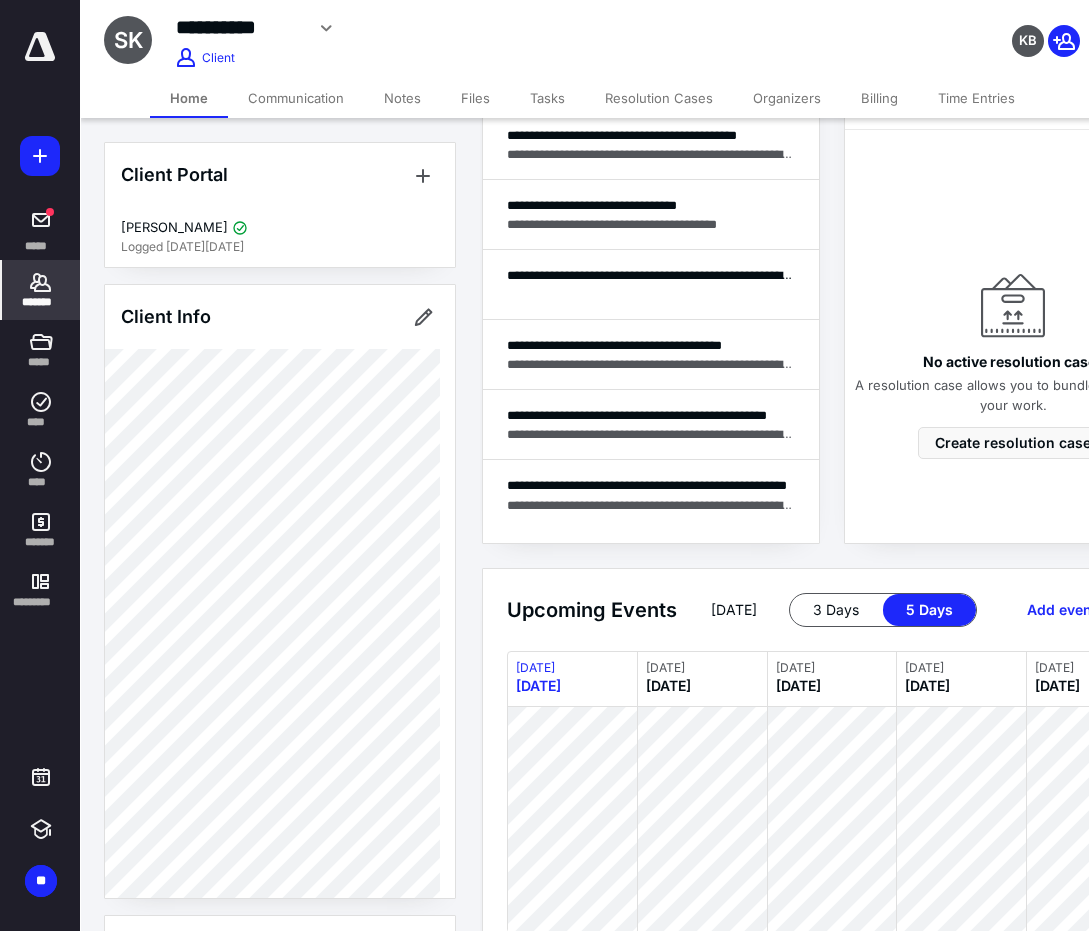scroll, scrollTop: 719, scrollLeft: 0, axis: vertical 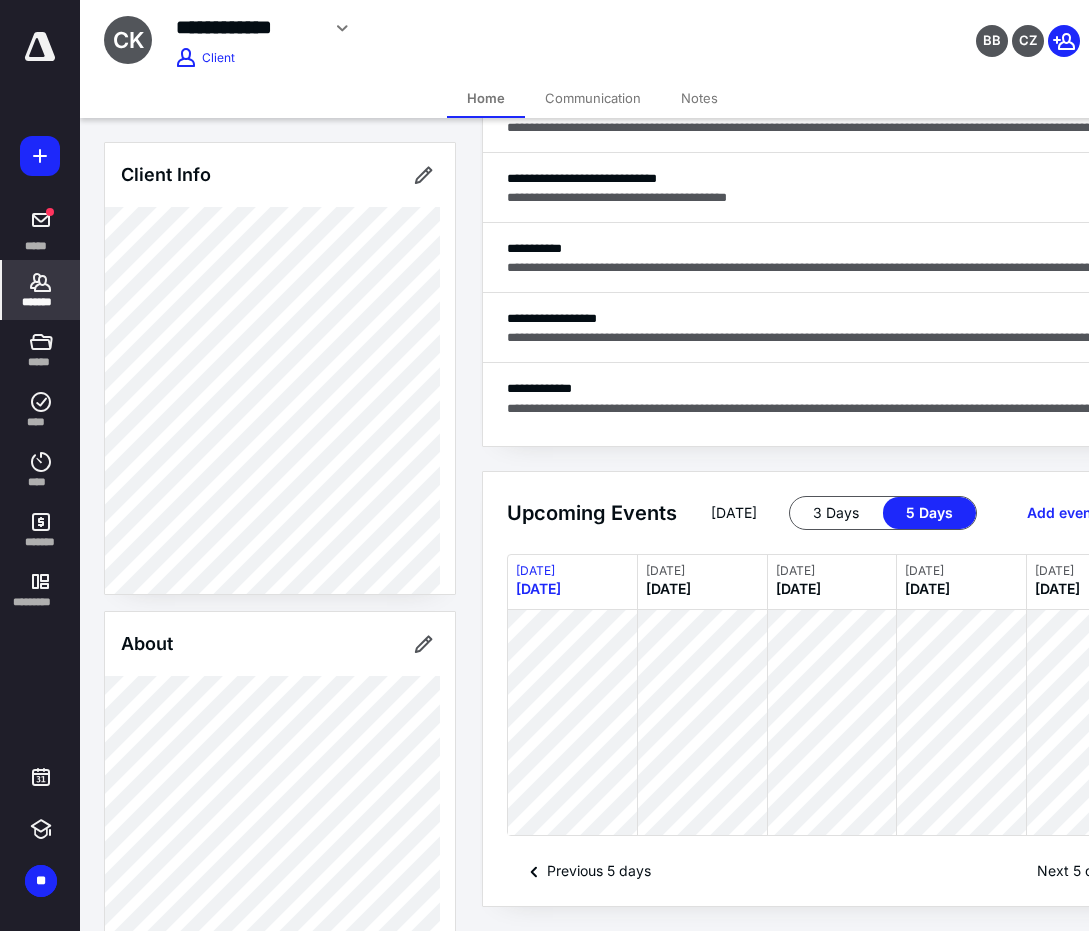 click on "**********" at bounding box center [247, 27] 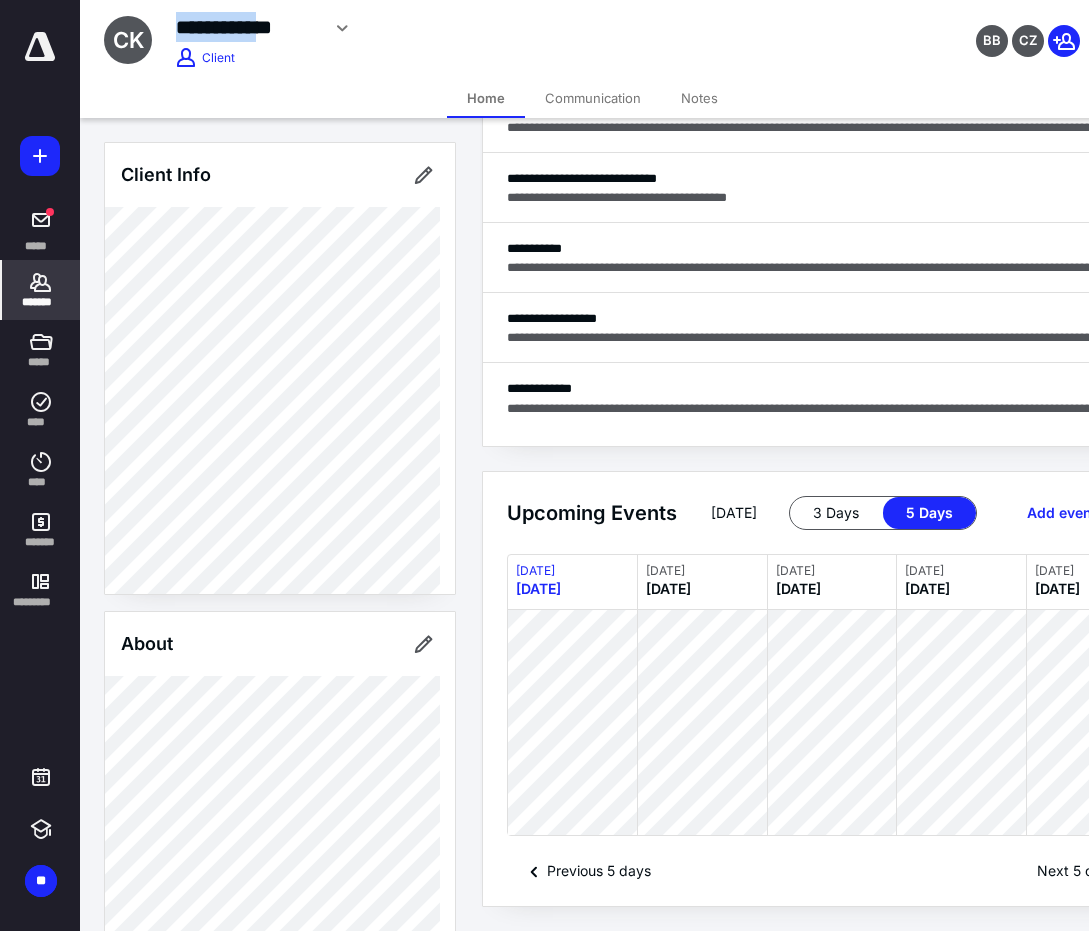 click on "**********" at bounding box center (247, 27) 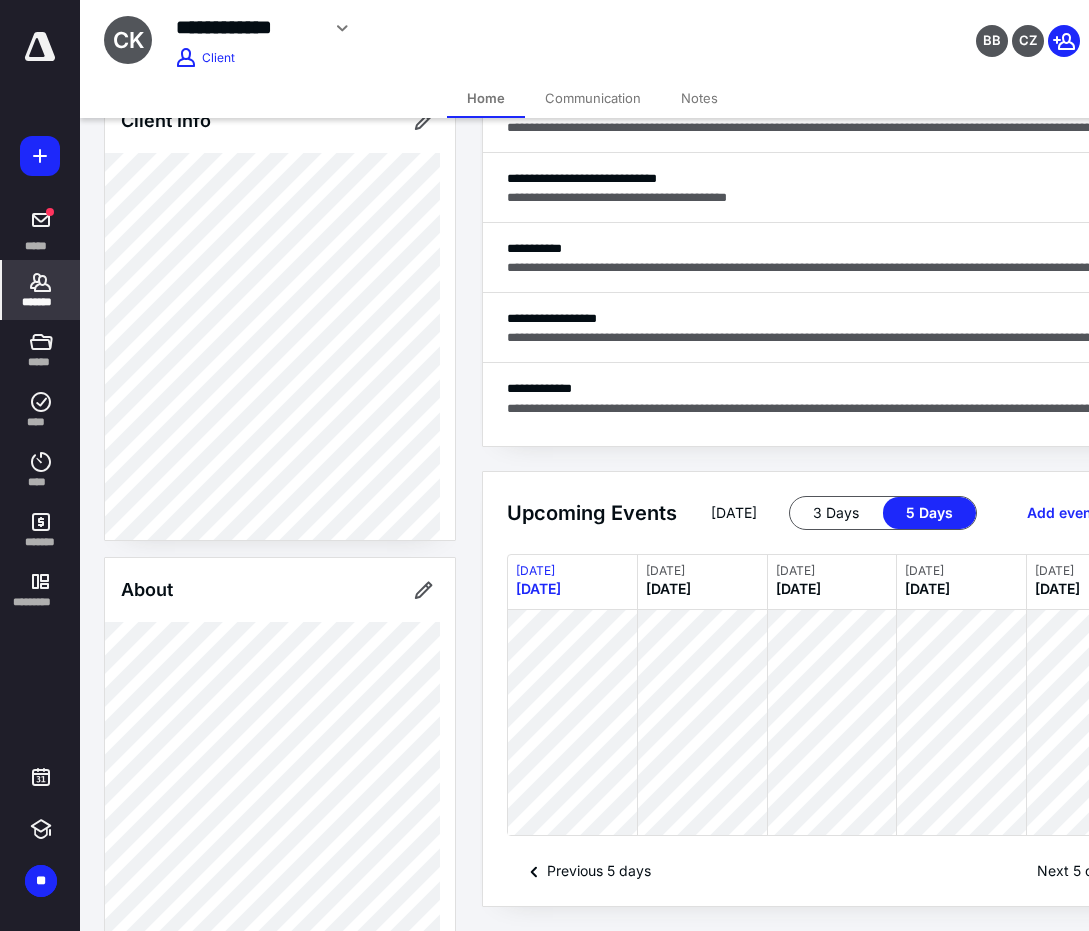 scroll, scrollTop: 0, scrollLeft: 0, axis: both 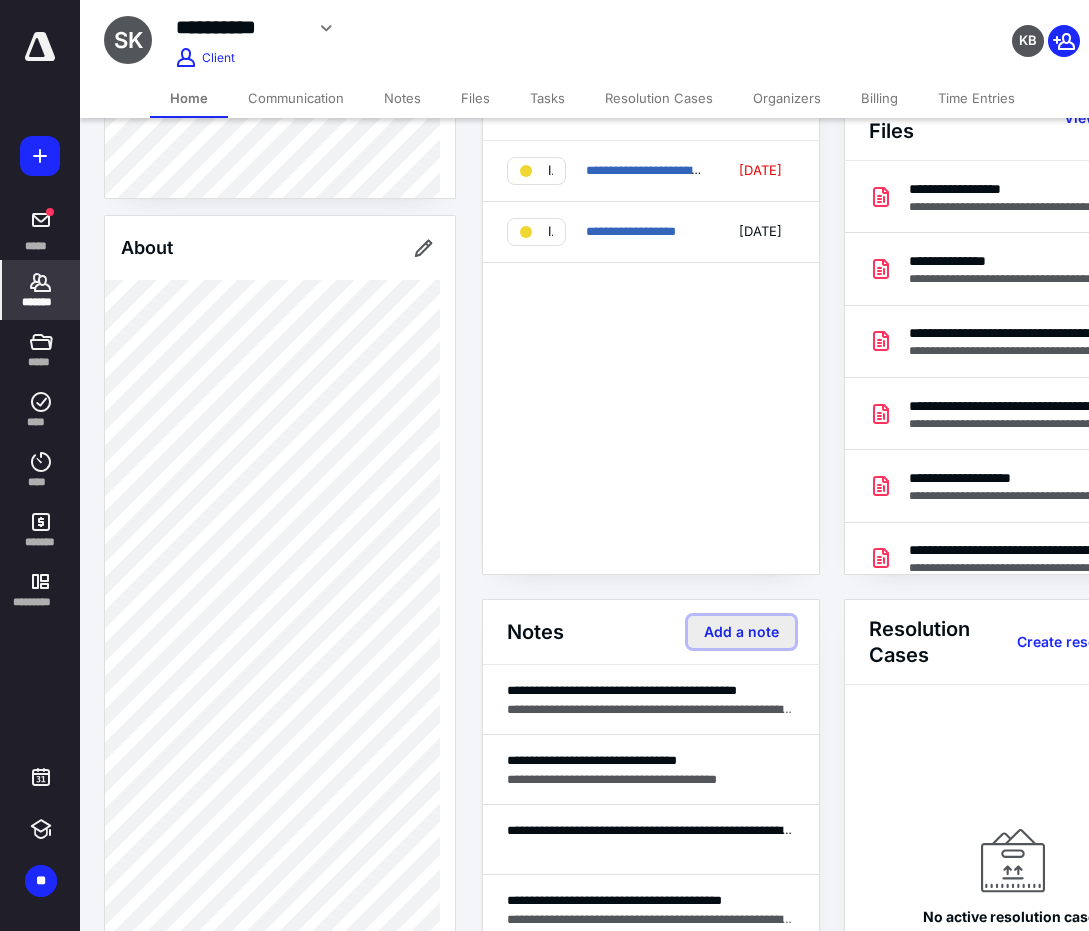 click on "Add a note" at bounding box center (741, 632) 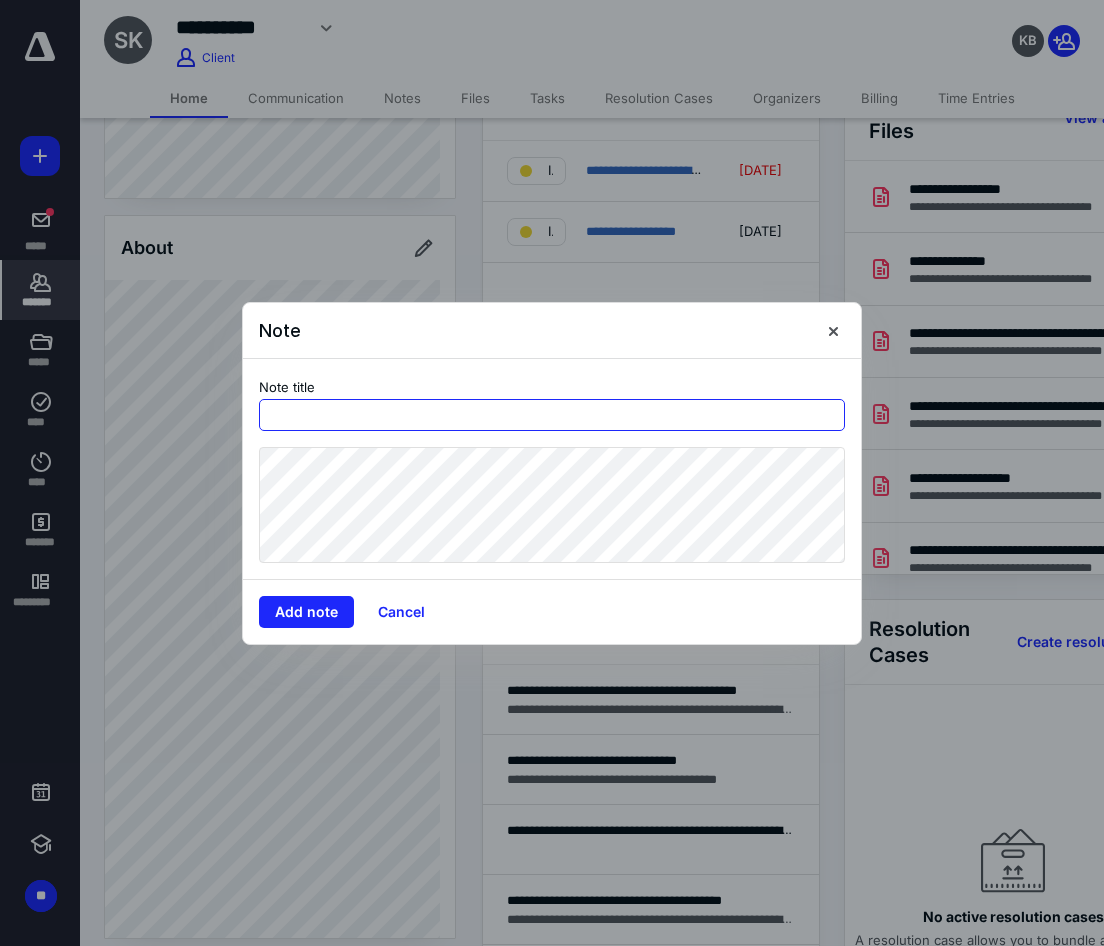 click at bounding box center [552, 415] 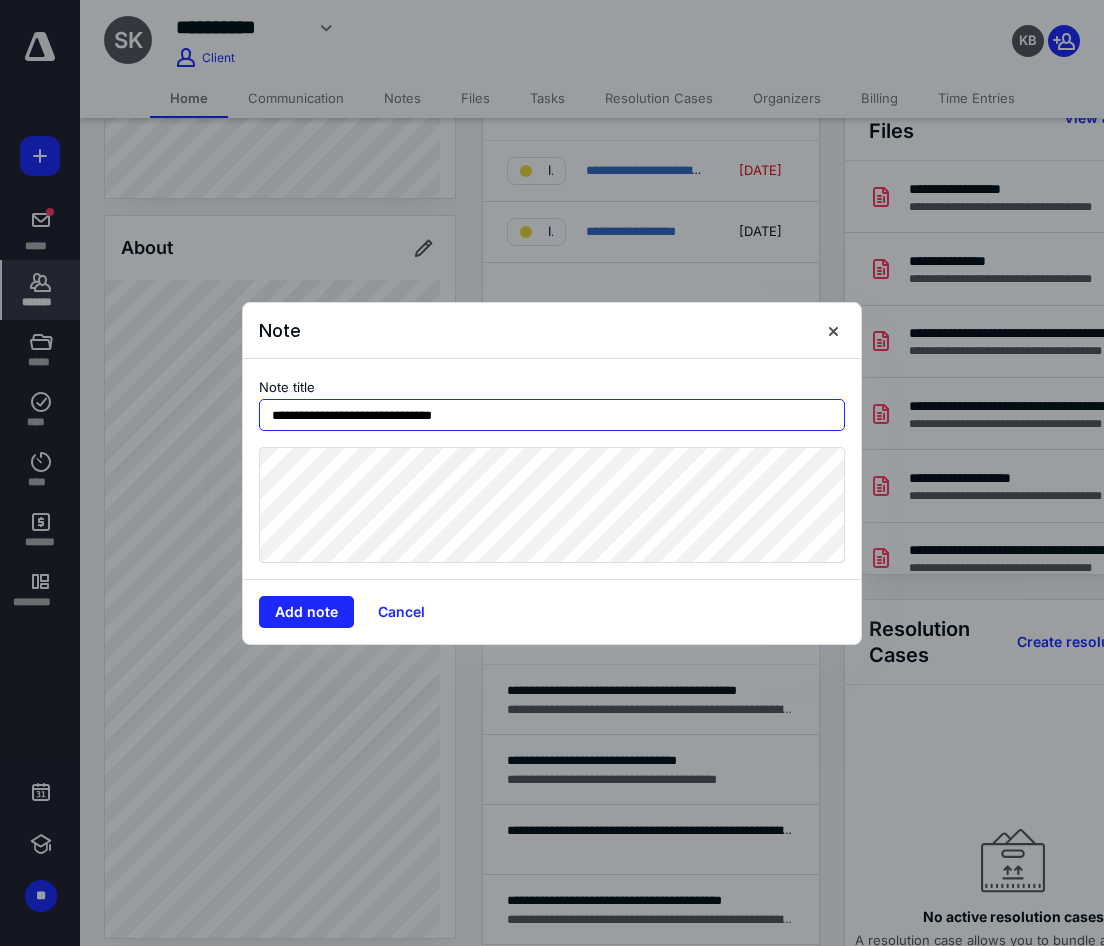 click on "**********" at bounding box center (552, 415) 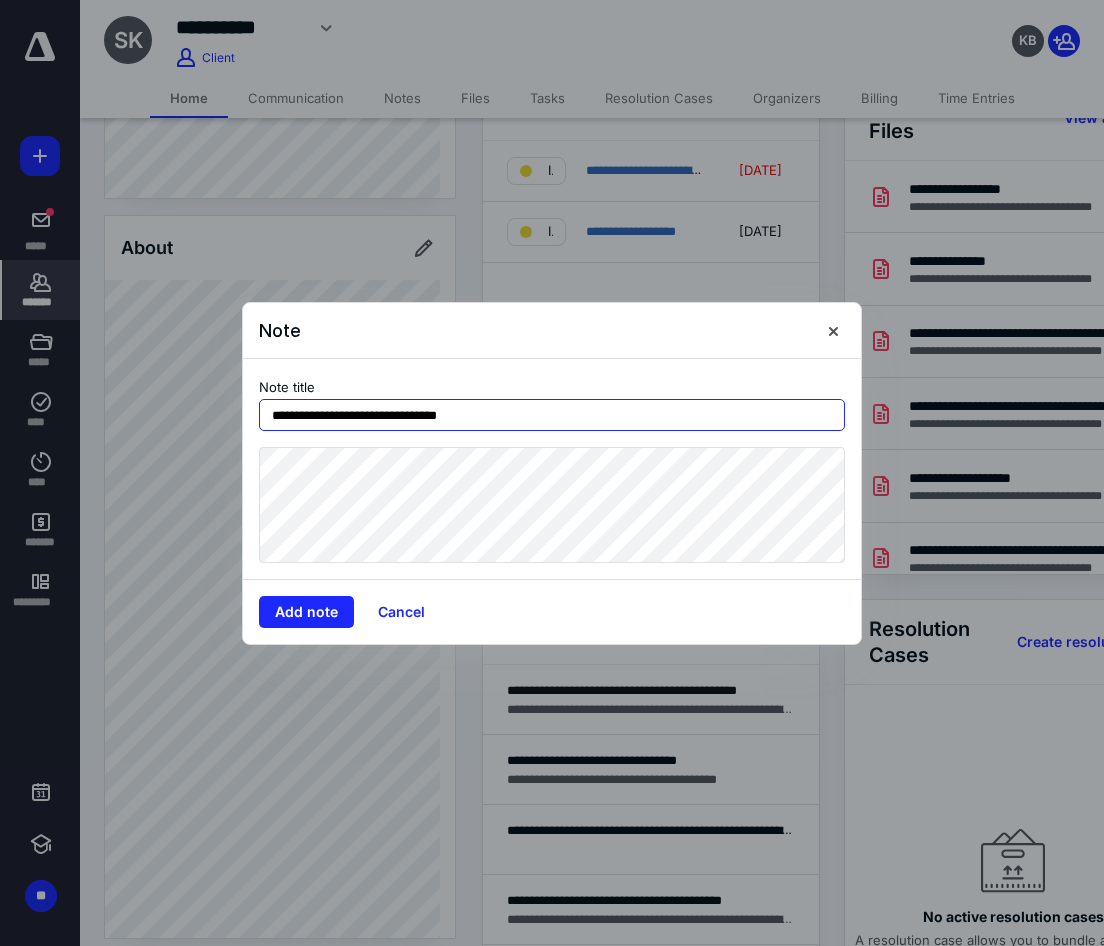 type on "**********" 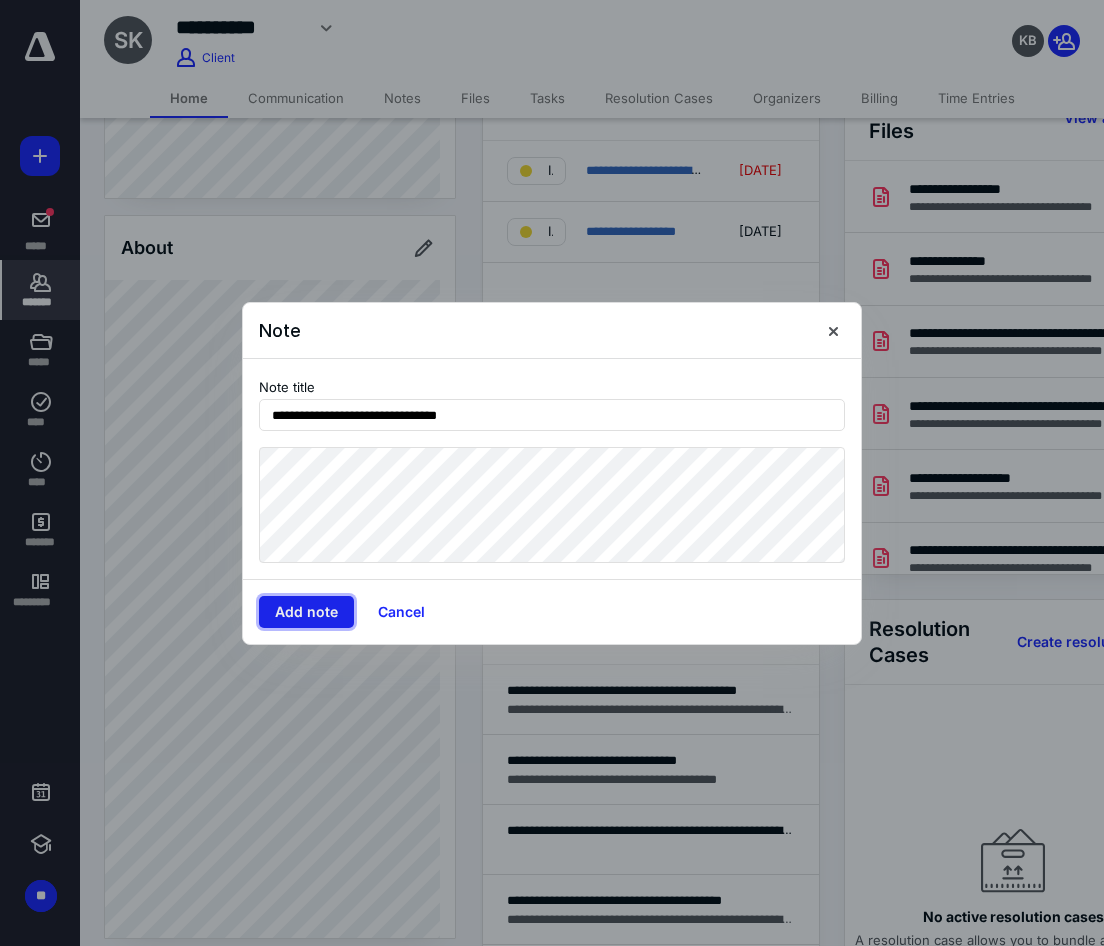 click on "Add note" at bounding box center (306, 612) 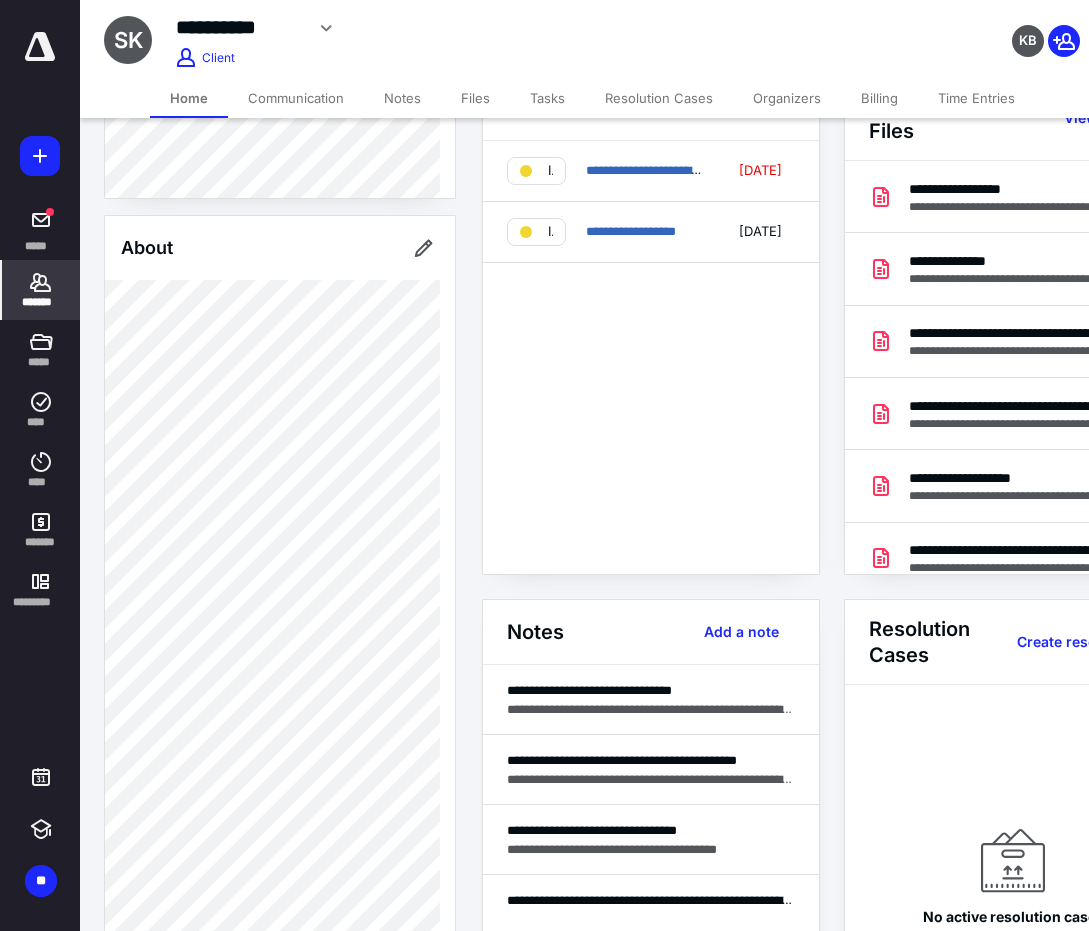 click 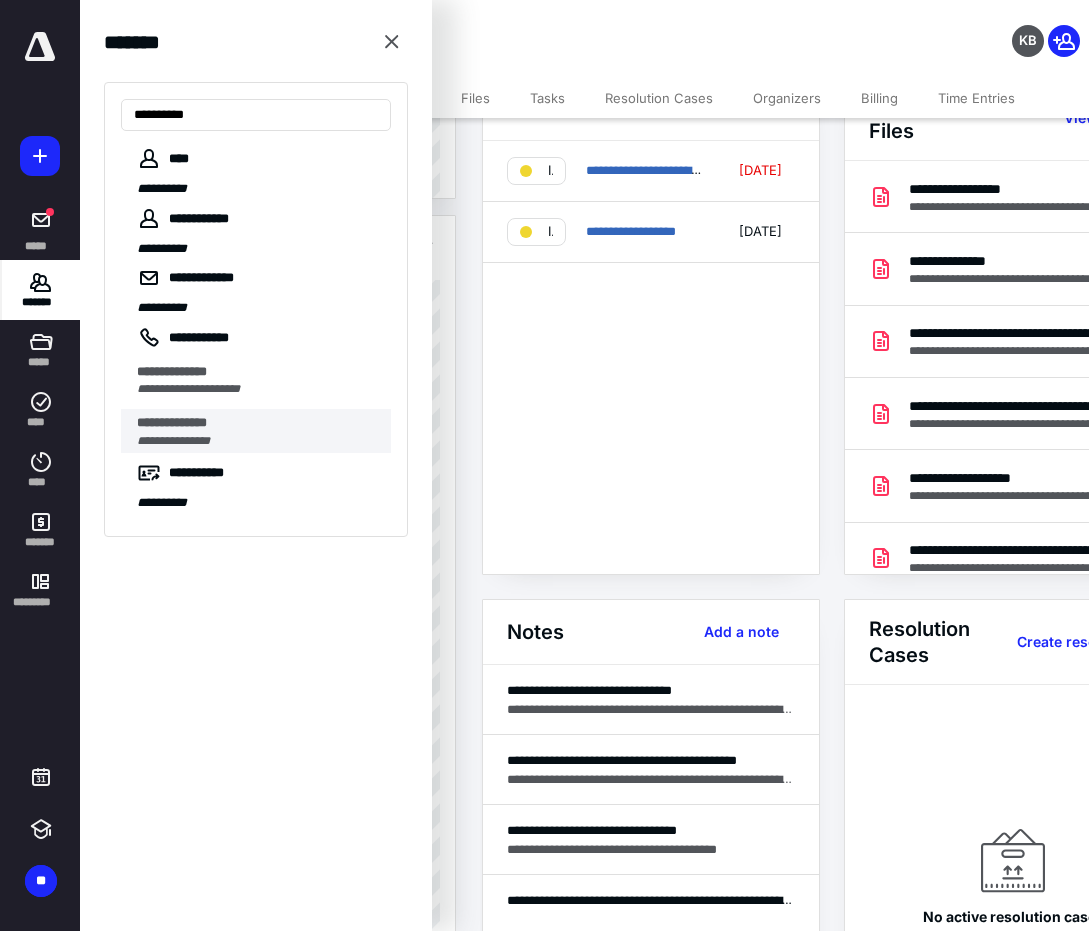 type on "**********" 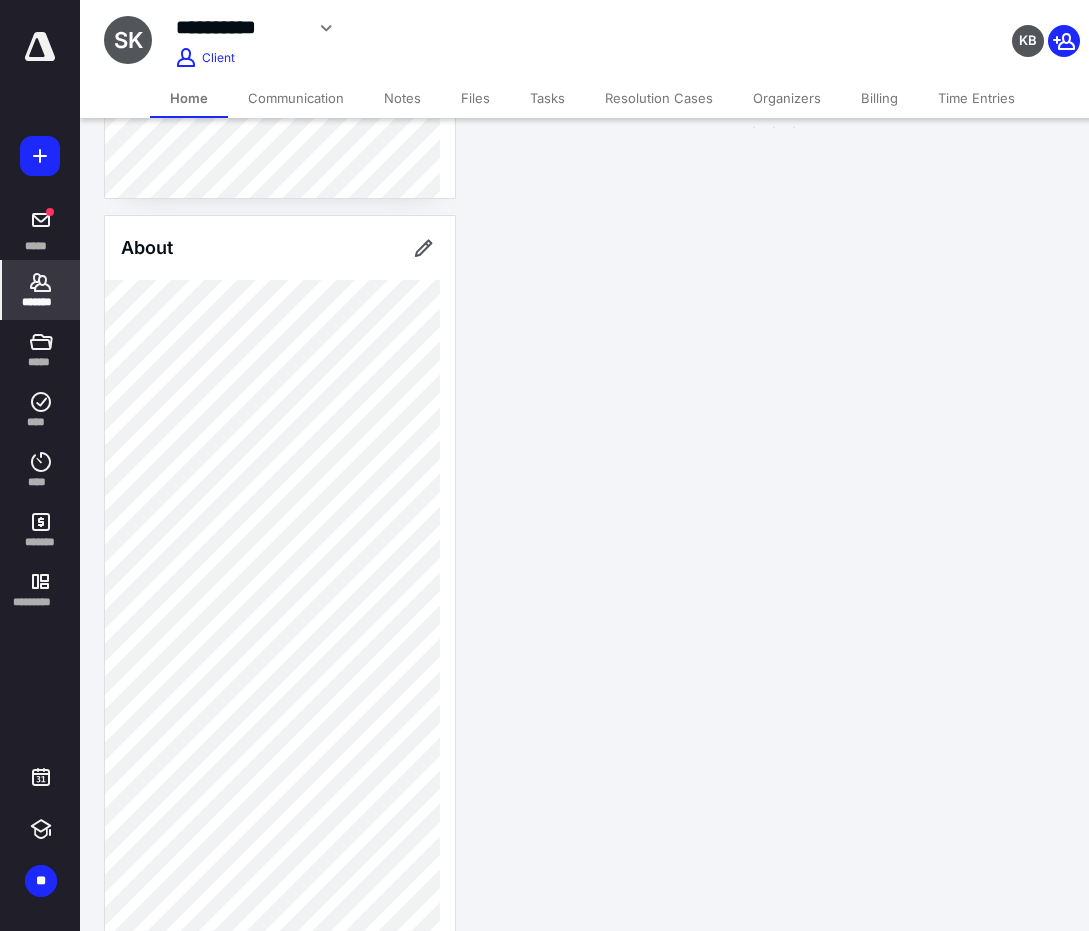 scroll, scrollTop: 0, scrollLeft: 0, axis: both 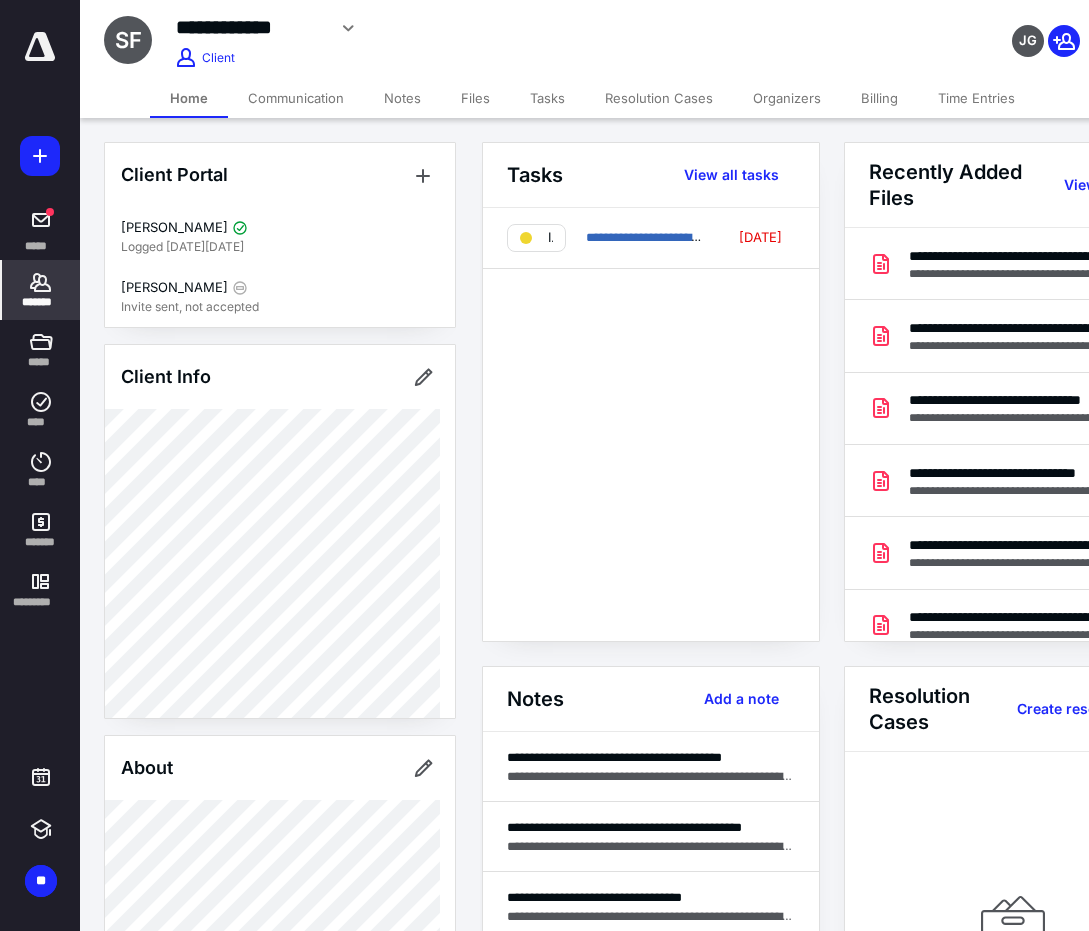 click on "**********" at bounding box center (592, 39) 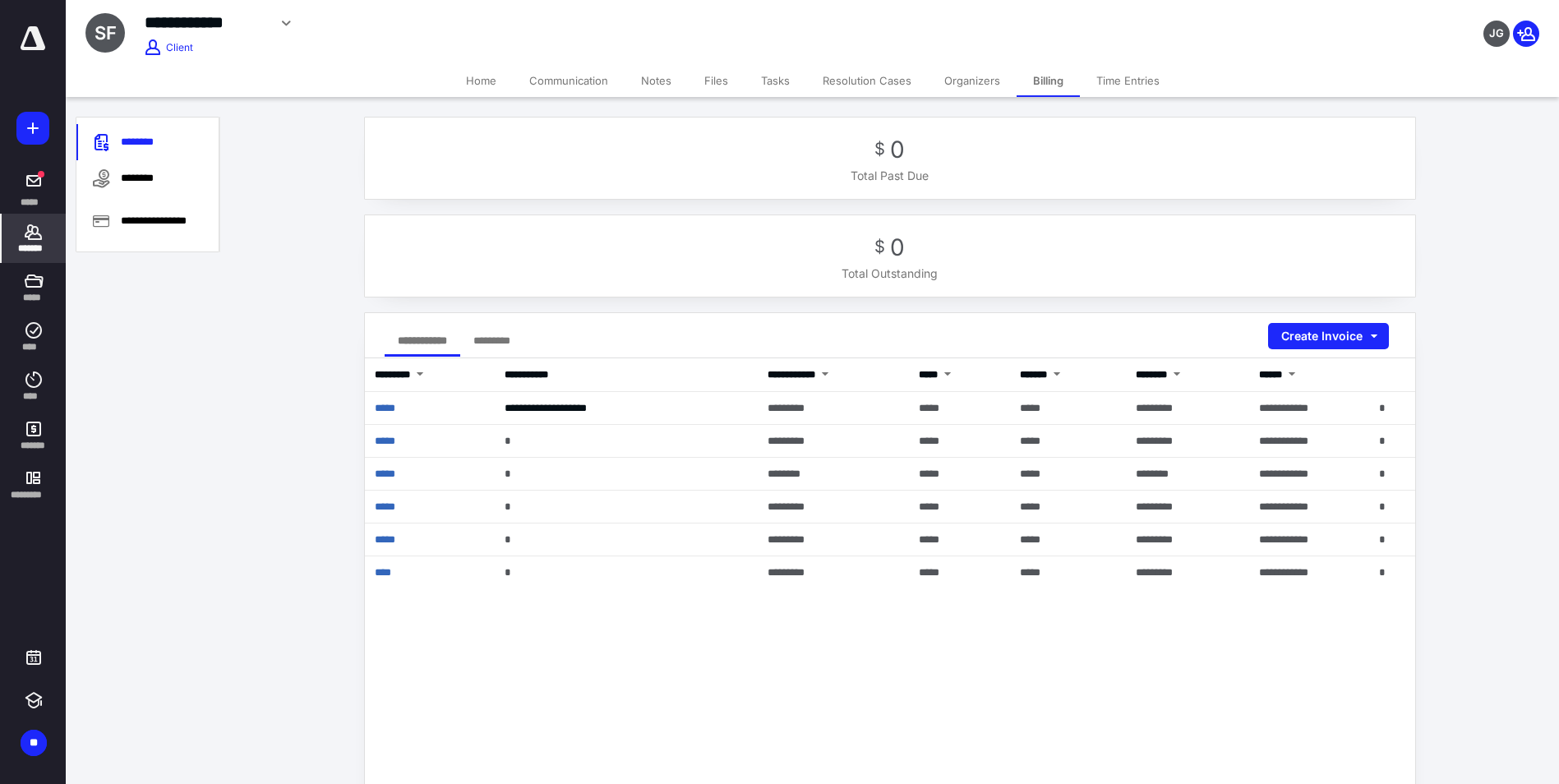 click on "Home" at bounding box center (481, 81) 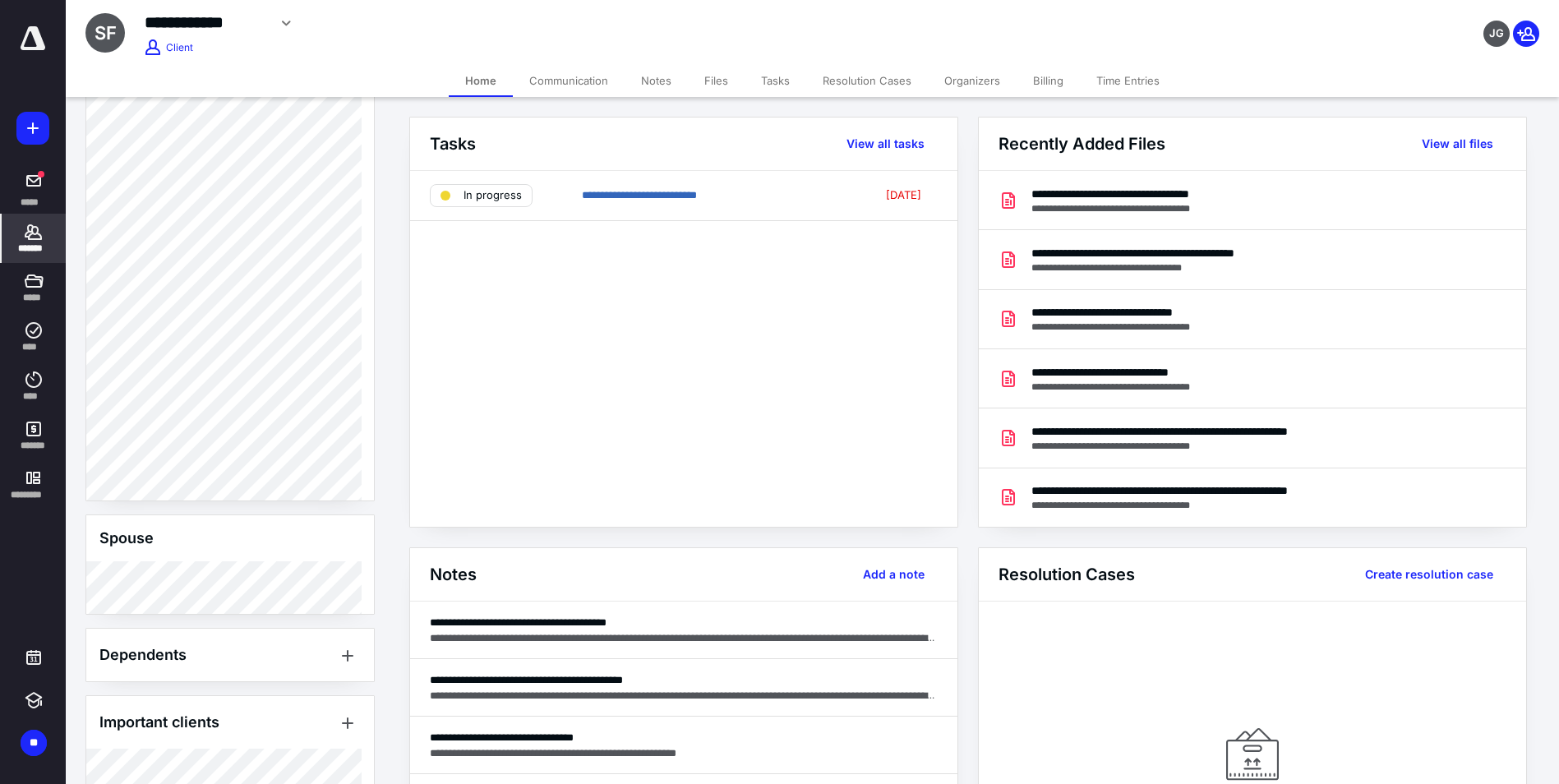 scroll, scrollTop: 740, scrollLeft: 0, axis: vertical 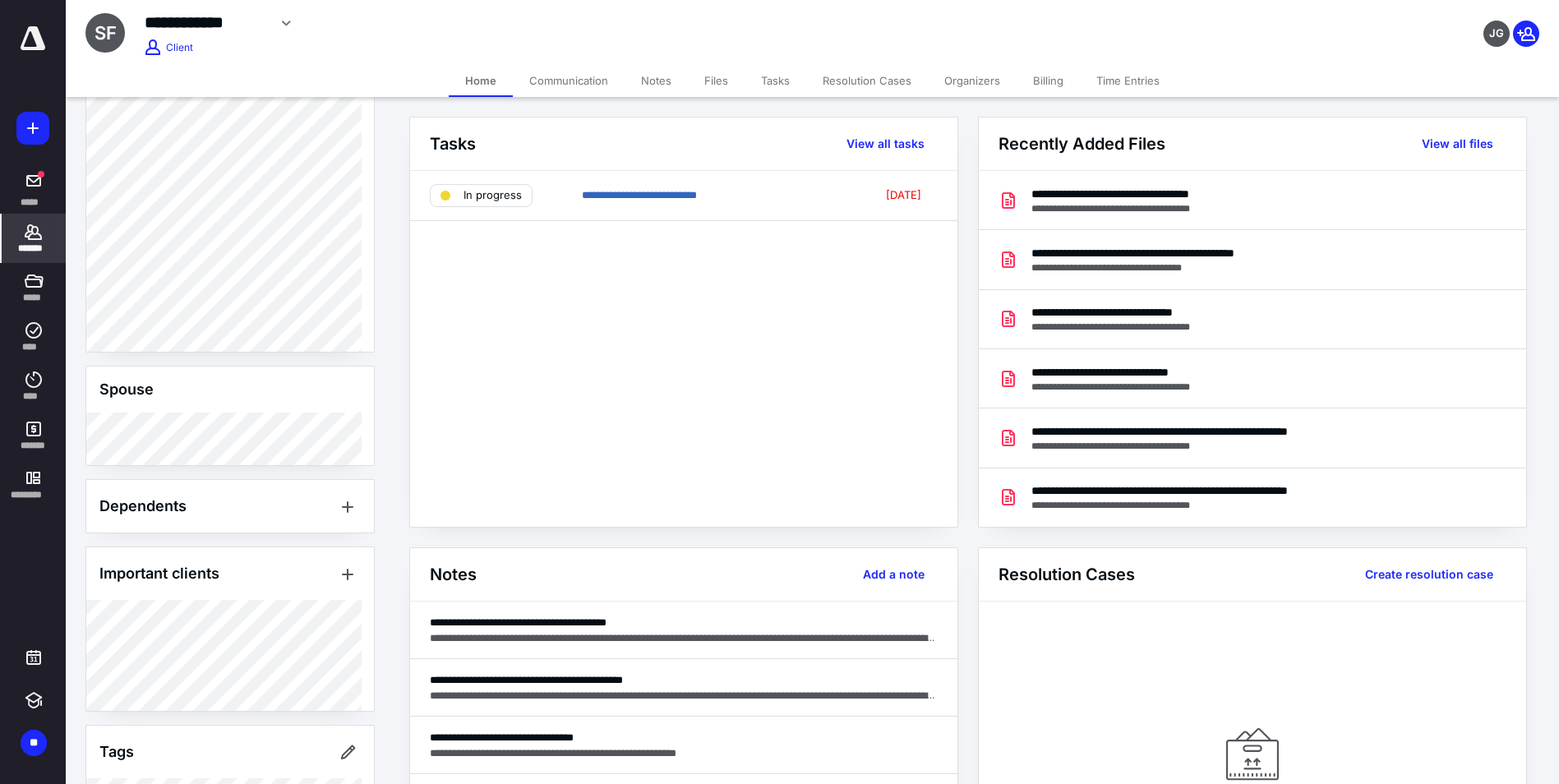 click on "Billing" at bounding box center (1048, 81) 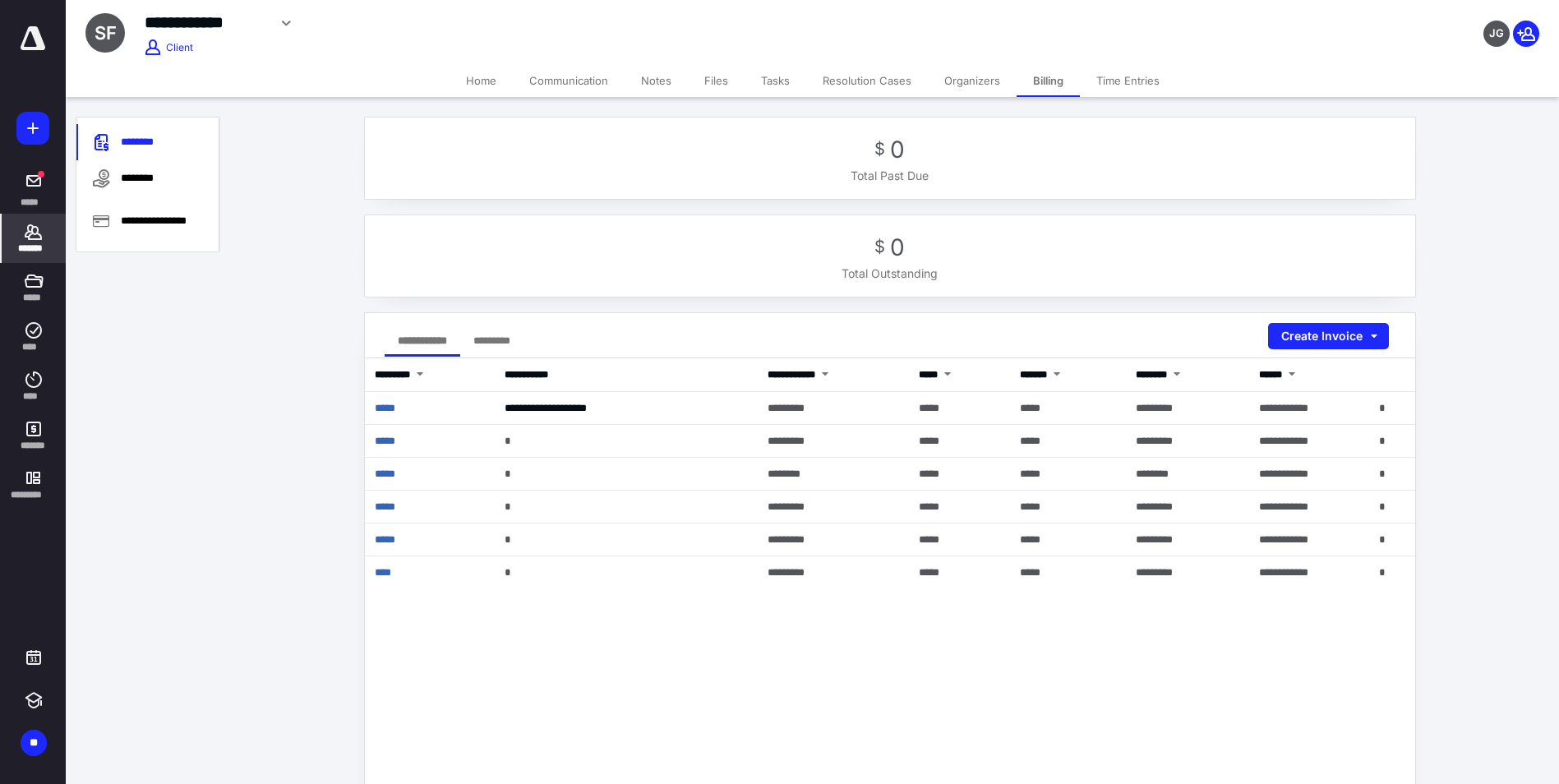 click on "Home" at bounding box center [481, 81] 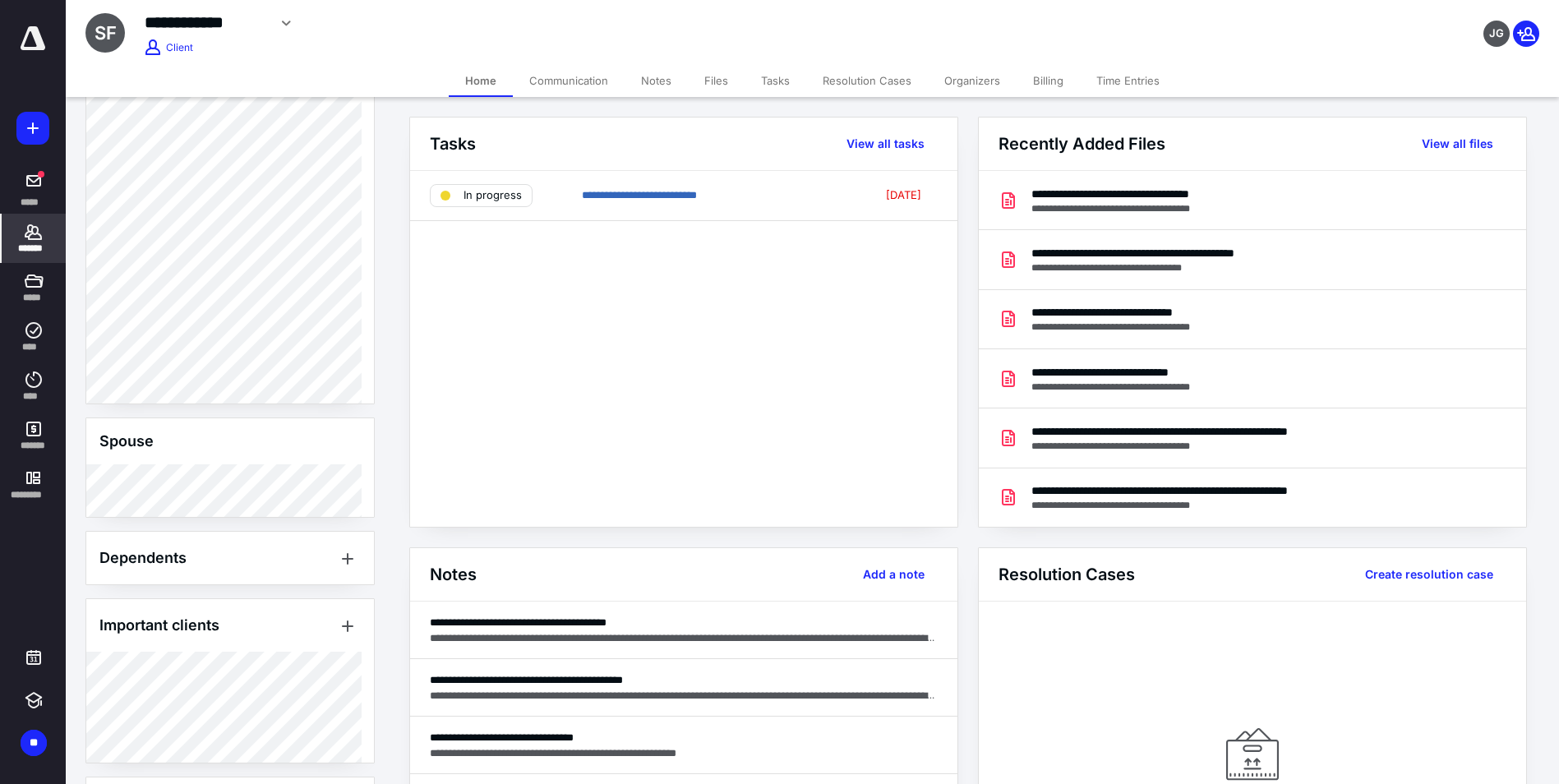 scroll, scrollTop: 740, scrollLeft: 0, axis: vertical 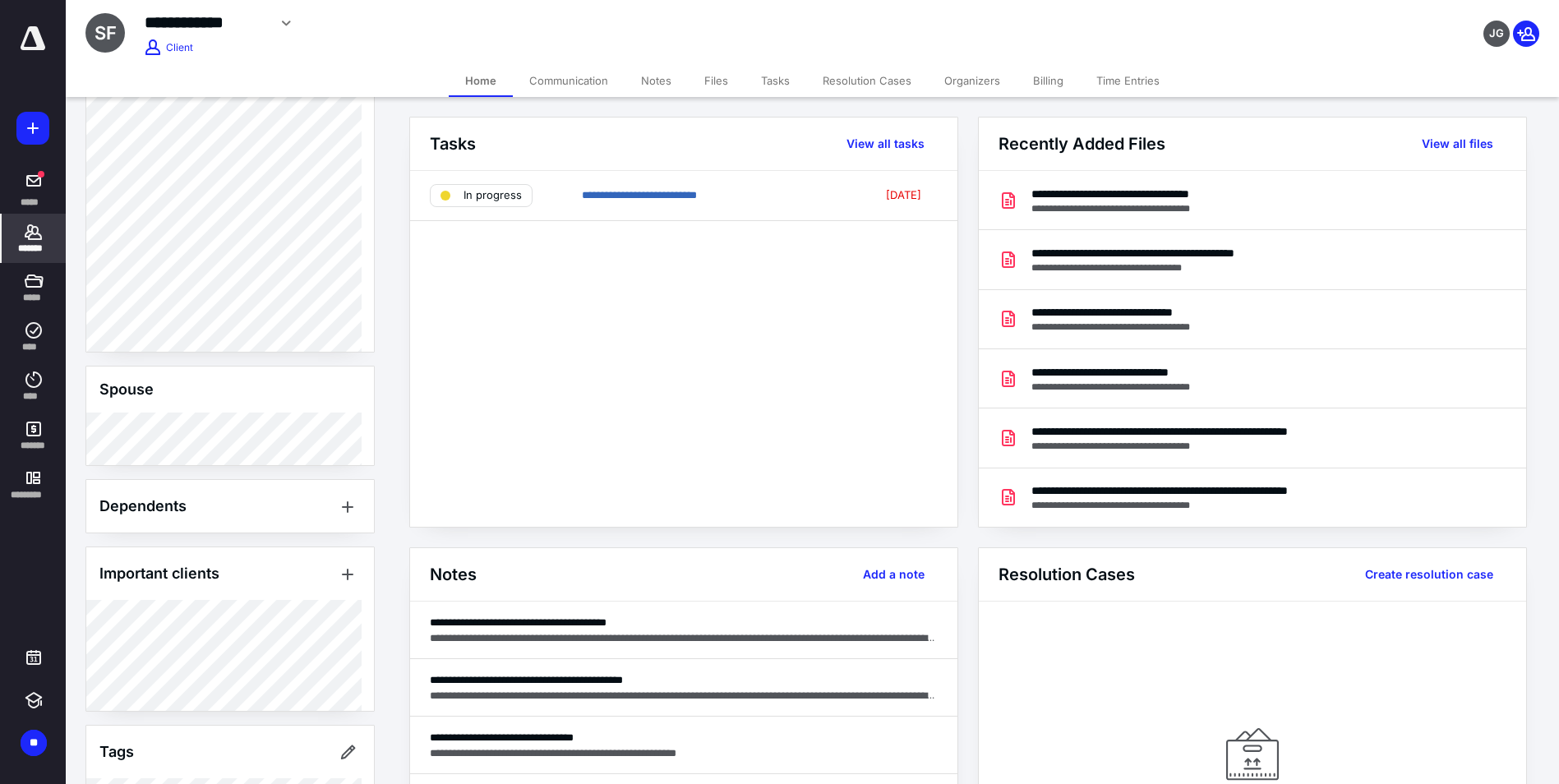 click on "Billing" at bounding box center [1048, 81] 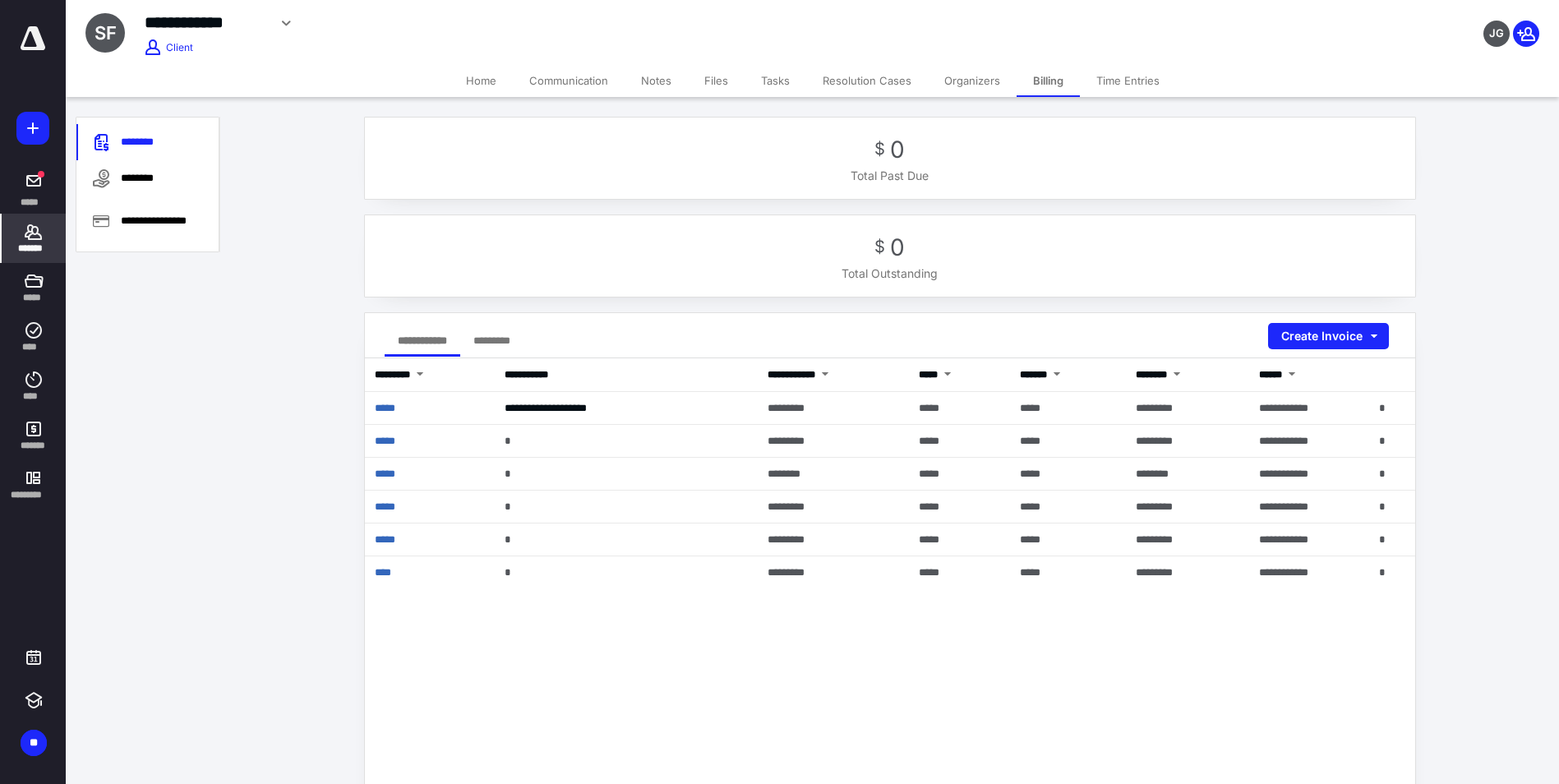 click on "**********" at bounding box center [889, 566] 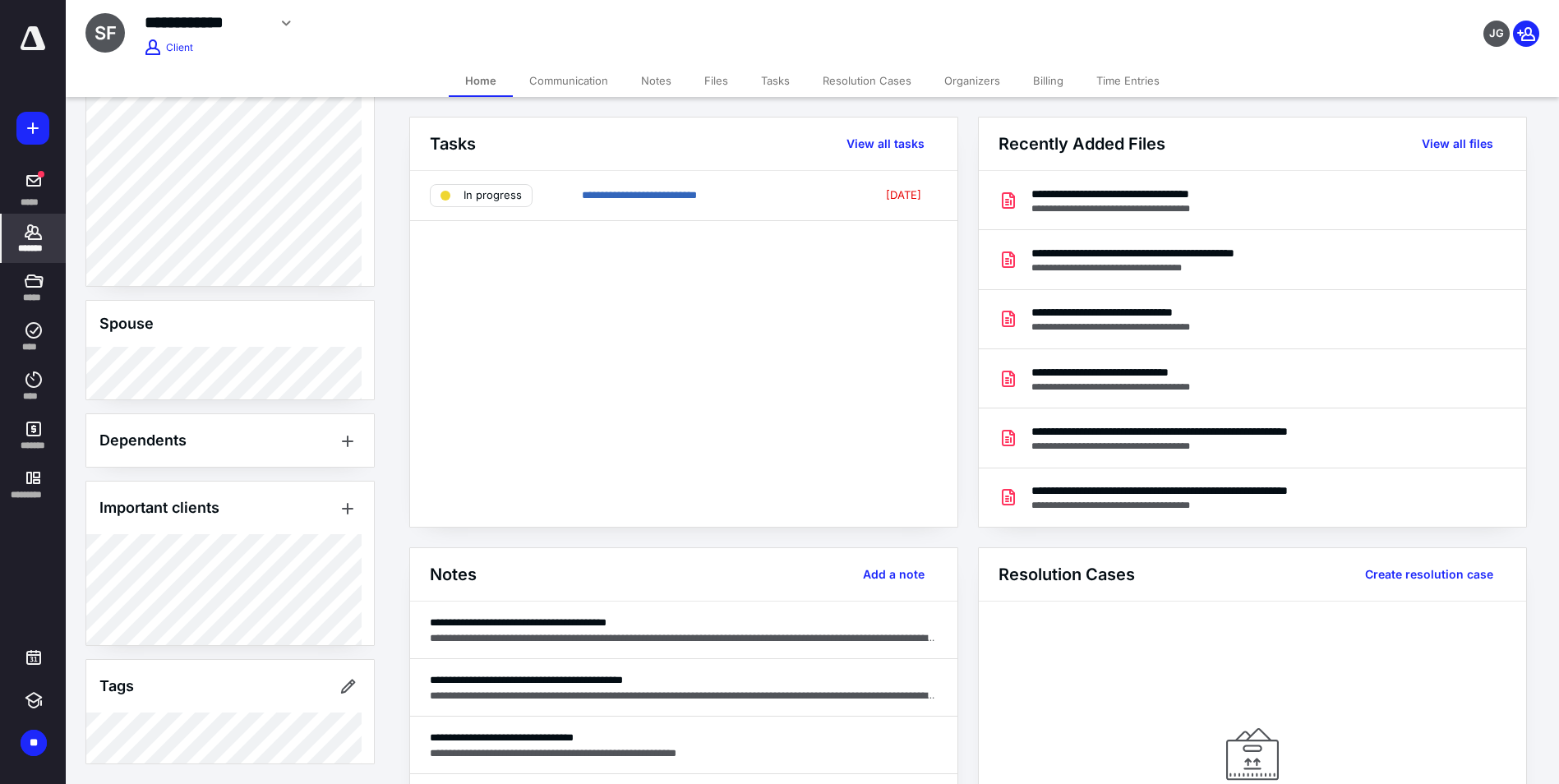 scroll, scrollTop: 819, scrollLeft: 0, axis: vertical 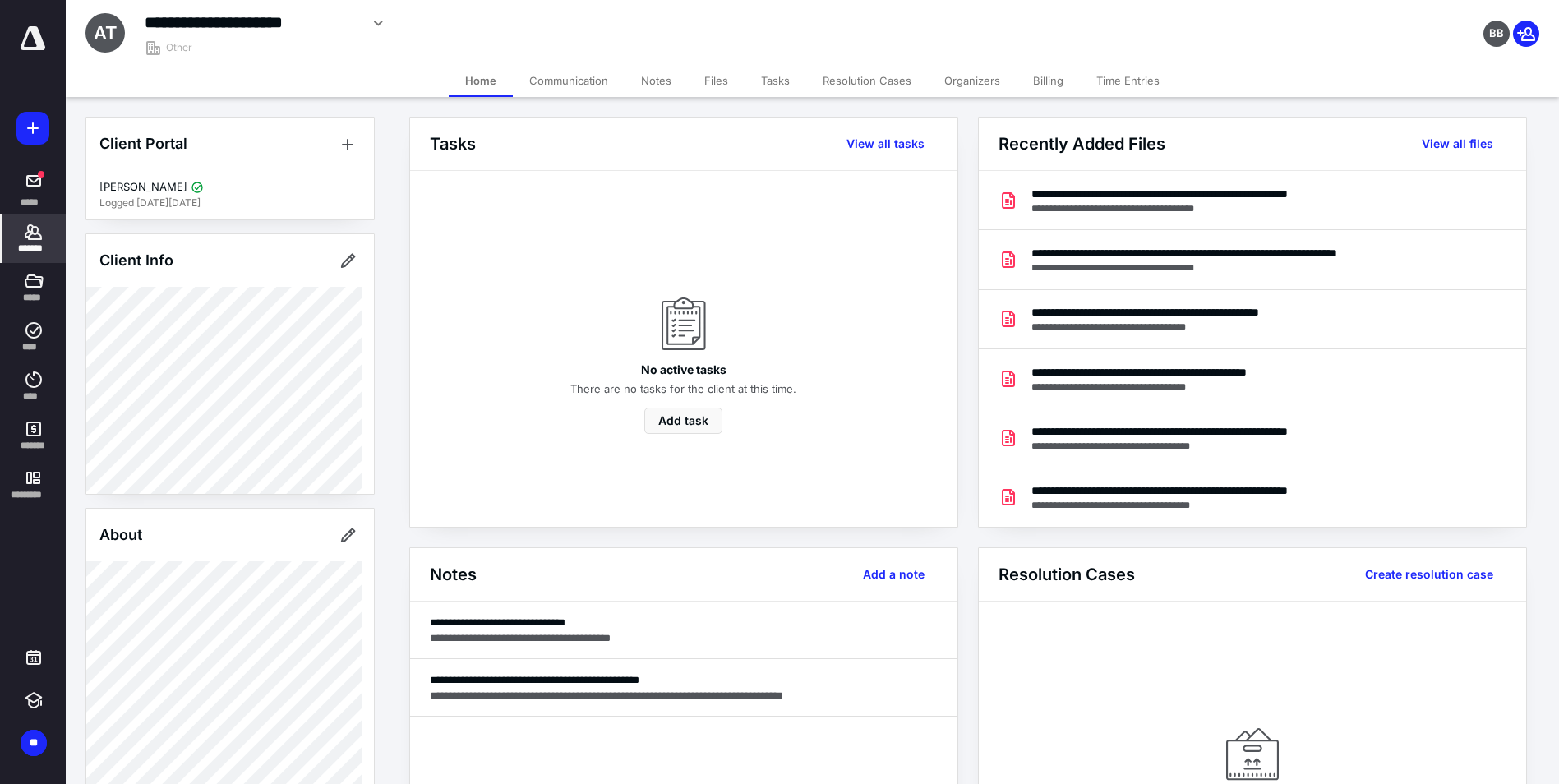 click on "Billing" at bounding box center [1048, 81] 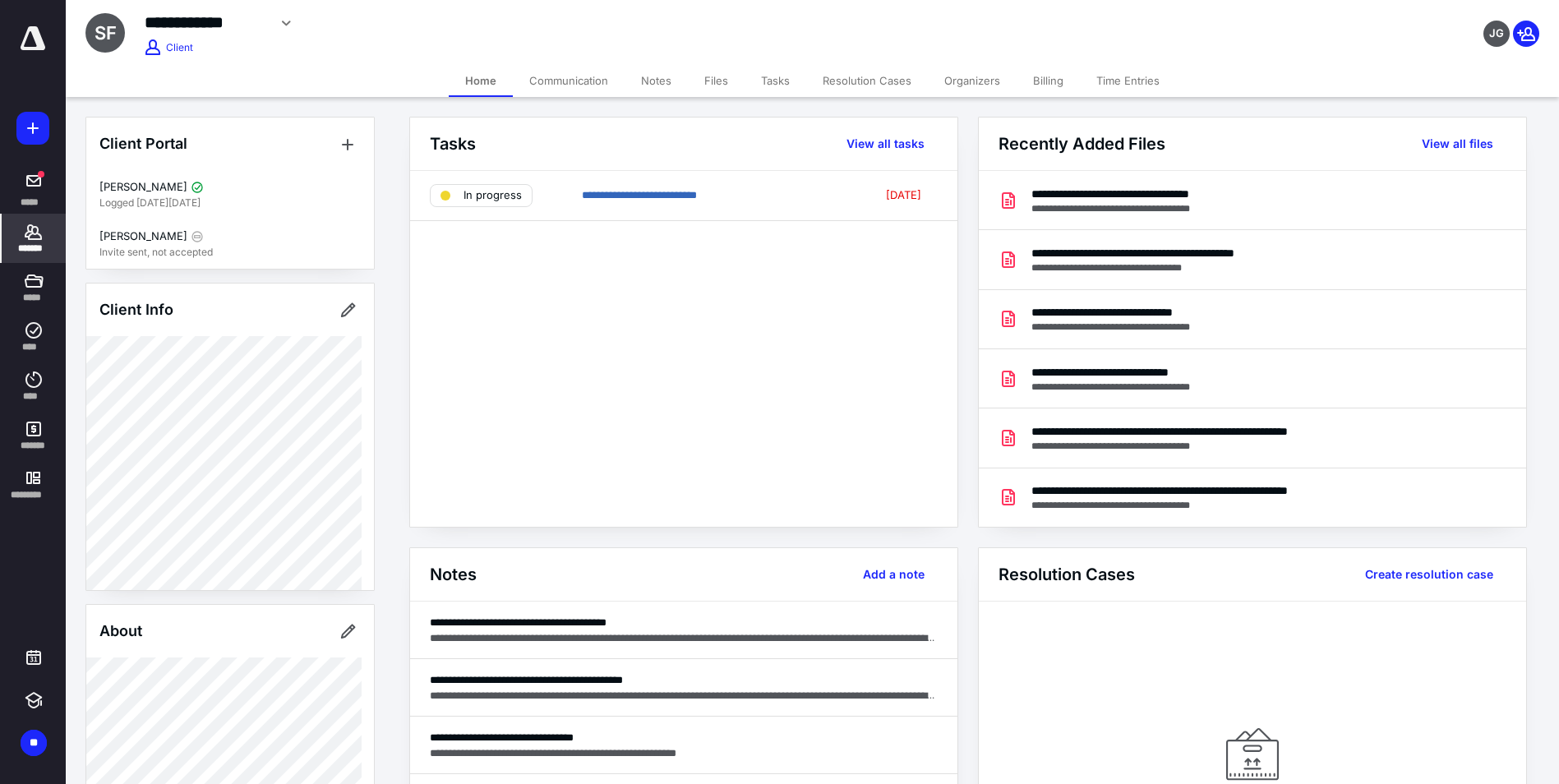 click on "Billing" at bounding box center [1048, 81] 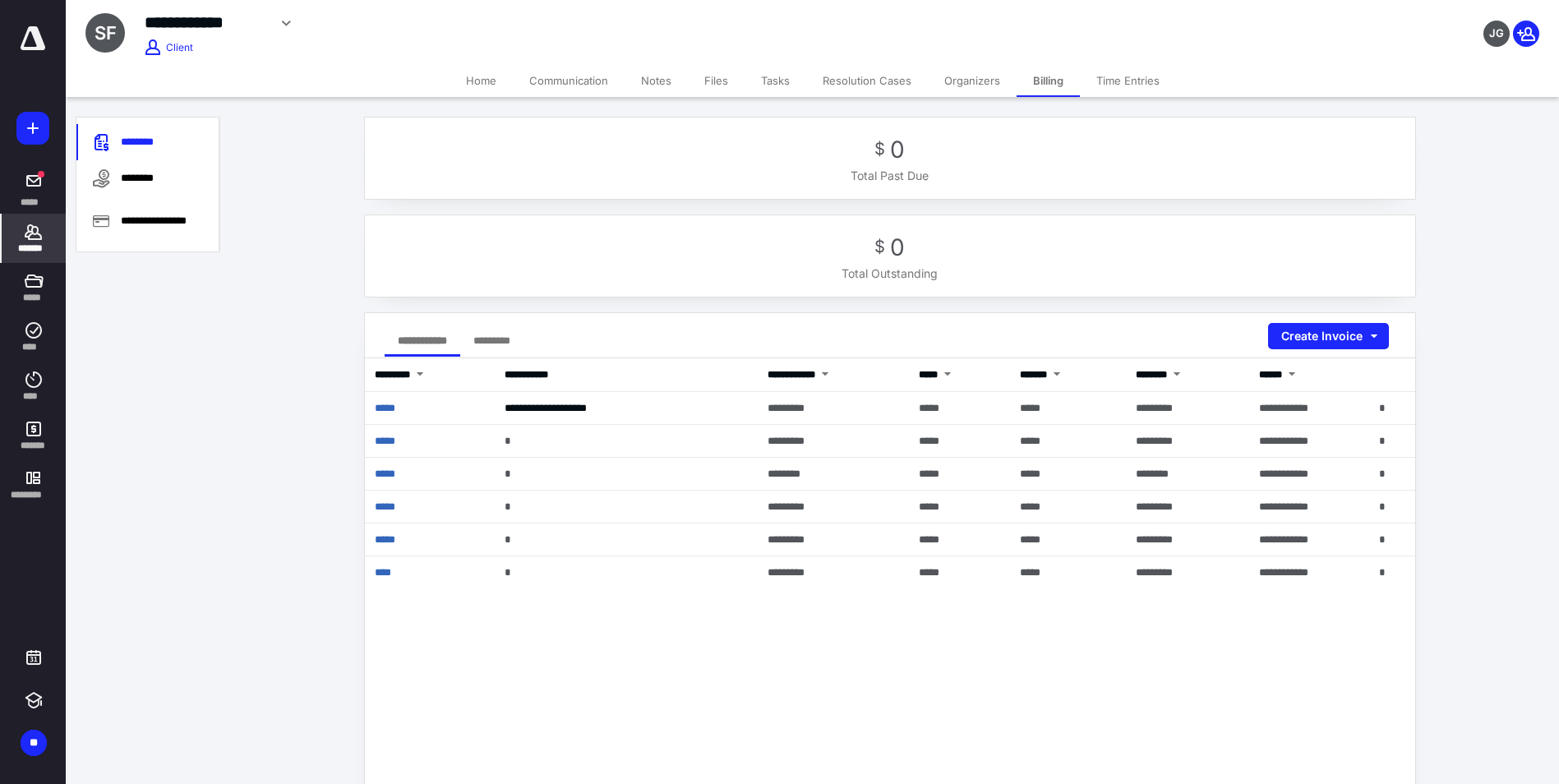 click on "Home Communication Notes Files Tasks Resolution Cases Organizers Billing Time Entries" at bounding box center (812, 81) 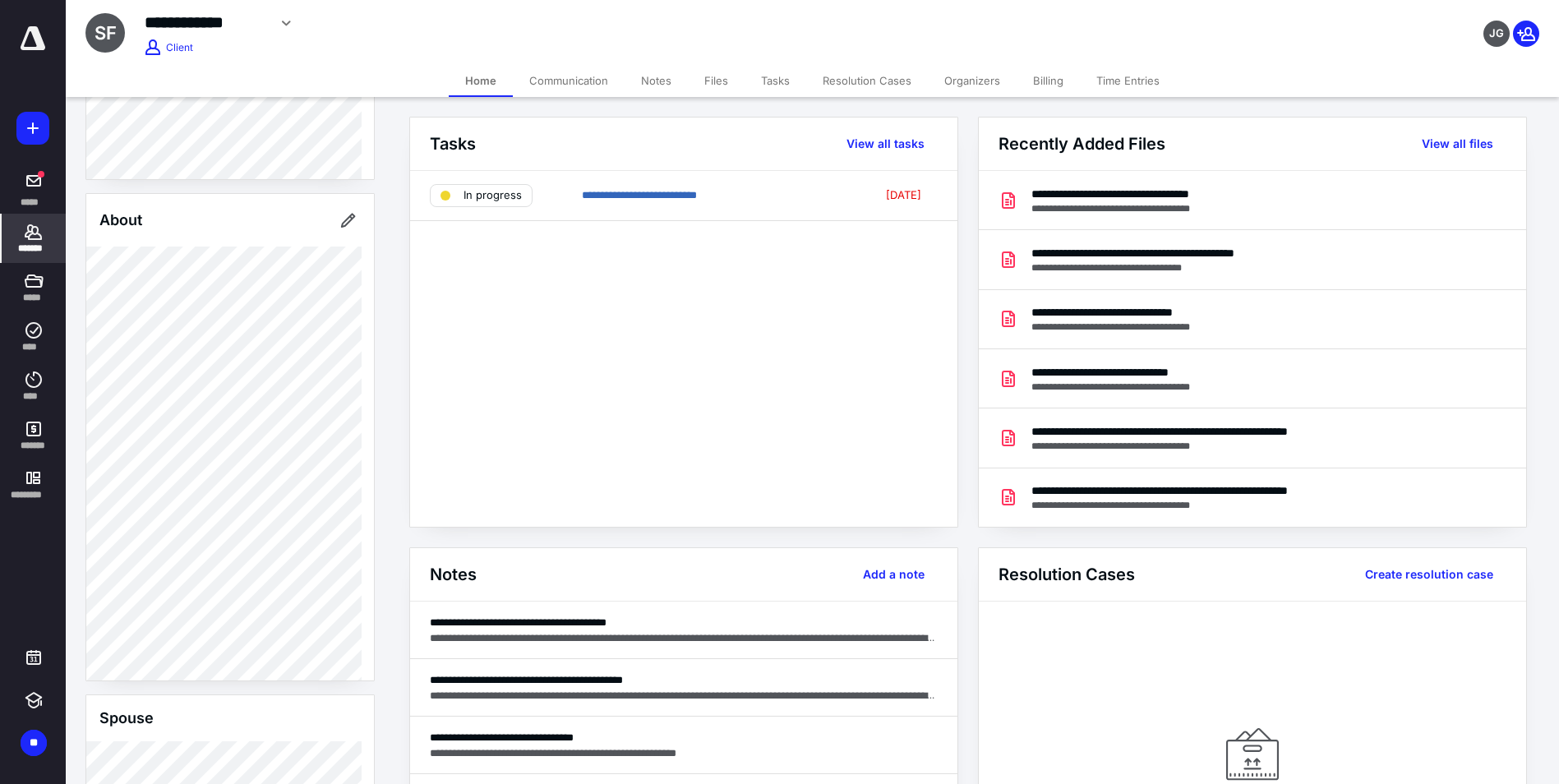 scroll, scrollTop: 819, scrollLeft: 0, axis: vertical 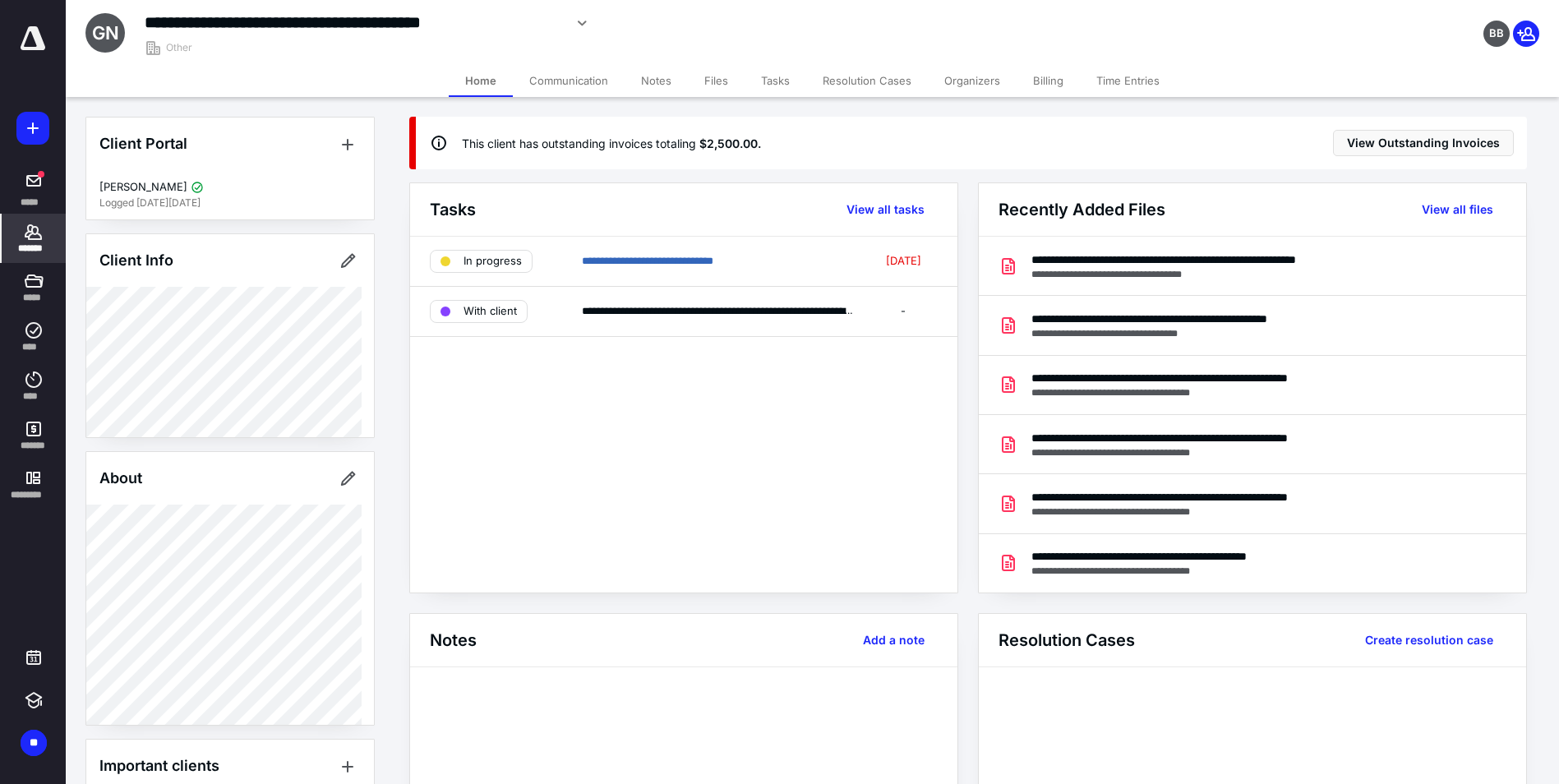 click on "**********" at bounding box center (812, 32) 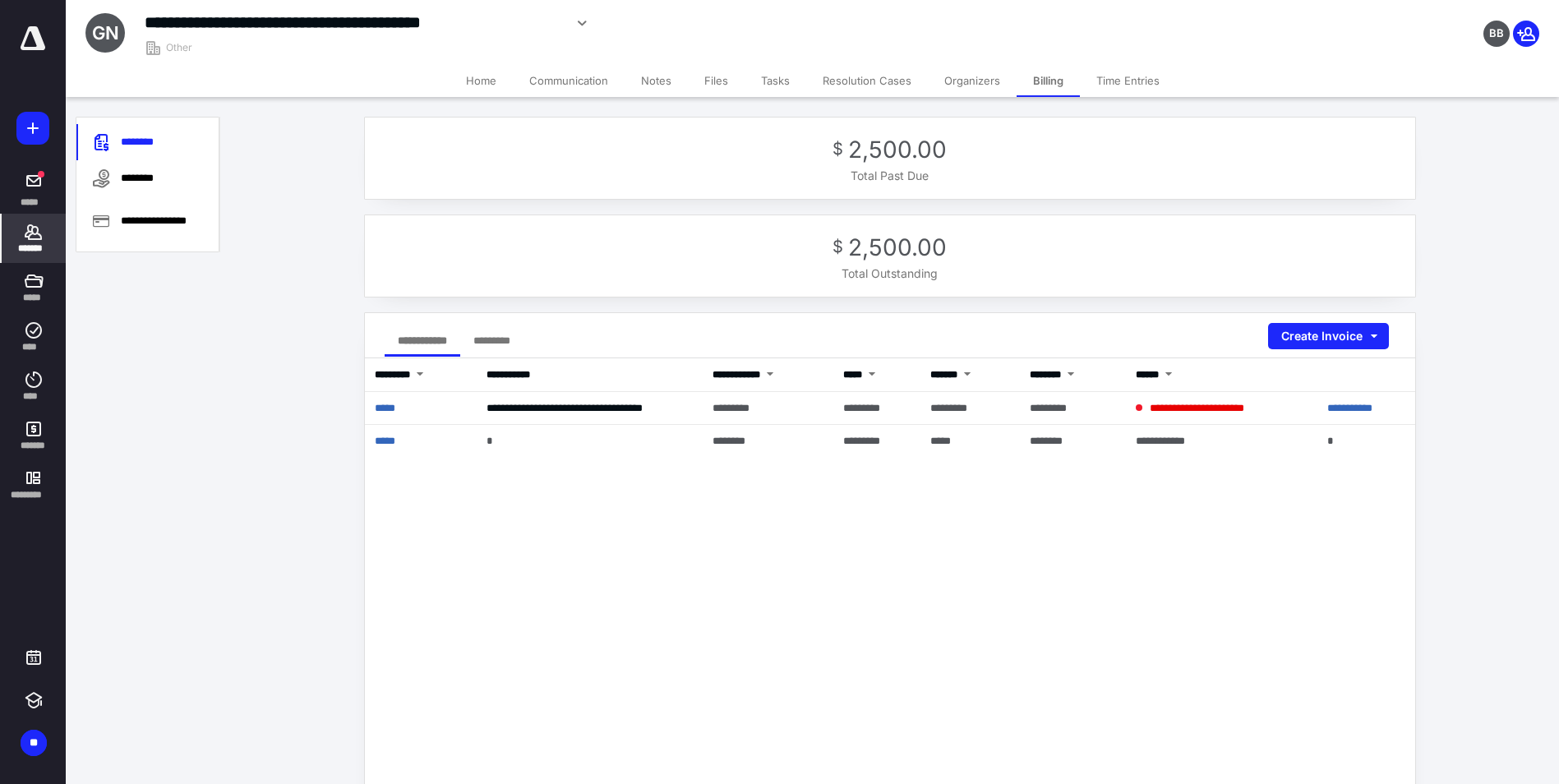 click on "Home" at bounding box center (481, 81) 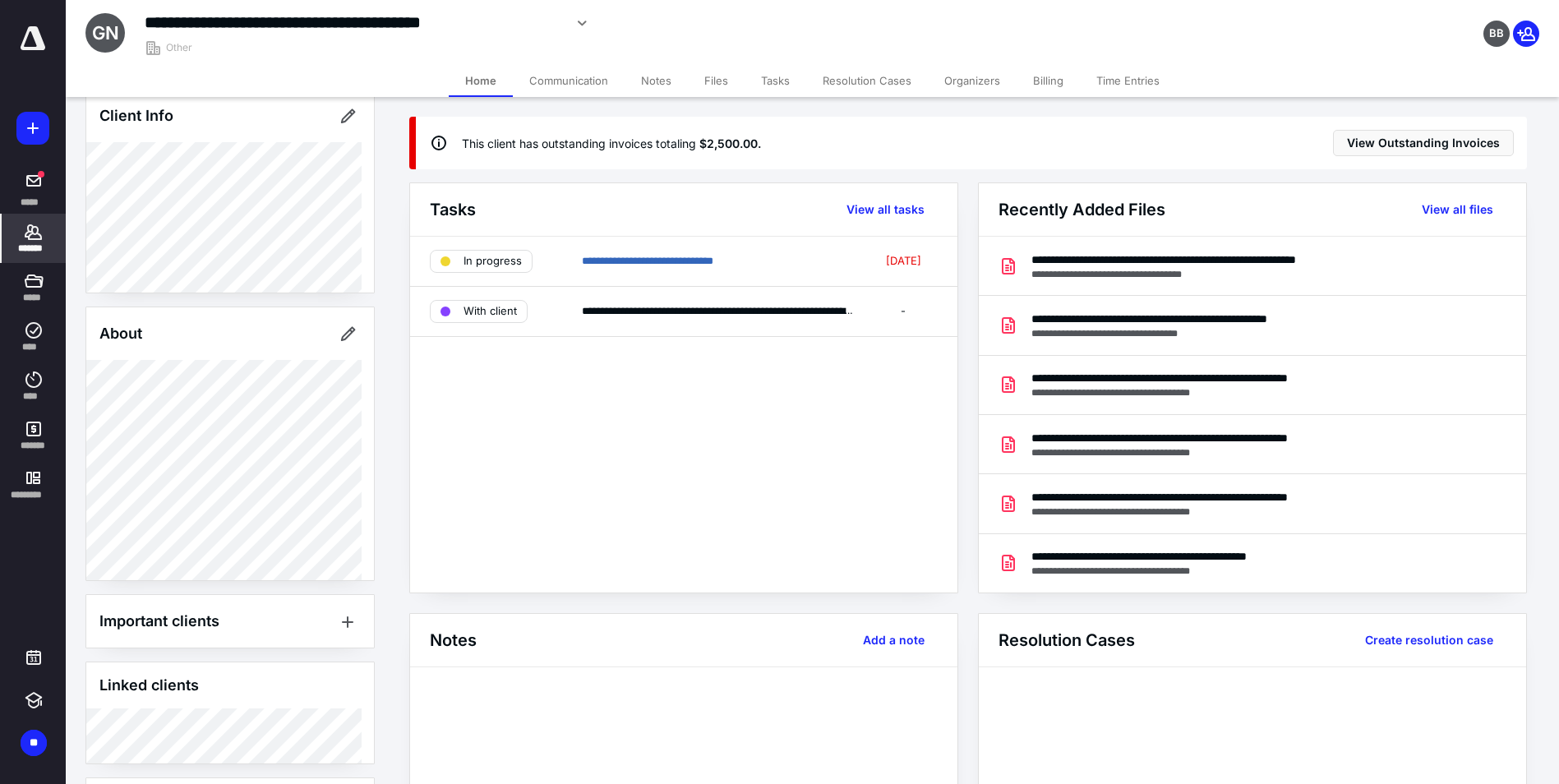 scroll, scrollTop: 212, scrollLeft: 0, axis: vertical 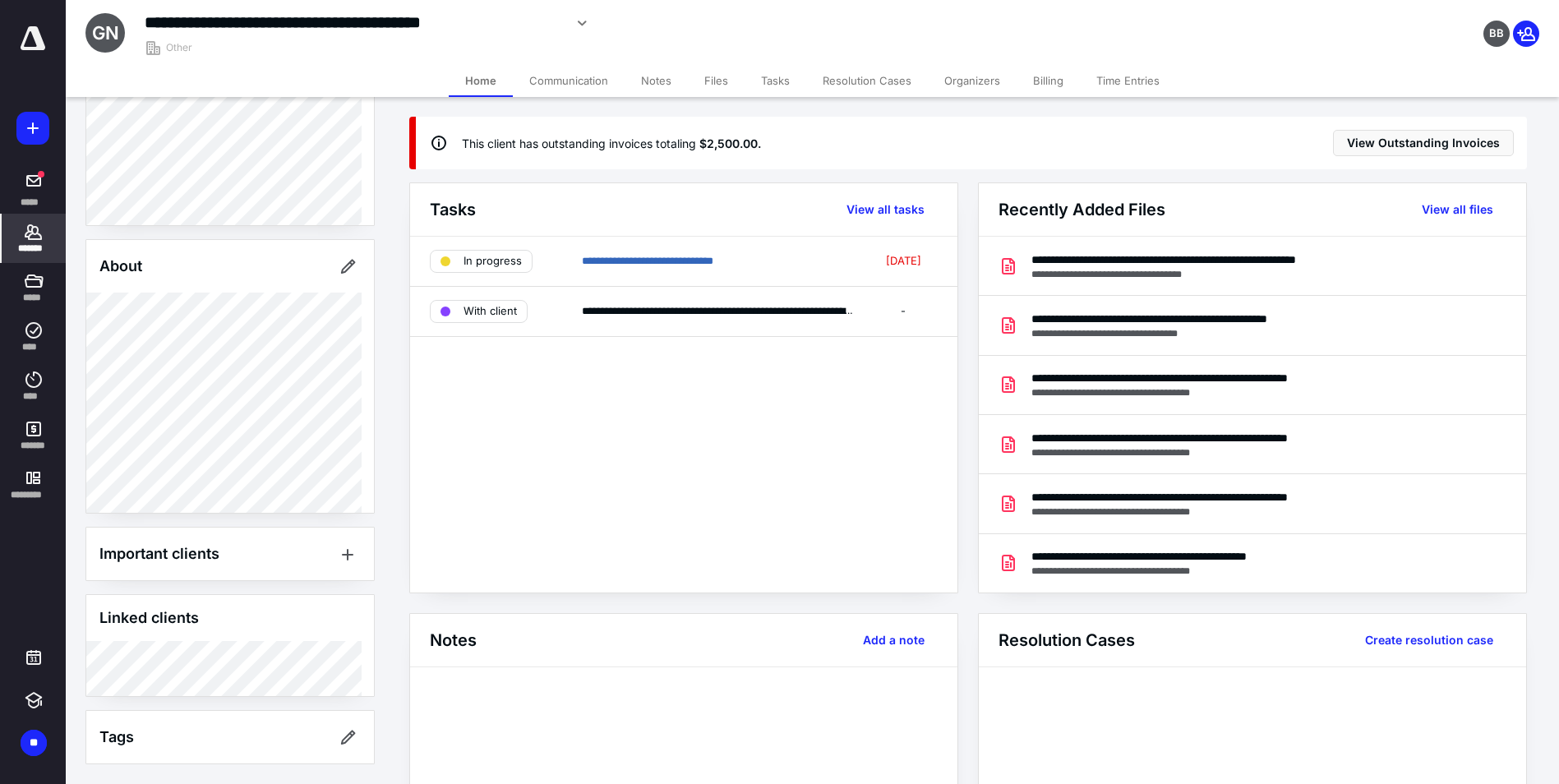 click on "Billing" at bounding box center [1048, 81] 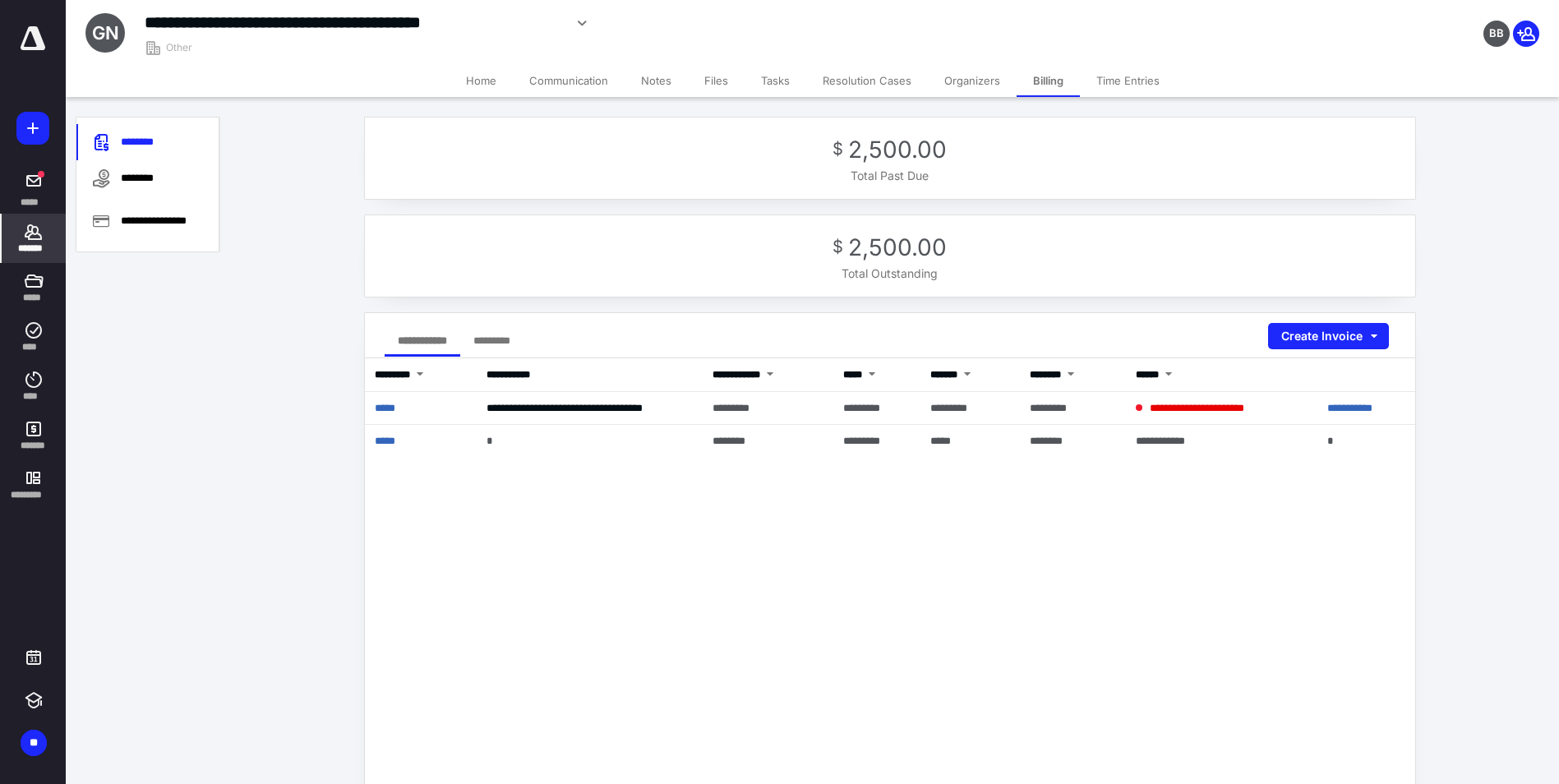 click on "Home" at bounding box center (481, 81) 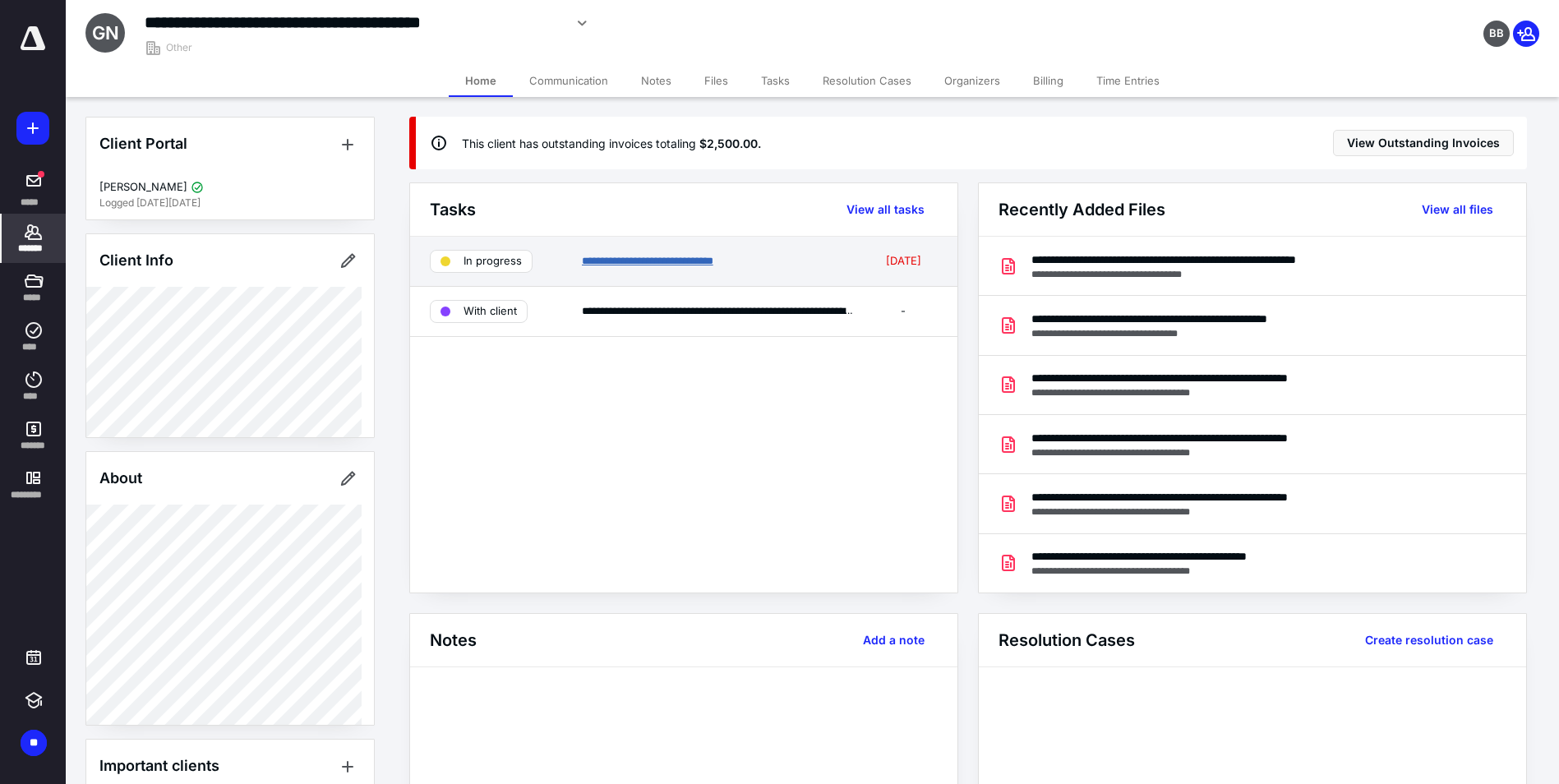click on "**********" at bounding box center (648, 261) 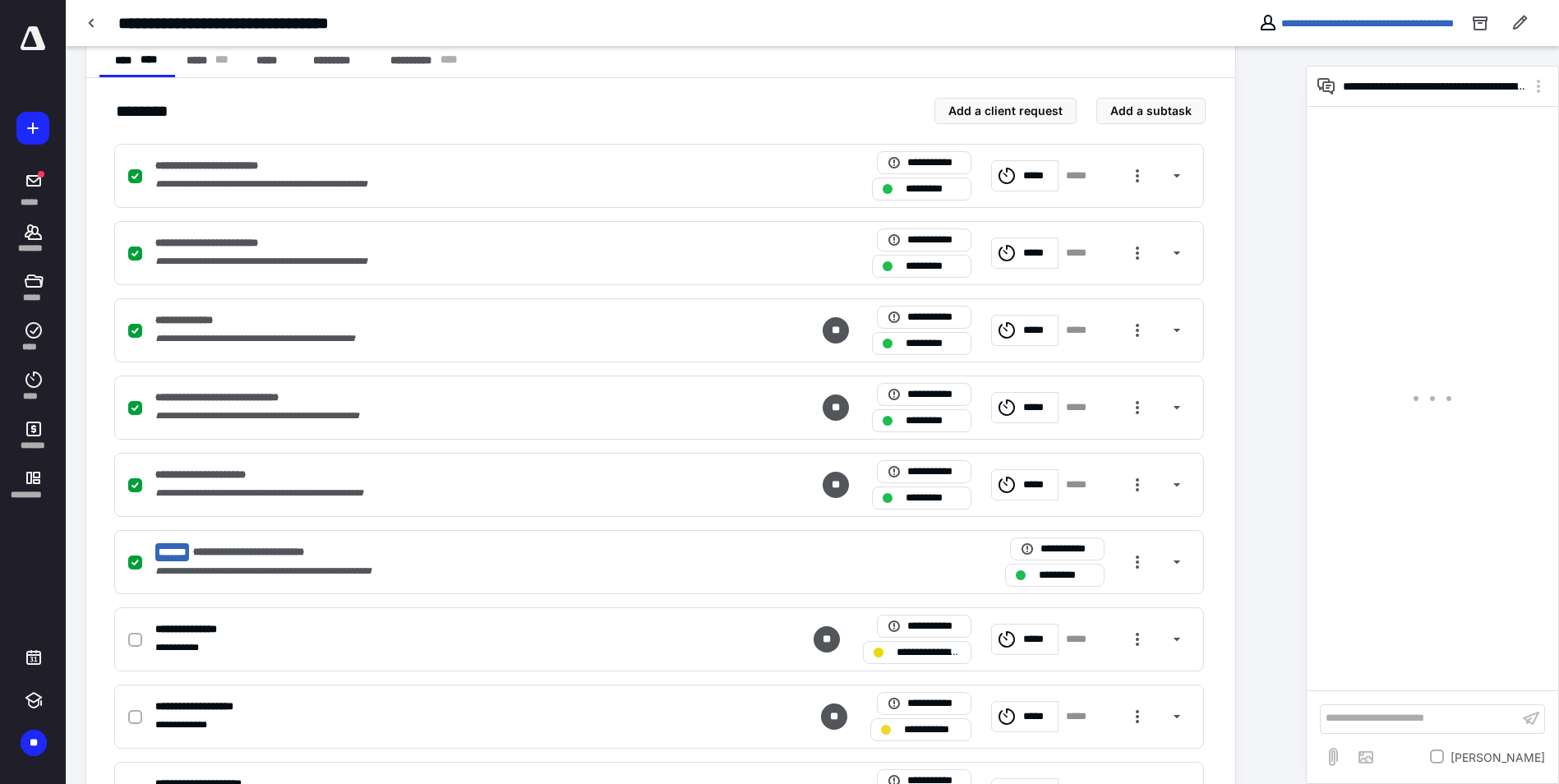 scroll, scrollTop: 491, scrollLeft: 0, axis: vertical 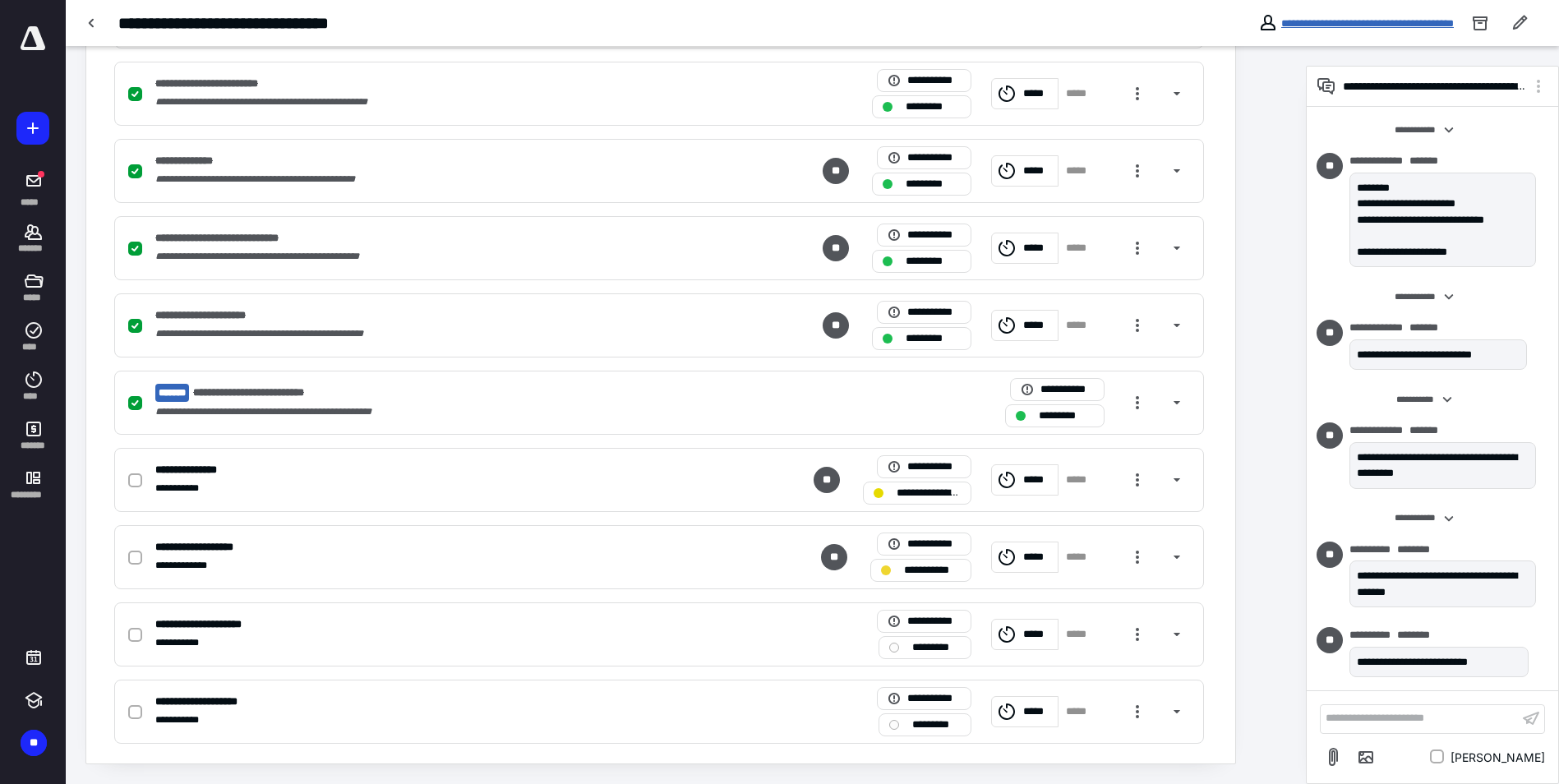 click on "**********" at bounding box center (1368, 23) 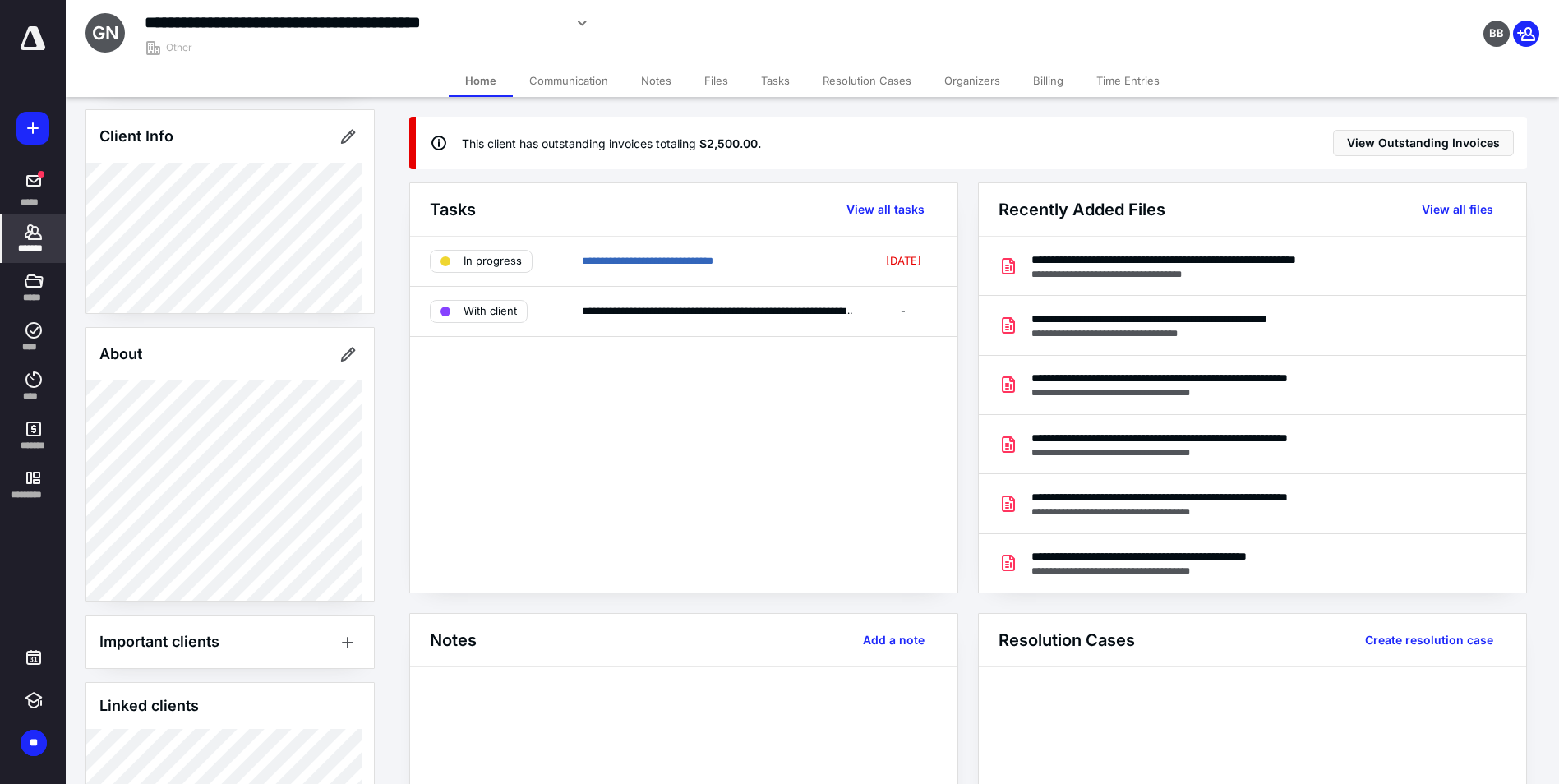scroll, scrollTop: 212, scrollLeft: 0, axis: vertical 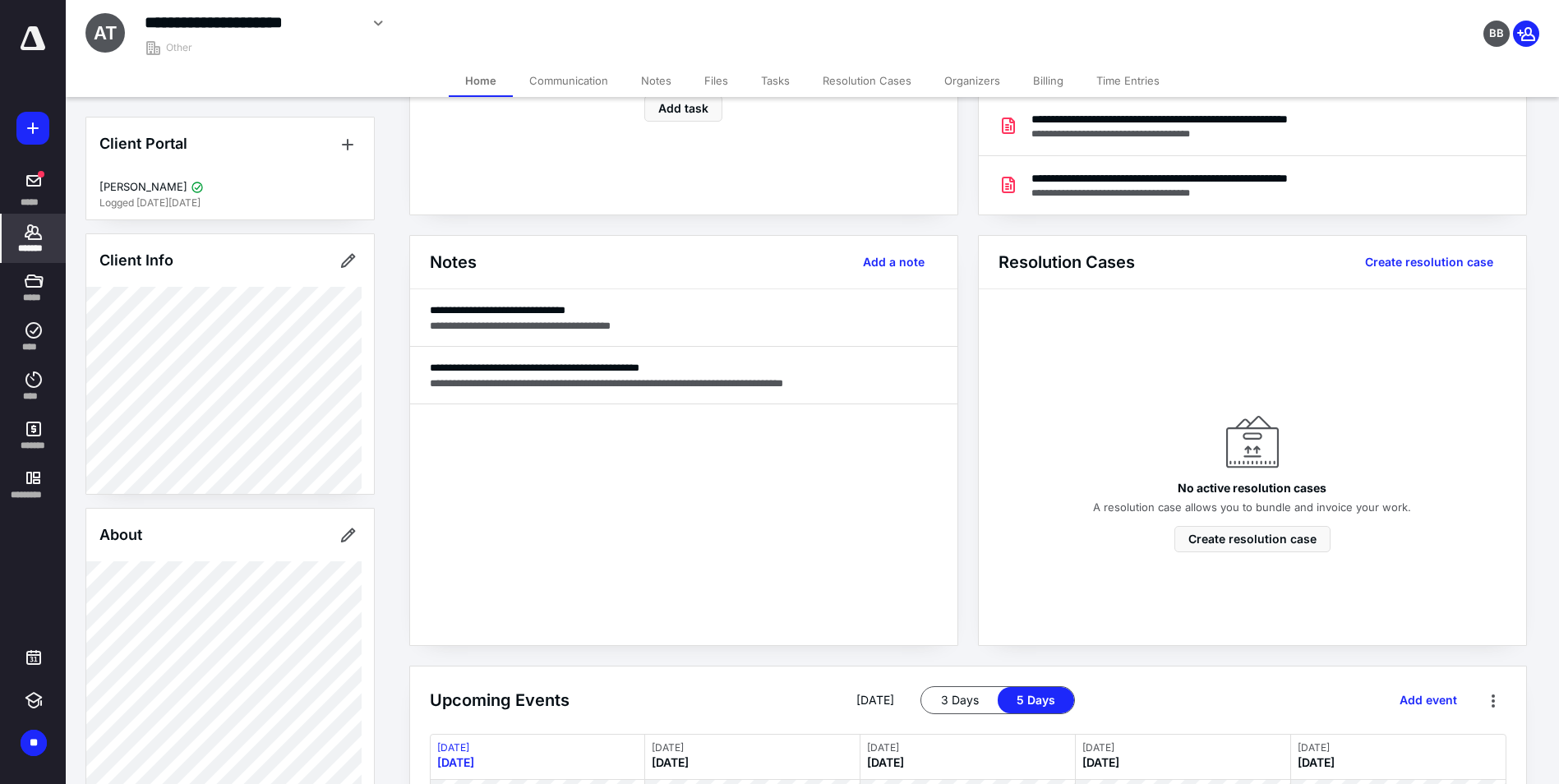 click on "Billing" at bounding box center [1048, 81] 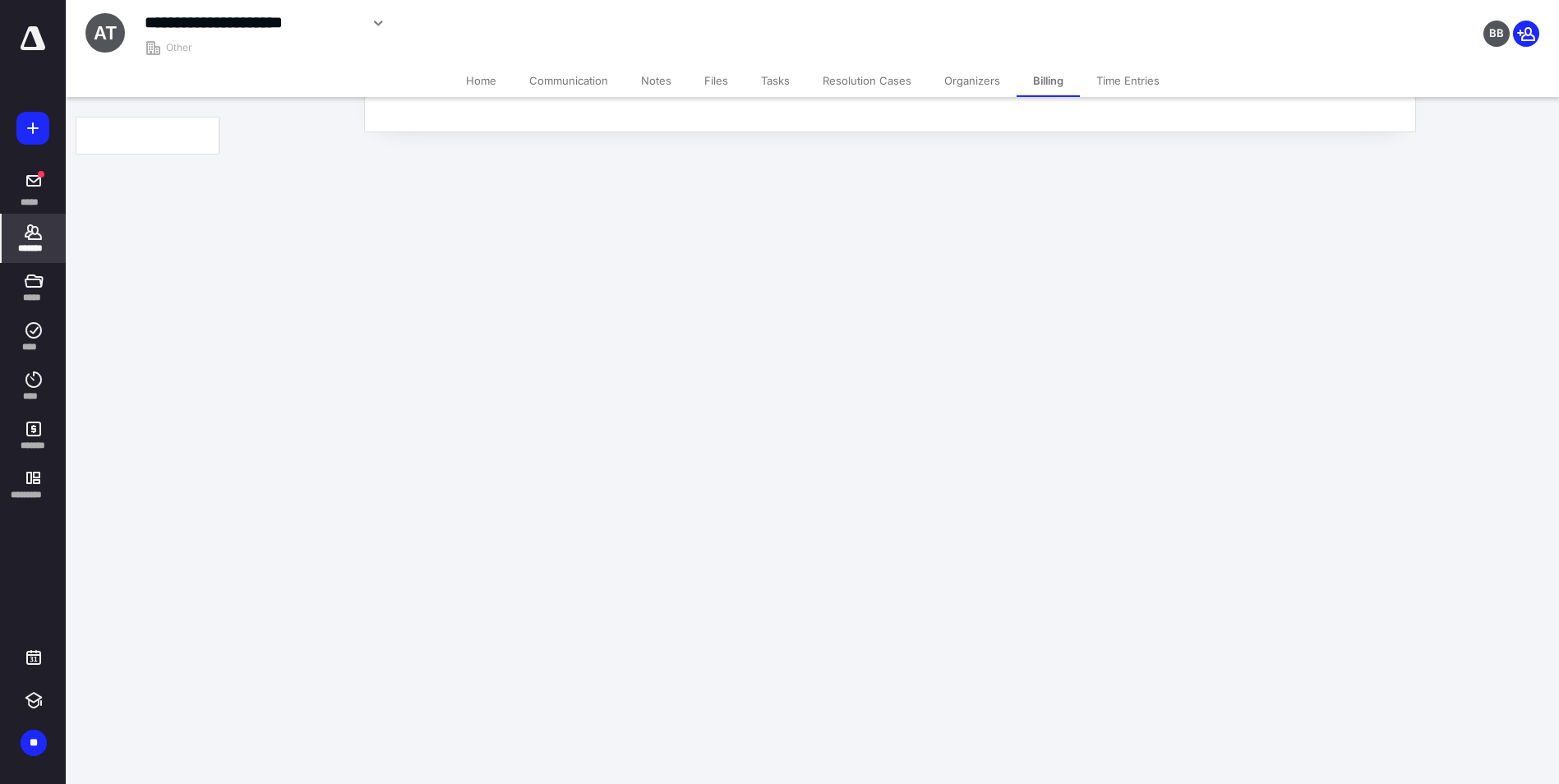 scroll, scrollTop: 0, scrollLeft: 0, axis: both 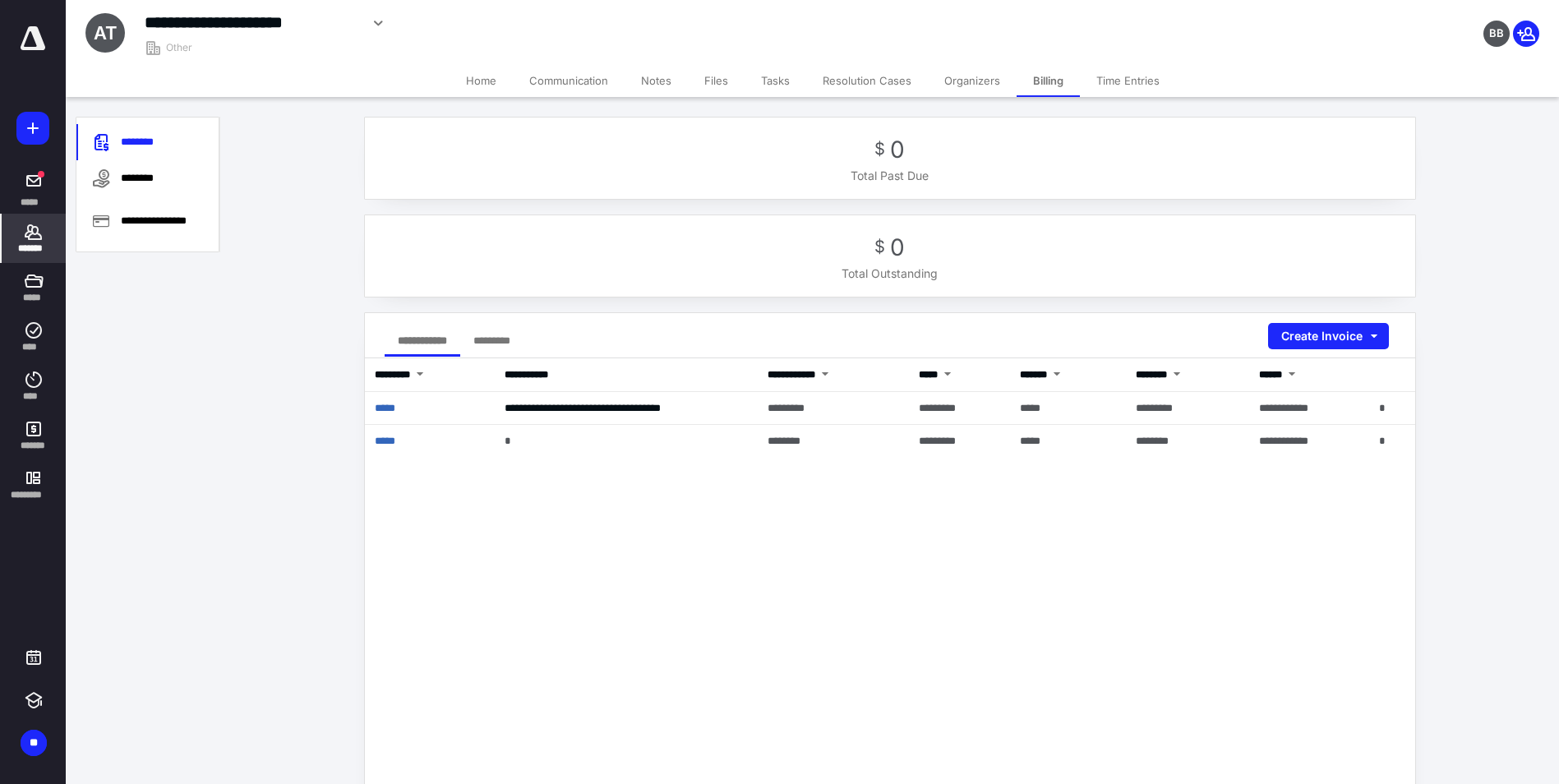 click on "Home" at bounding box center [481, 81] 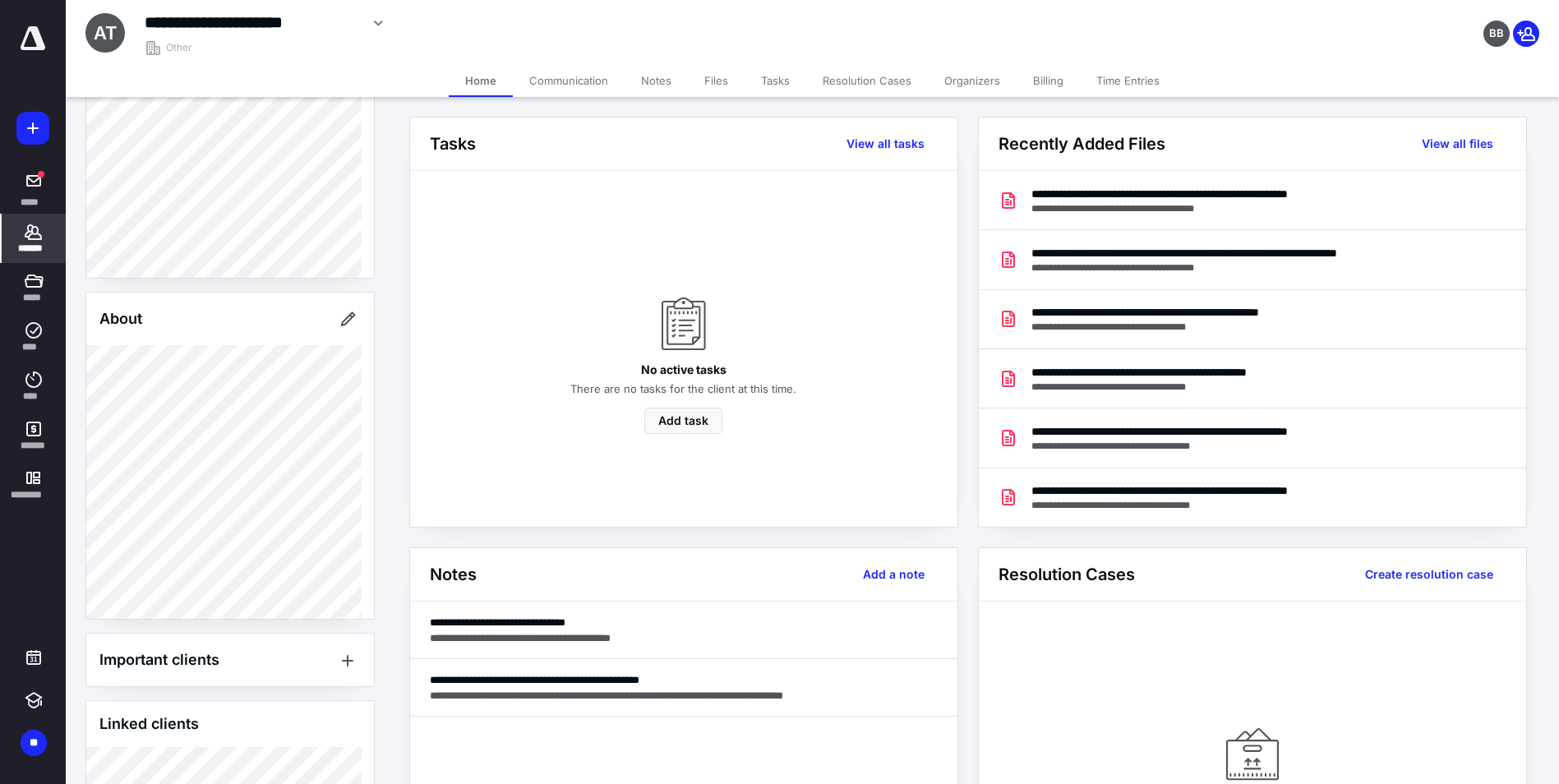 scroll, scrollTop: 323, scrollLeft: 0, axis: vertical 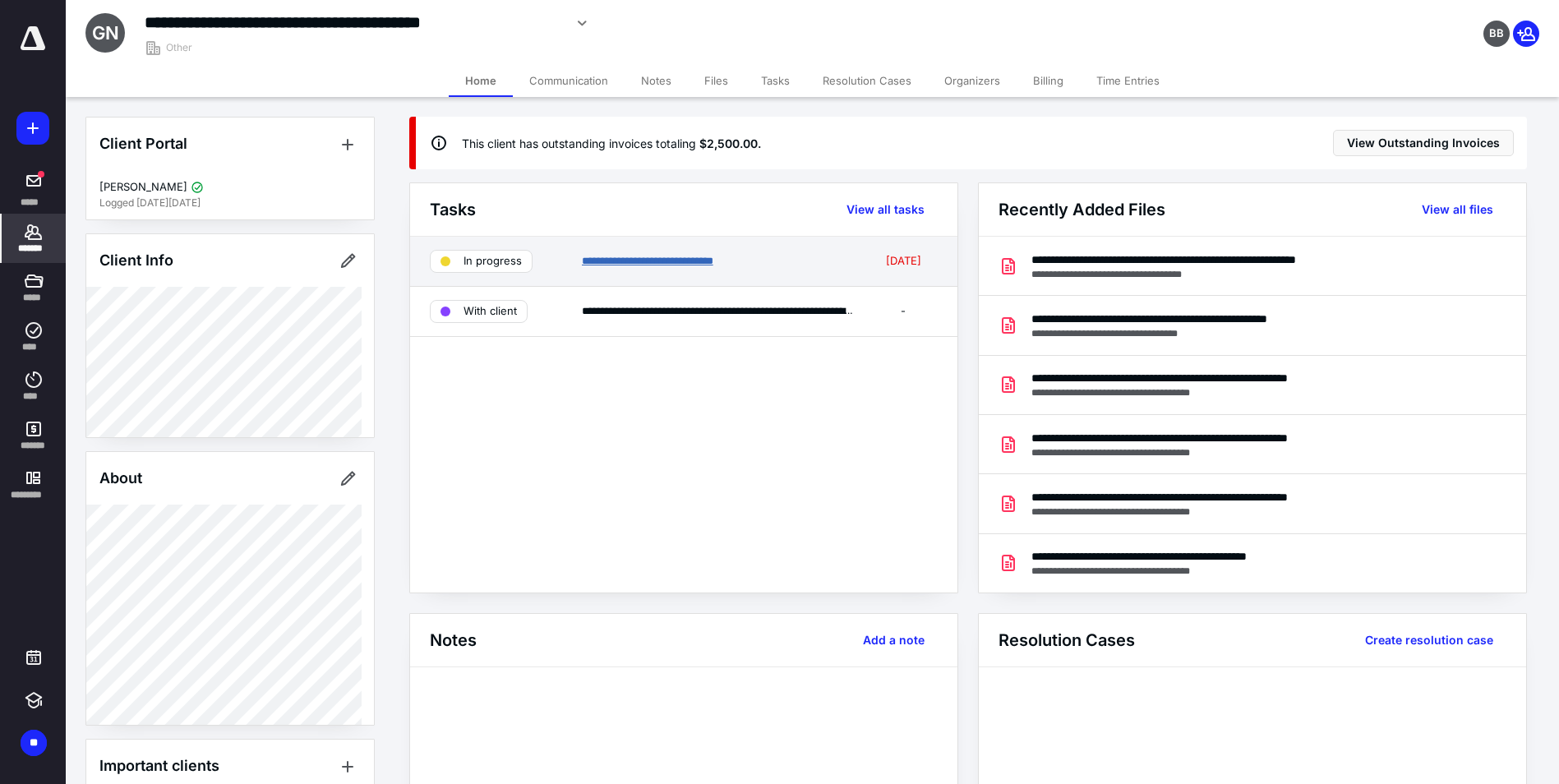 click on "**********" at bounding box center (648, 261) 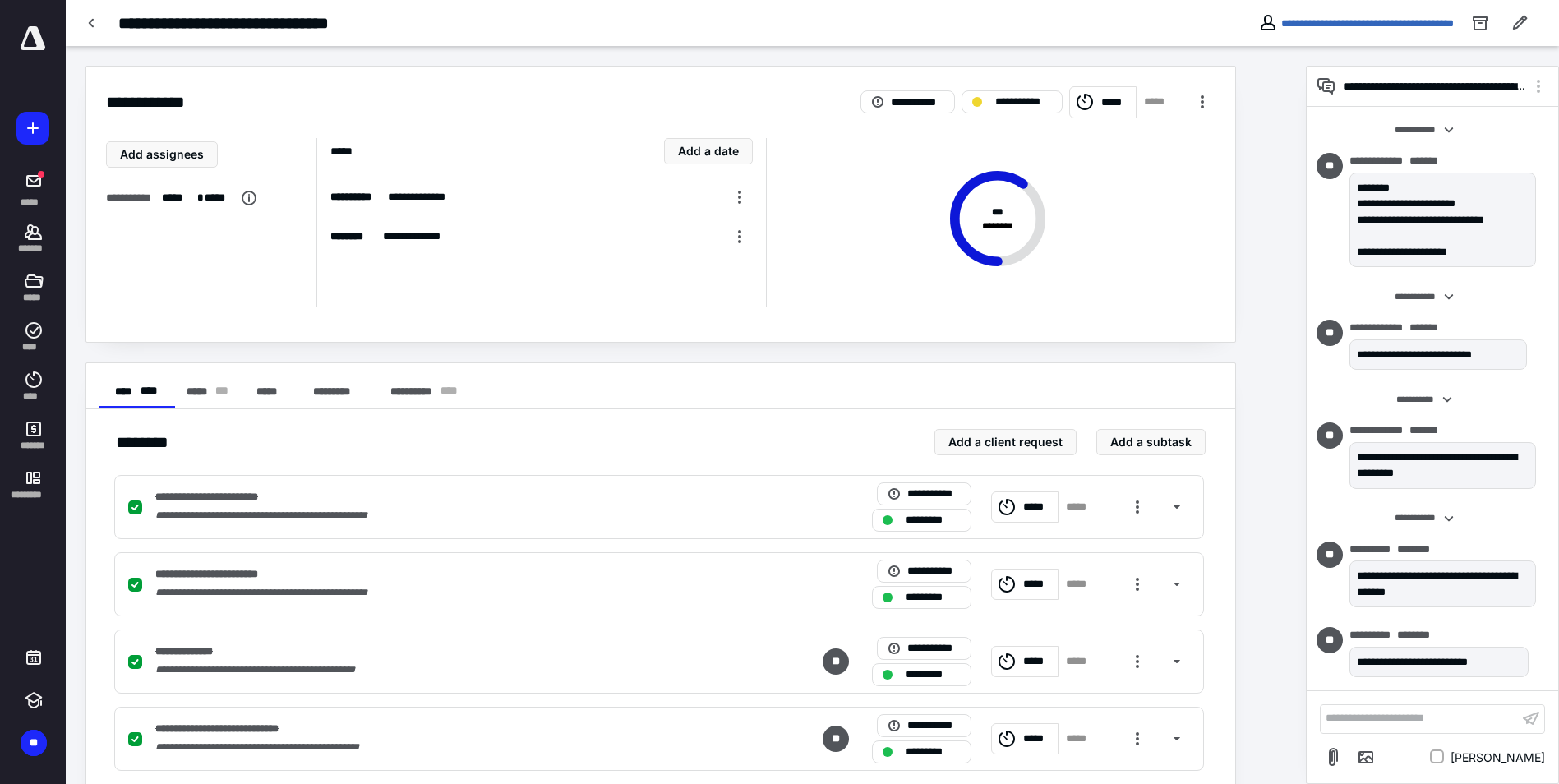 scroll, scrollTop: 344, scrollLeft: 0, axis: vertical 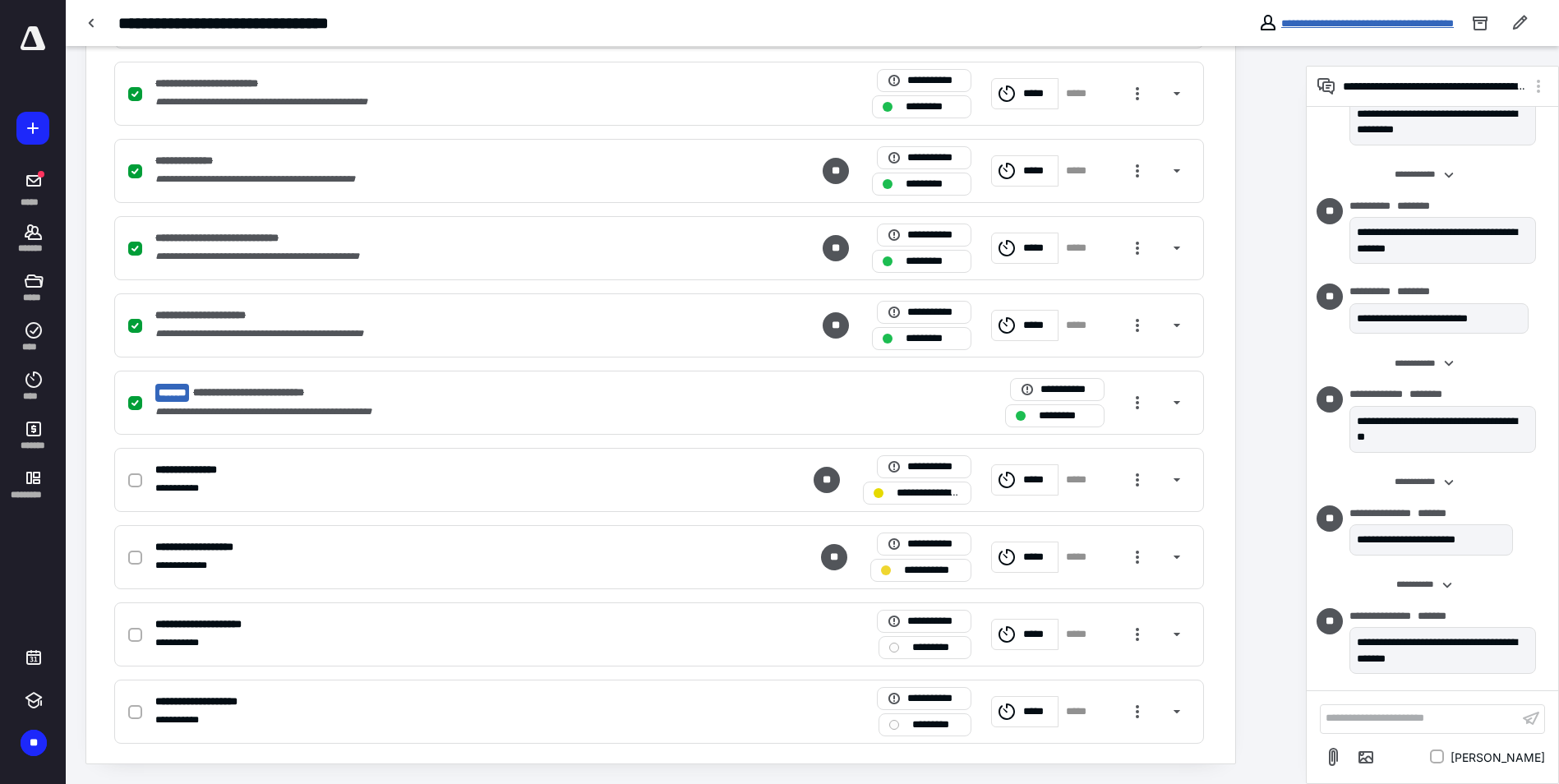 click on "**********" at bounding box center [1368, 23] 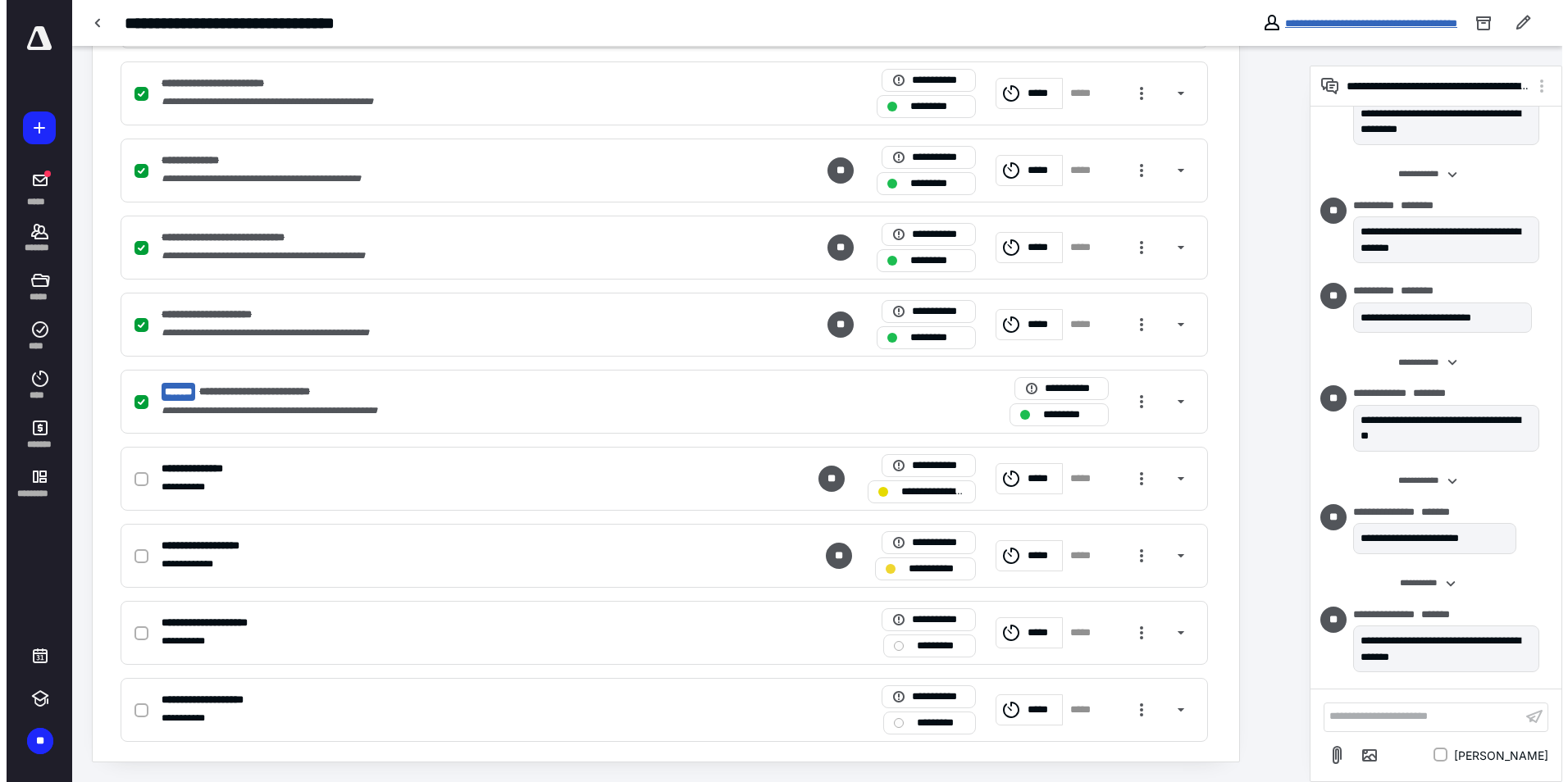 scroll, scrollTop: 0, scrollLeft: 0, axis: both 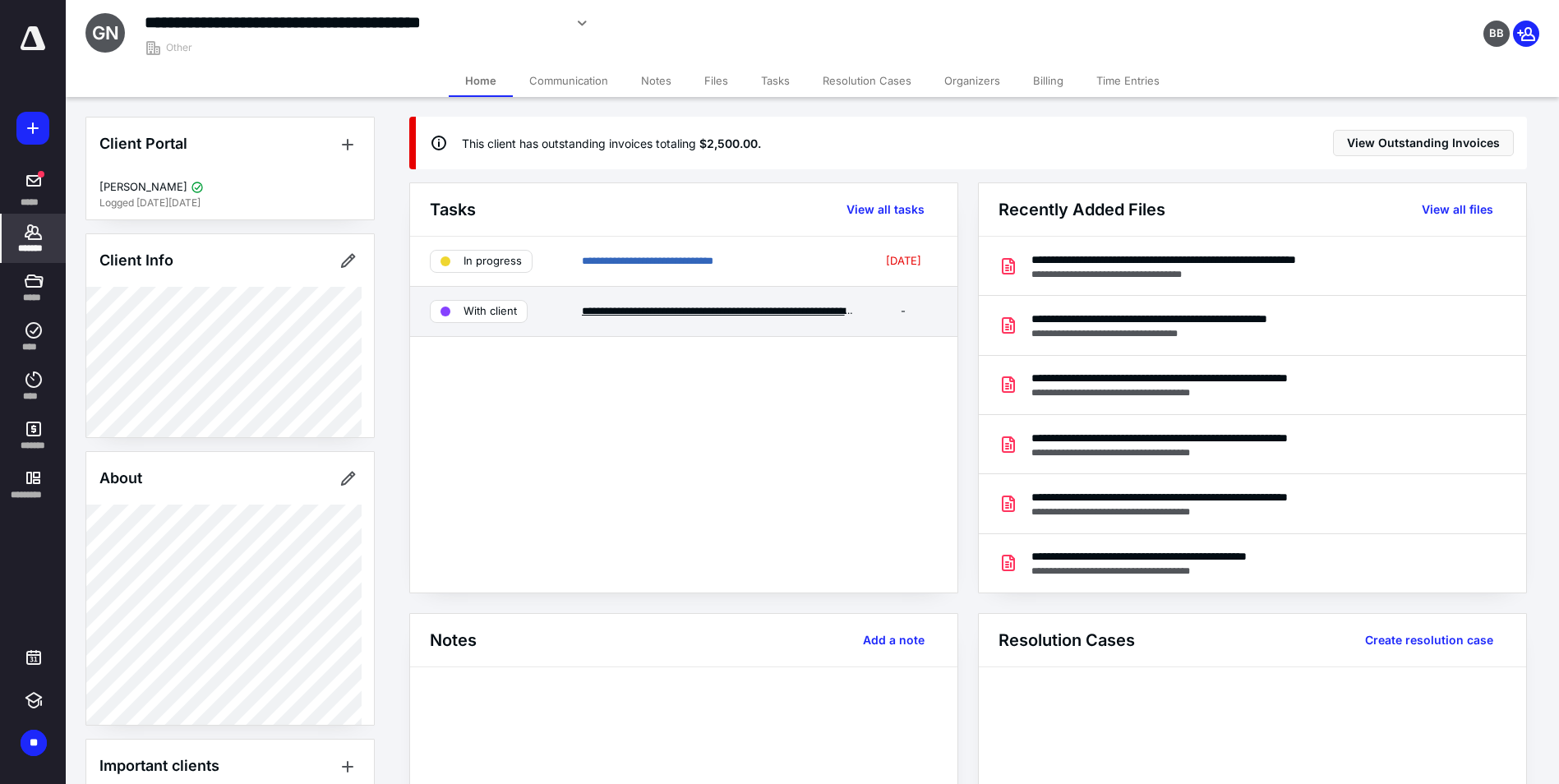 click on "**********" at bounding box center [744, 311] 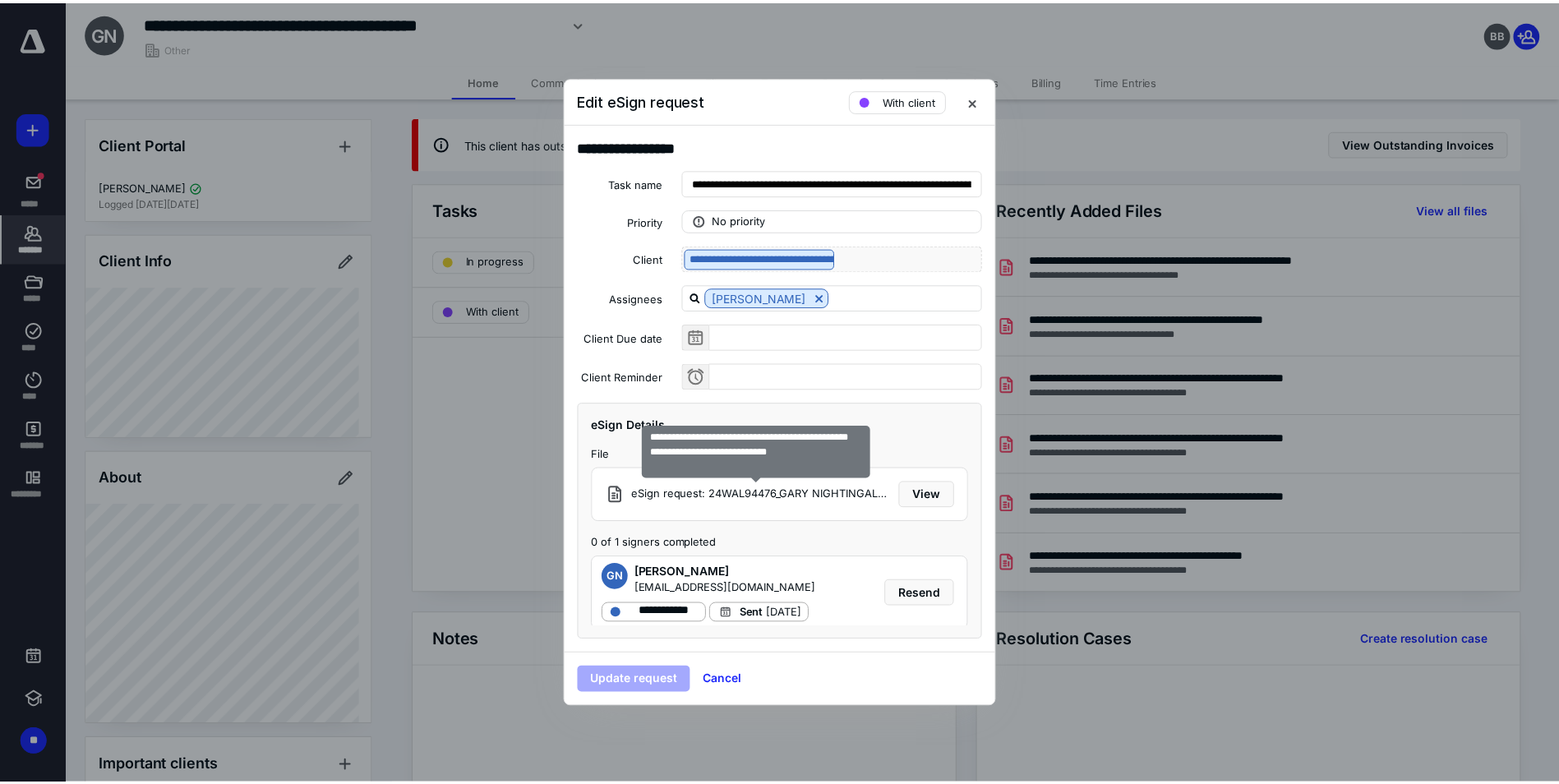 scroll, scrollTop: 23, scrollLeft: 0, axis: vertical 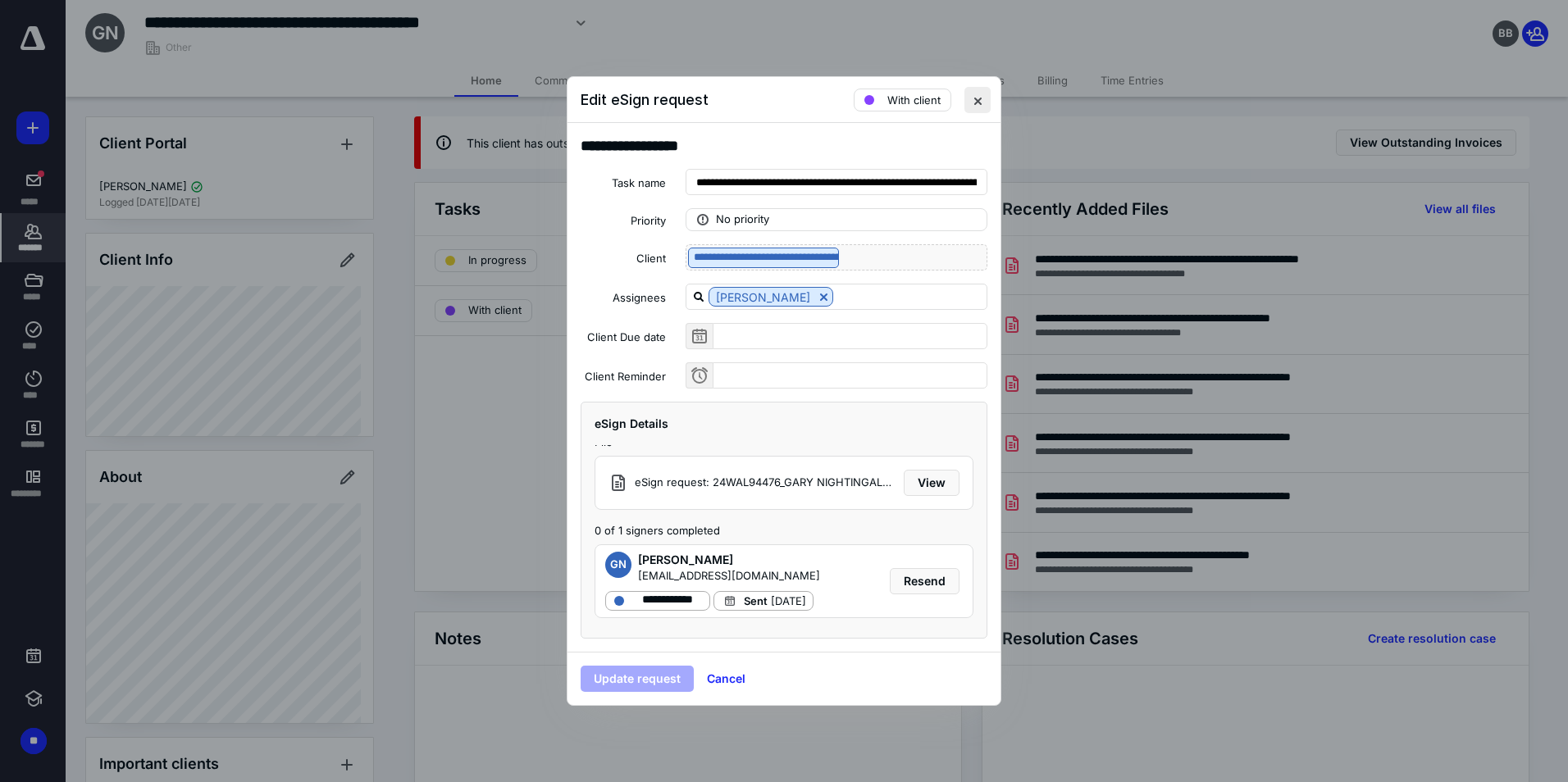 click at bounding box center [978, 100] 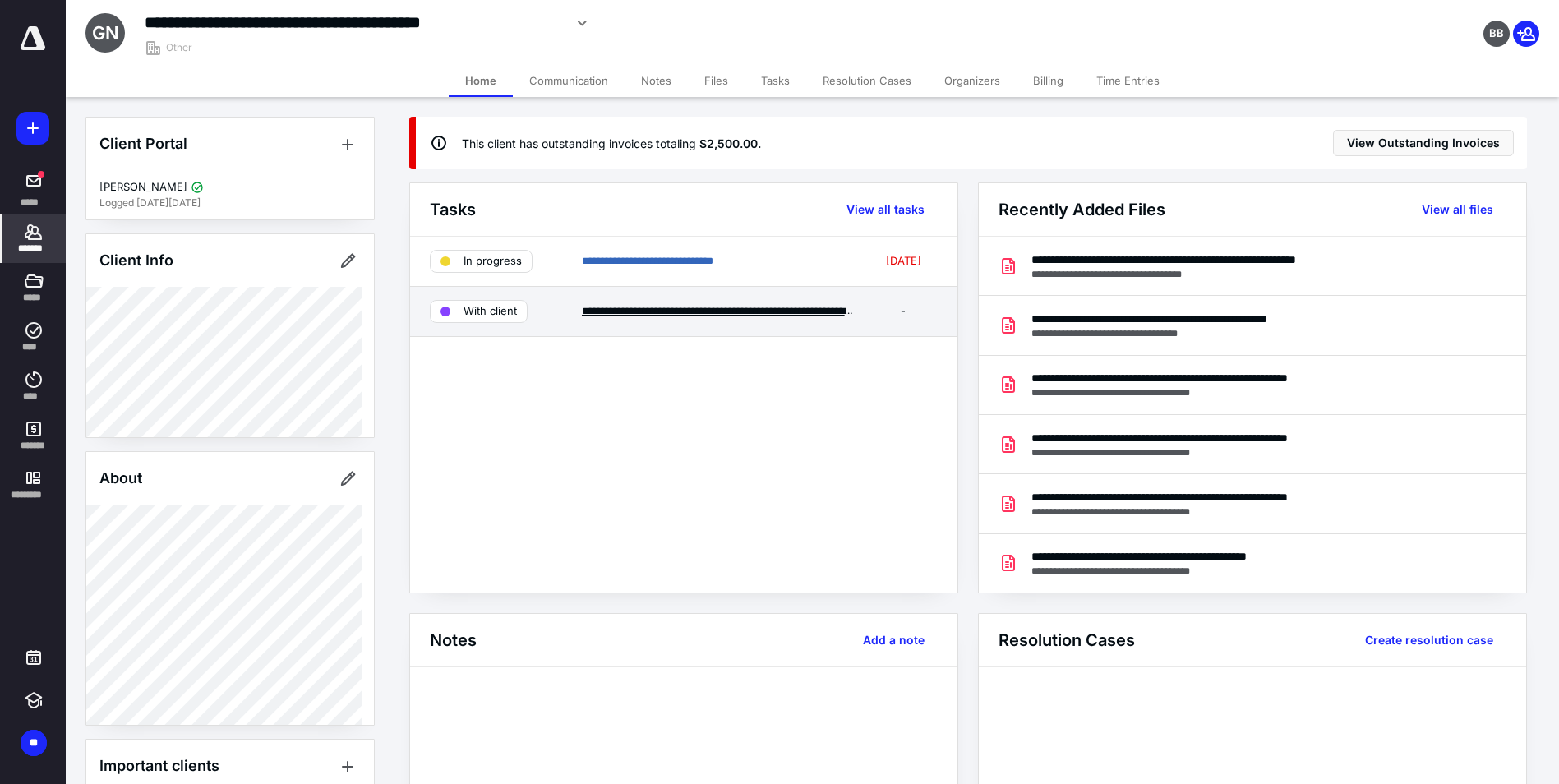click on "**********" at bounding box center [744, 311] 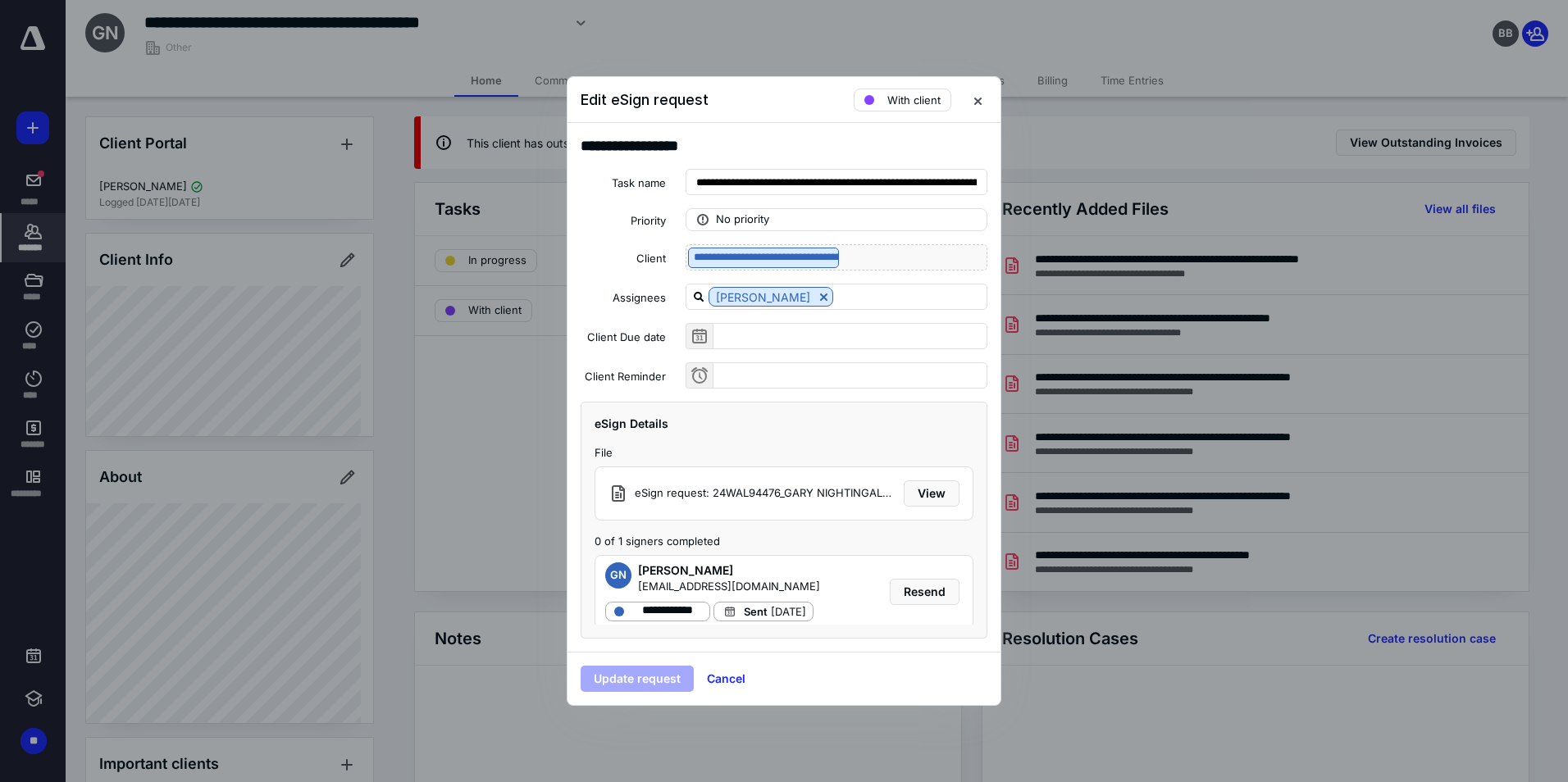 click at bounding box center (978, 100) 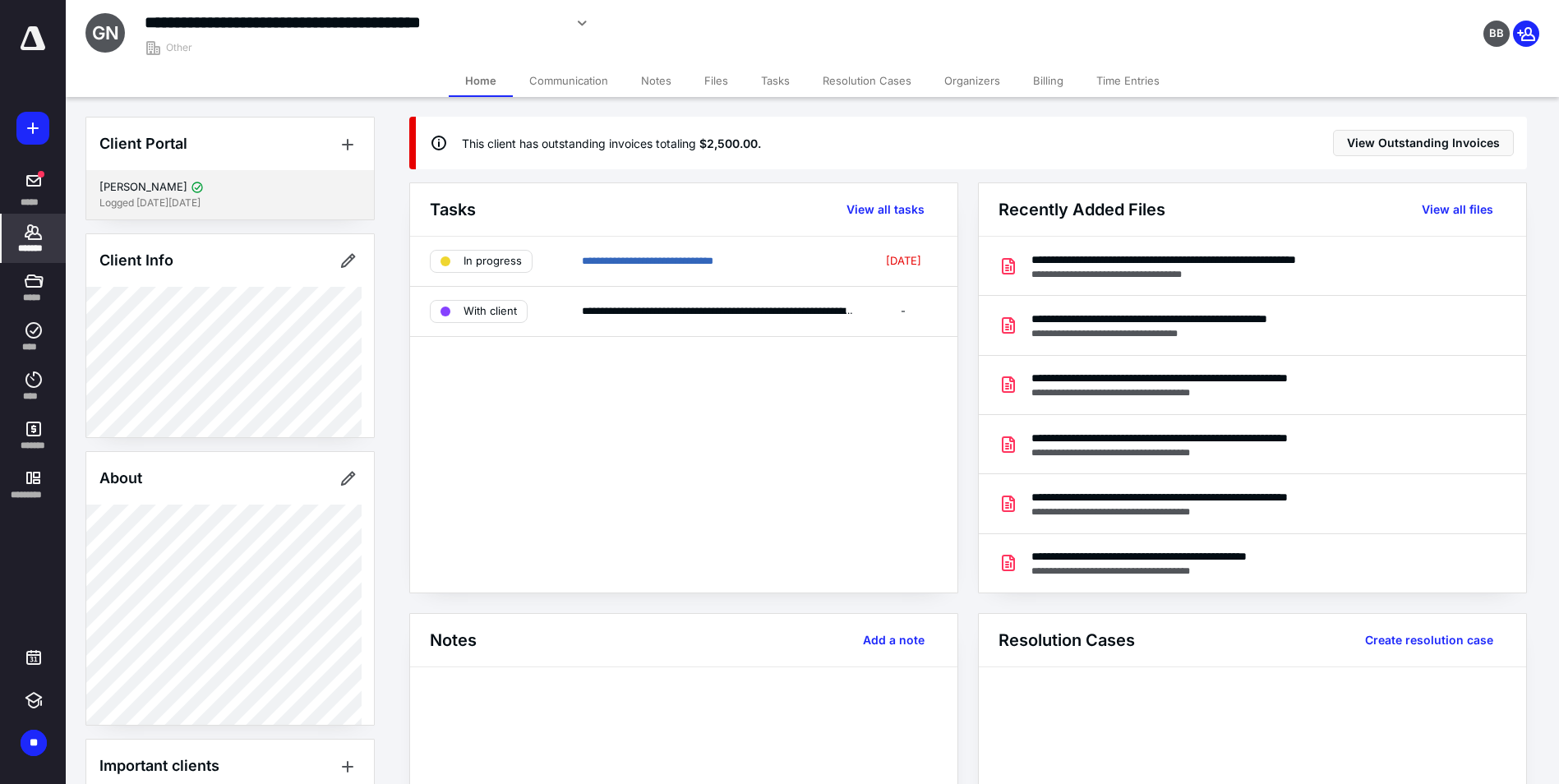 click on "Logged [DATE][DATE]" at bounding box center [230, 203] 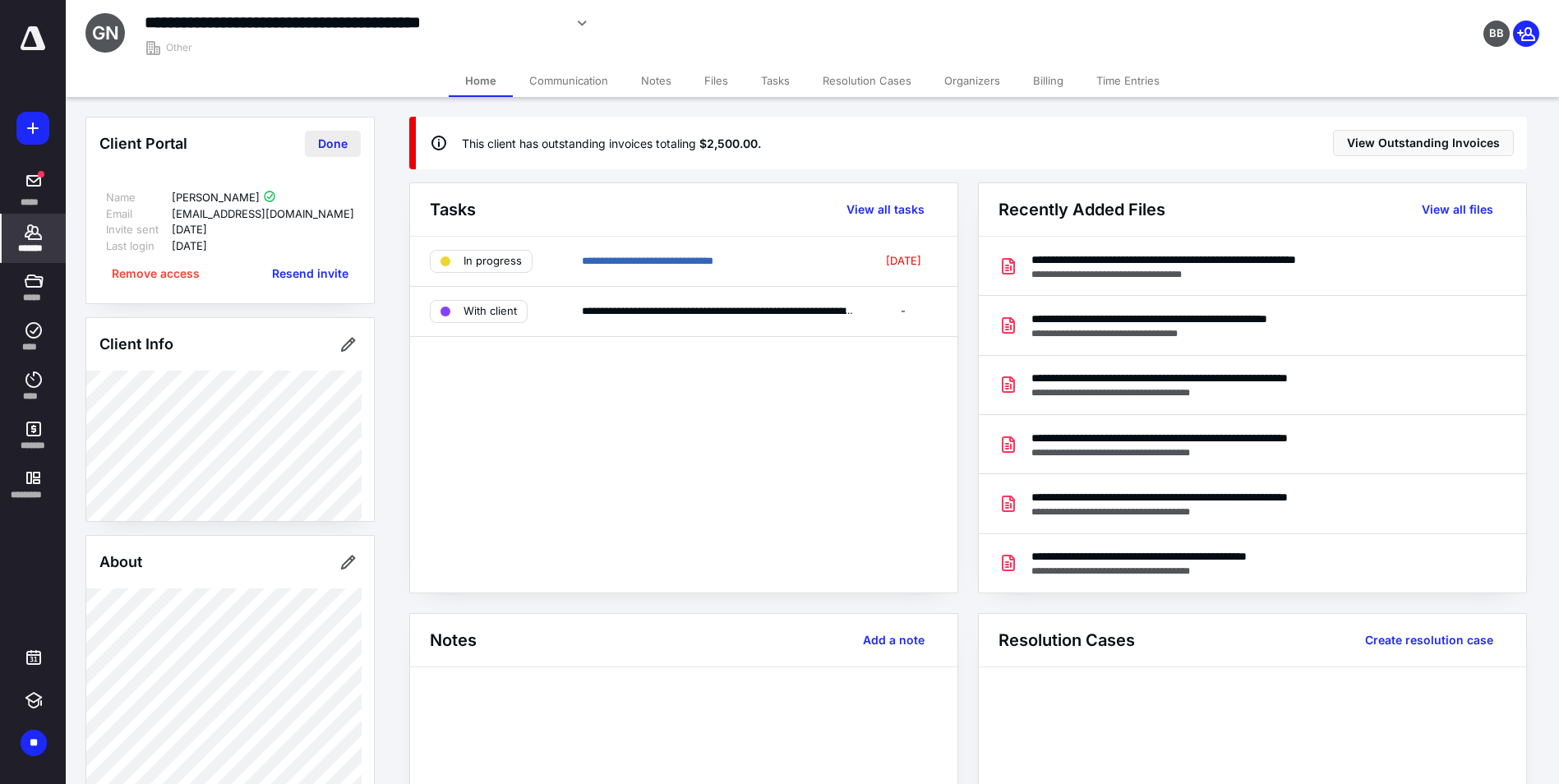 click on "Done" at bounding box center [333, 144] 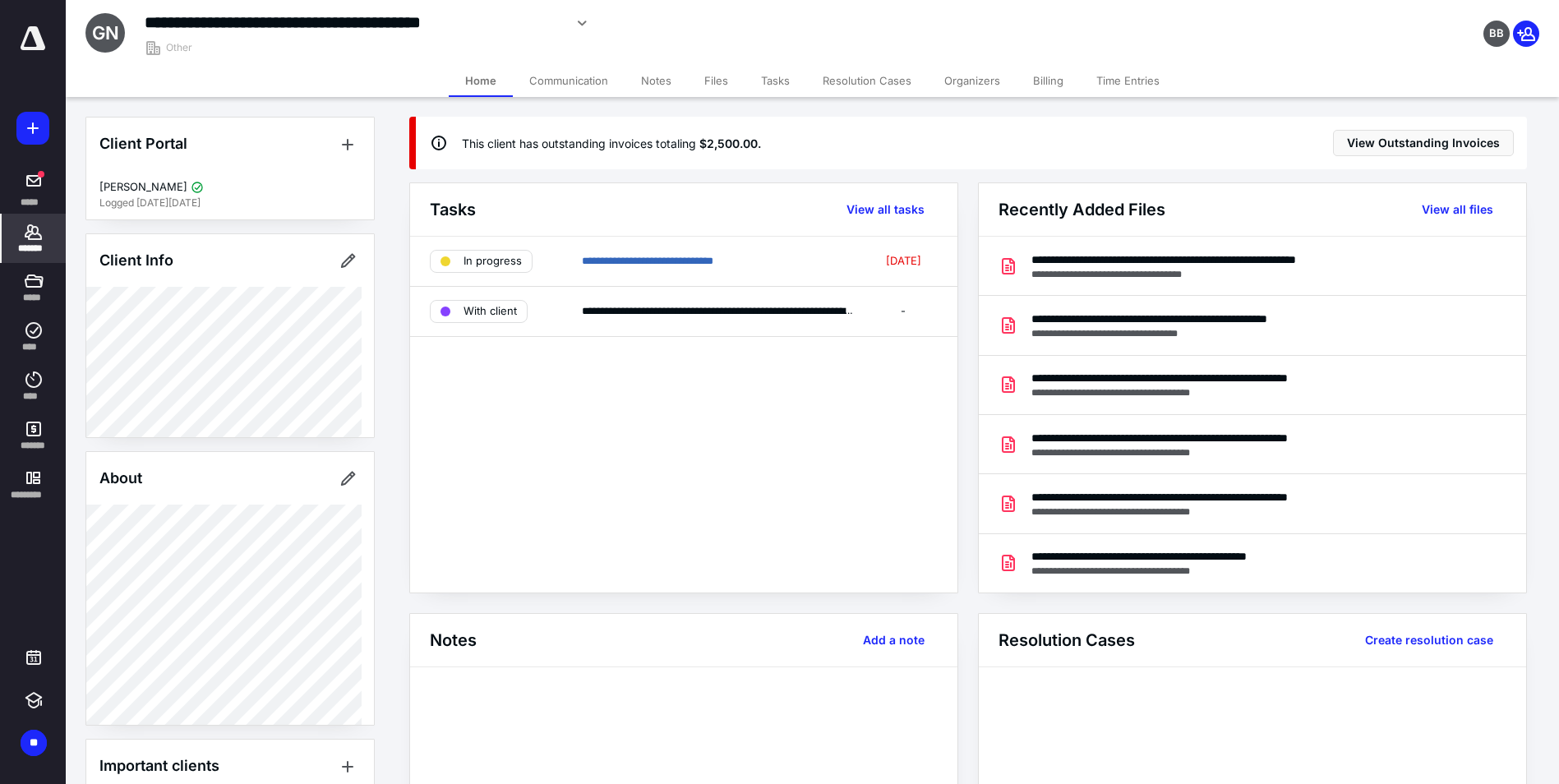 scroll, scrollTop: 212, scrollLeft: 0, axis: vertical 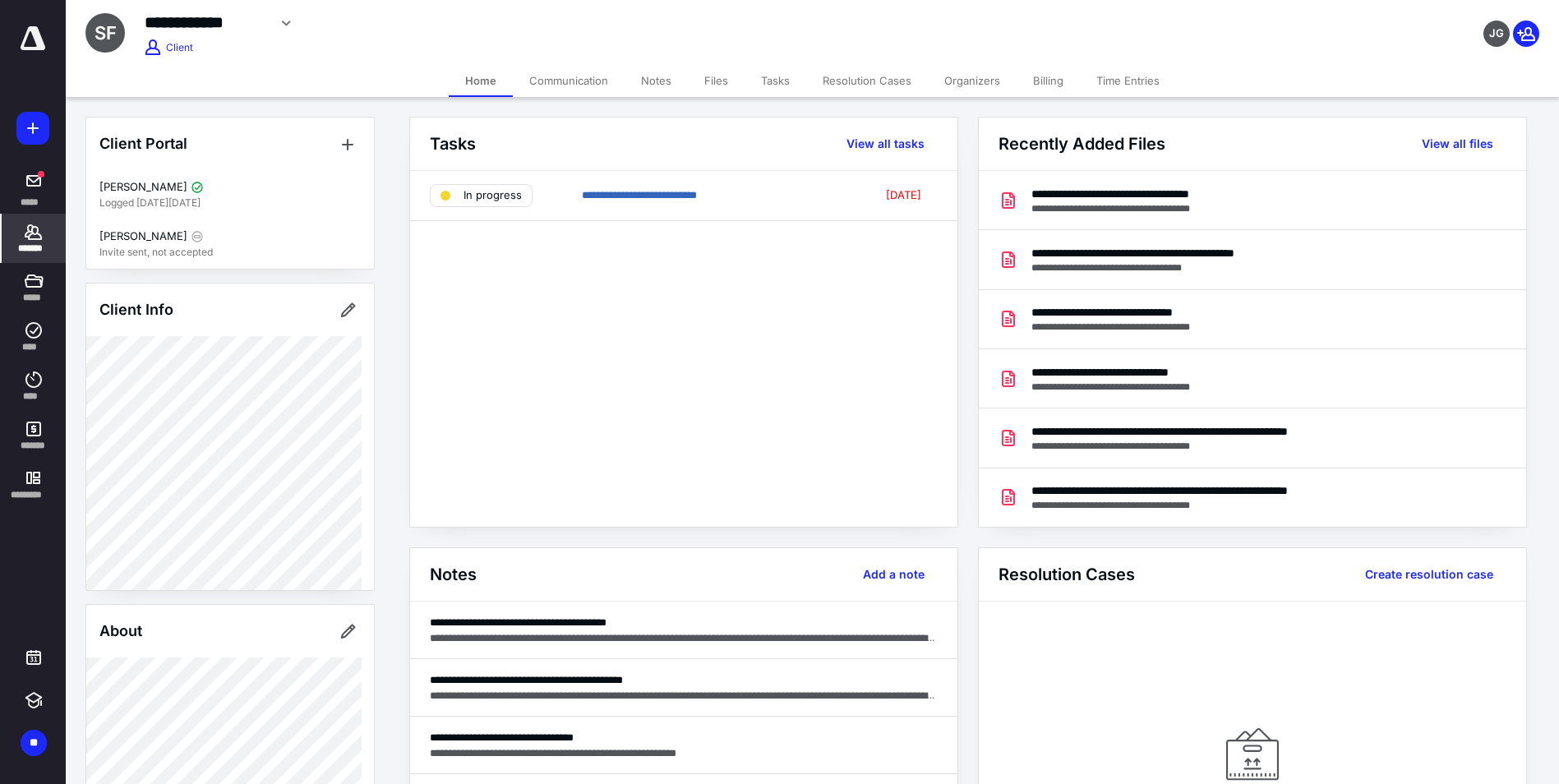 click on "Client Portal" at bounding box center (230, 144) 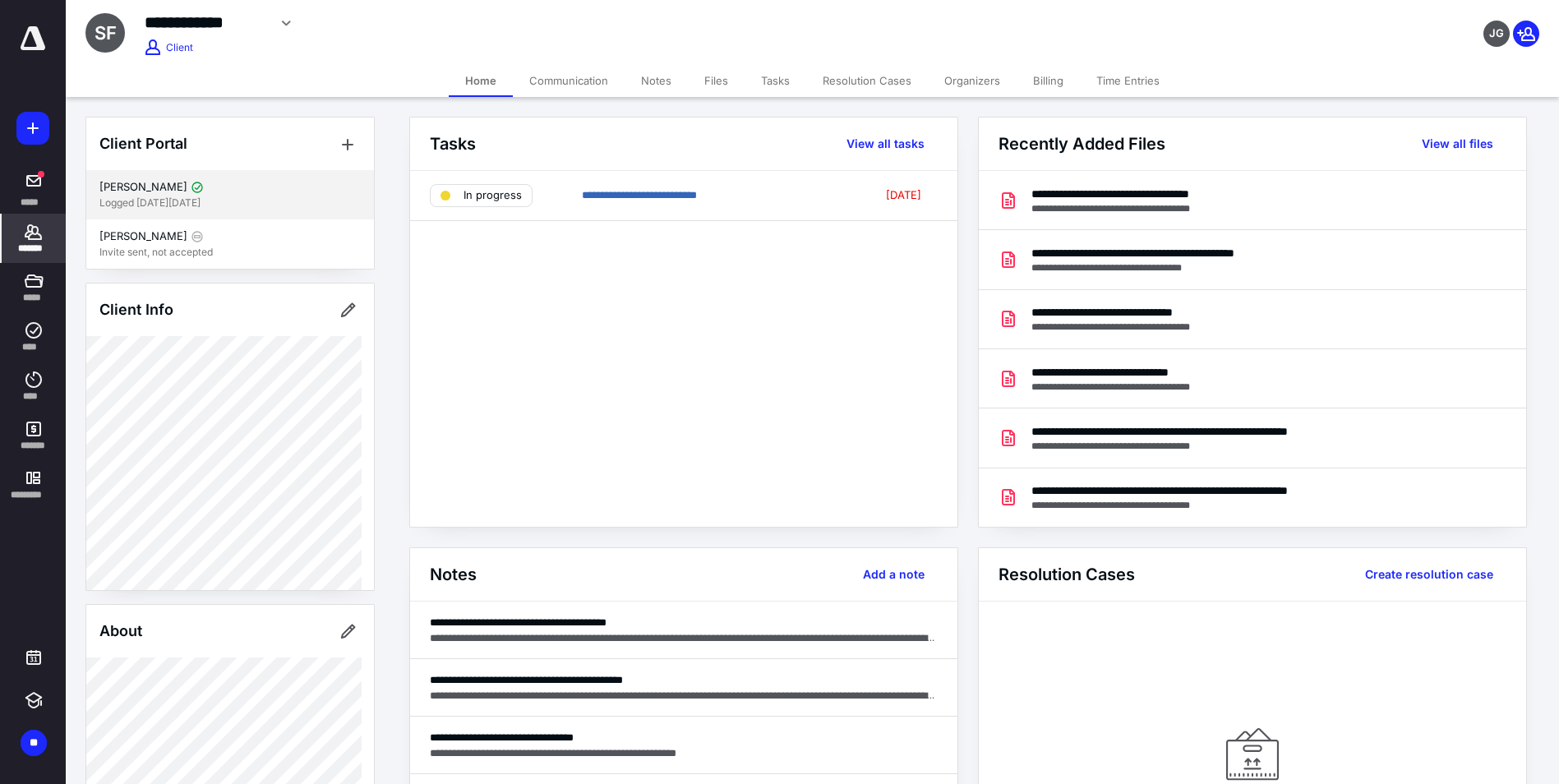 click at bounding box center (197, 187) 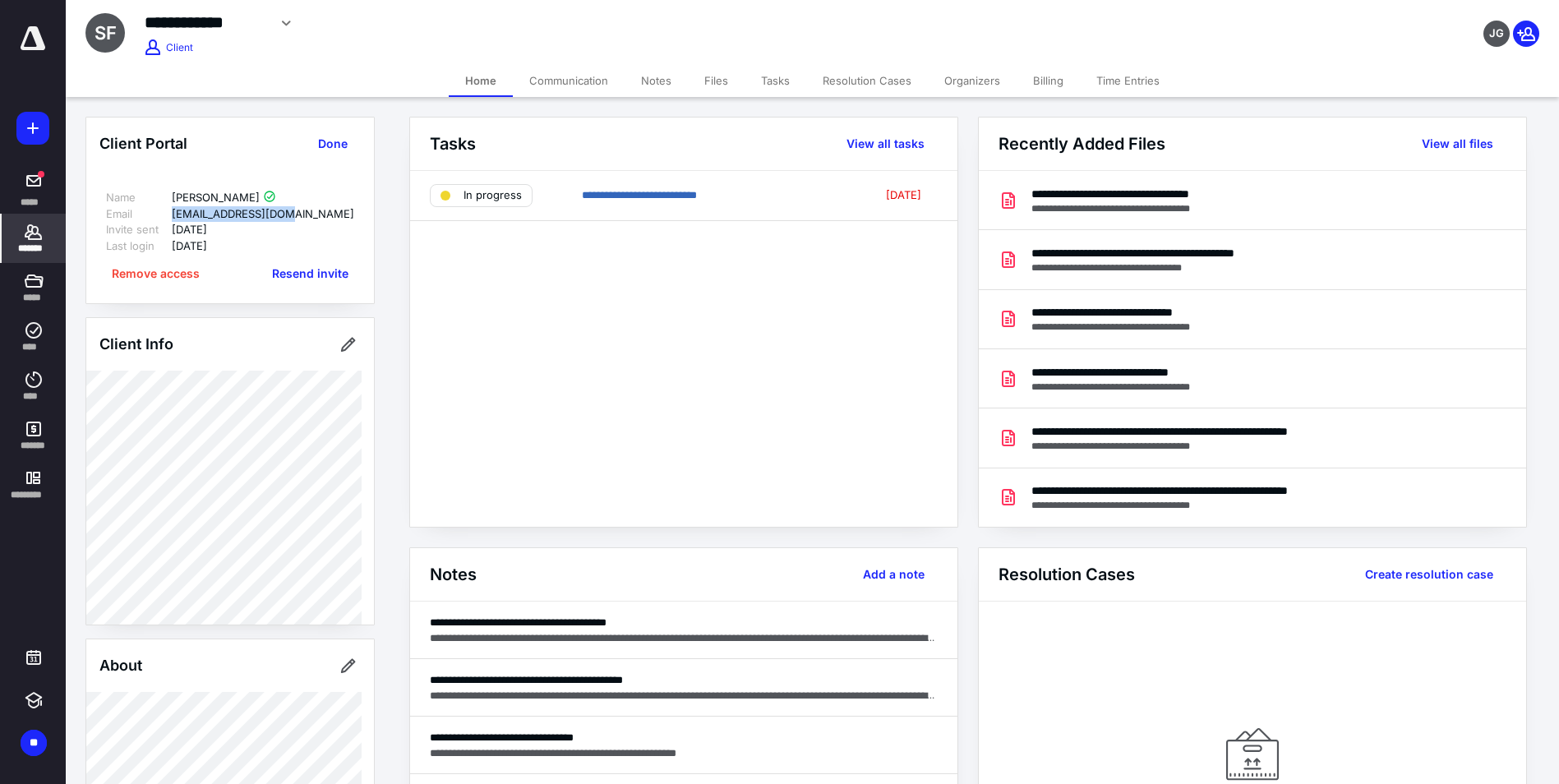 drag, startPoint x: 284, startPoint y: 217, endPoint x: 168, endPoint y: 221, distance: 116.06895 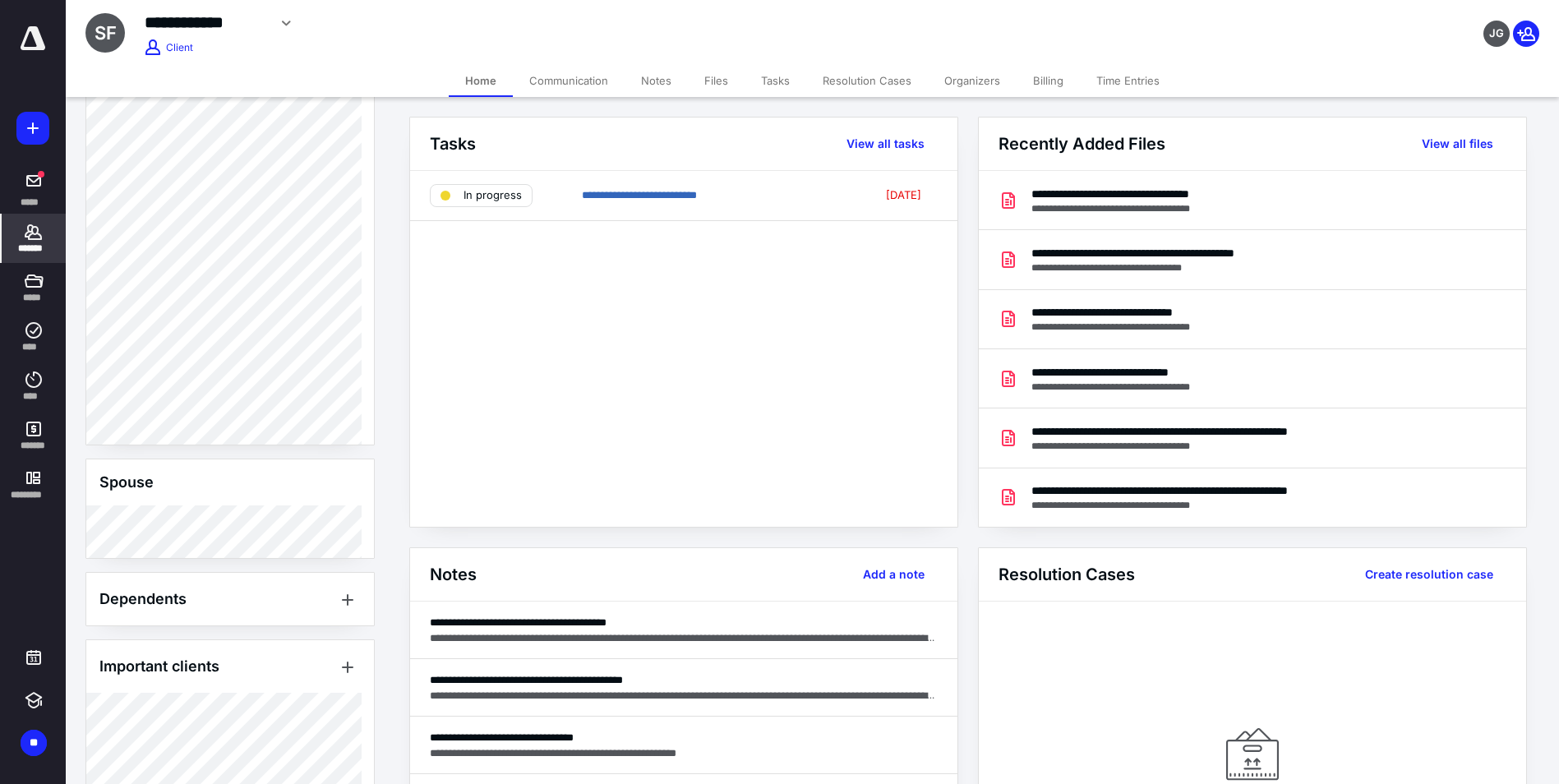 scroll, scrollTop: 853, scrollLeft: 0, axis: vertical 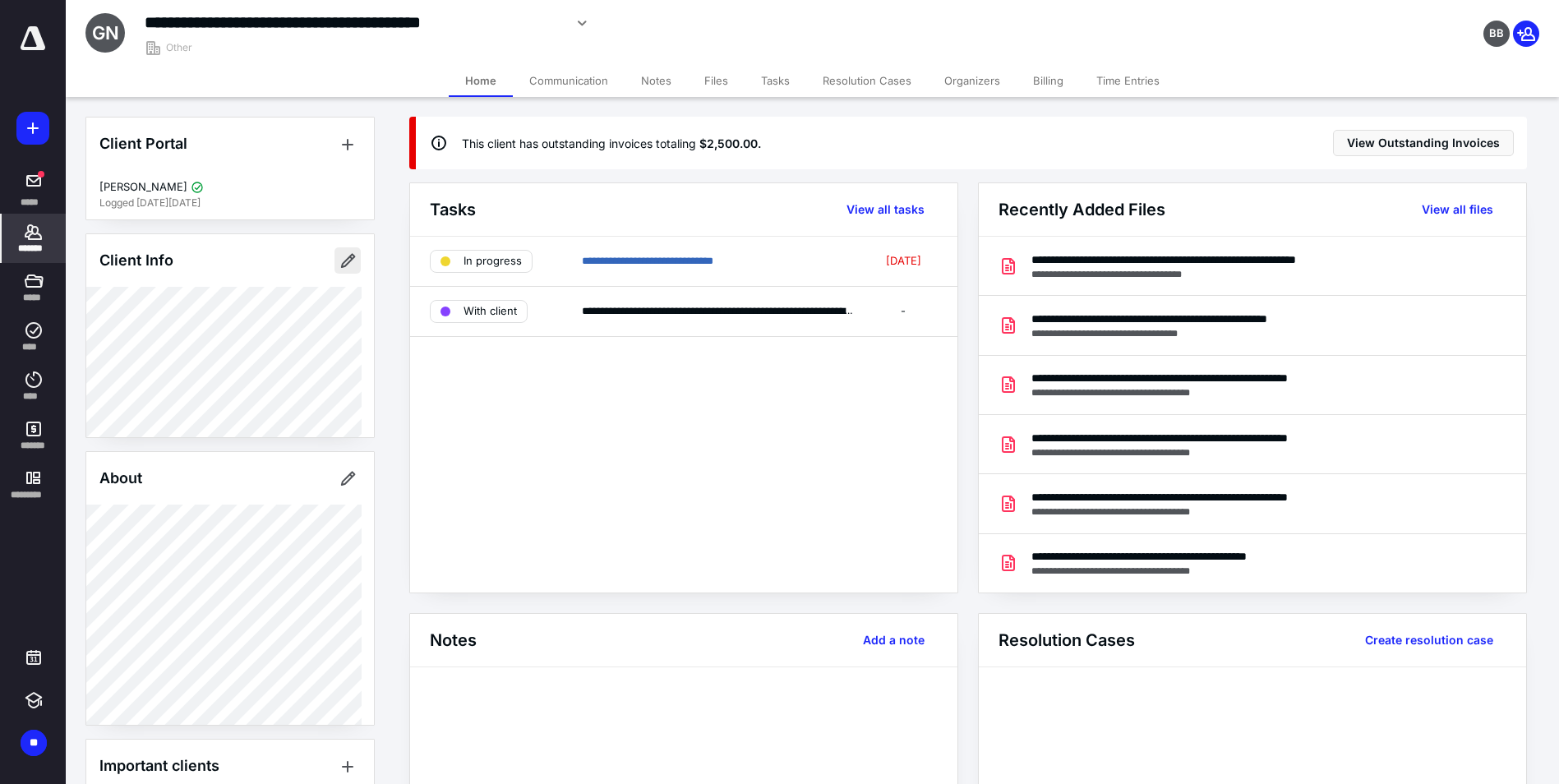 click at bounding box center [348, 261] 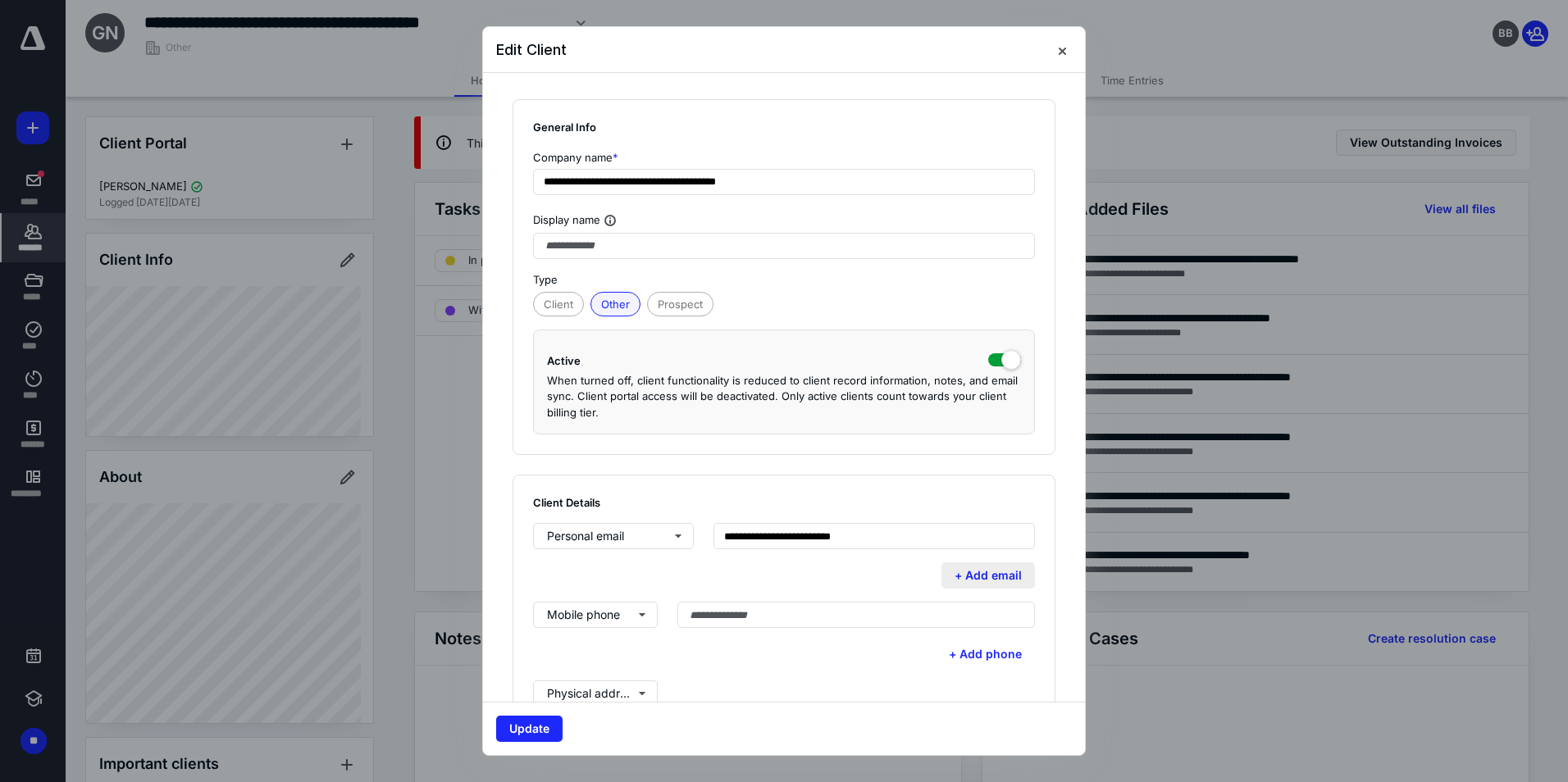 click on "+ Add email" at bounding box center (988, 575) 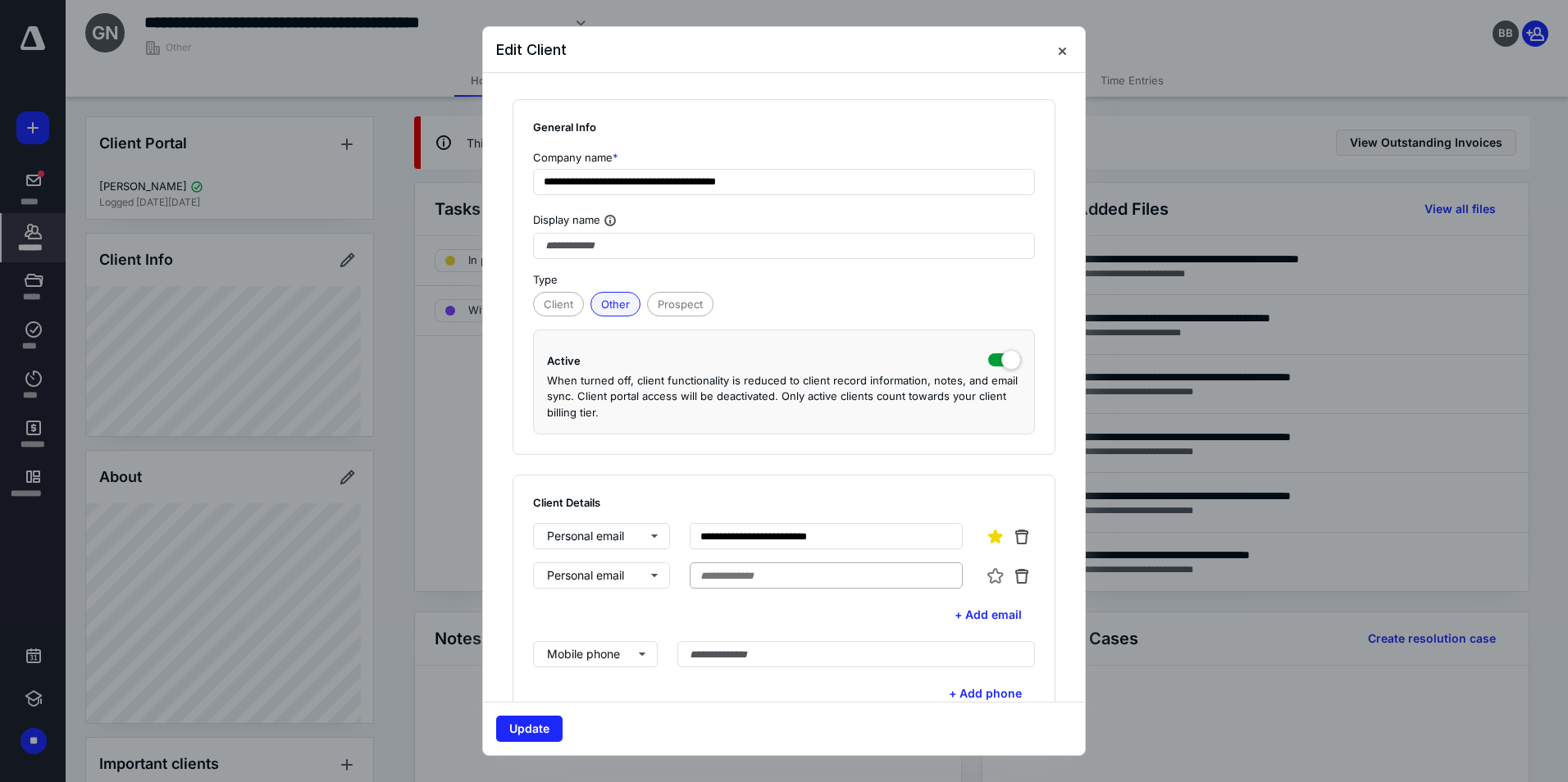 click at bounding box center (826, 575) 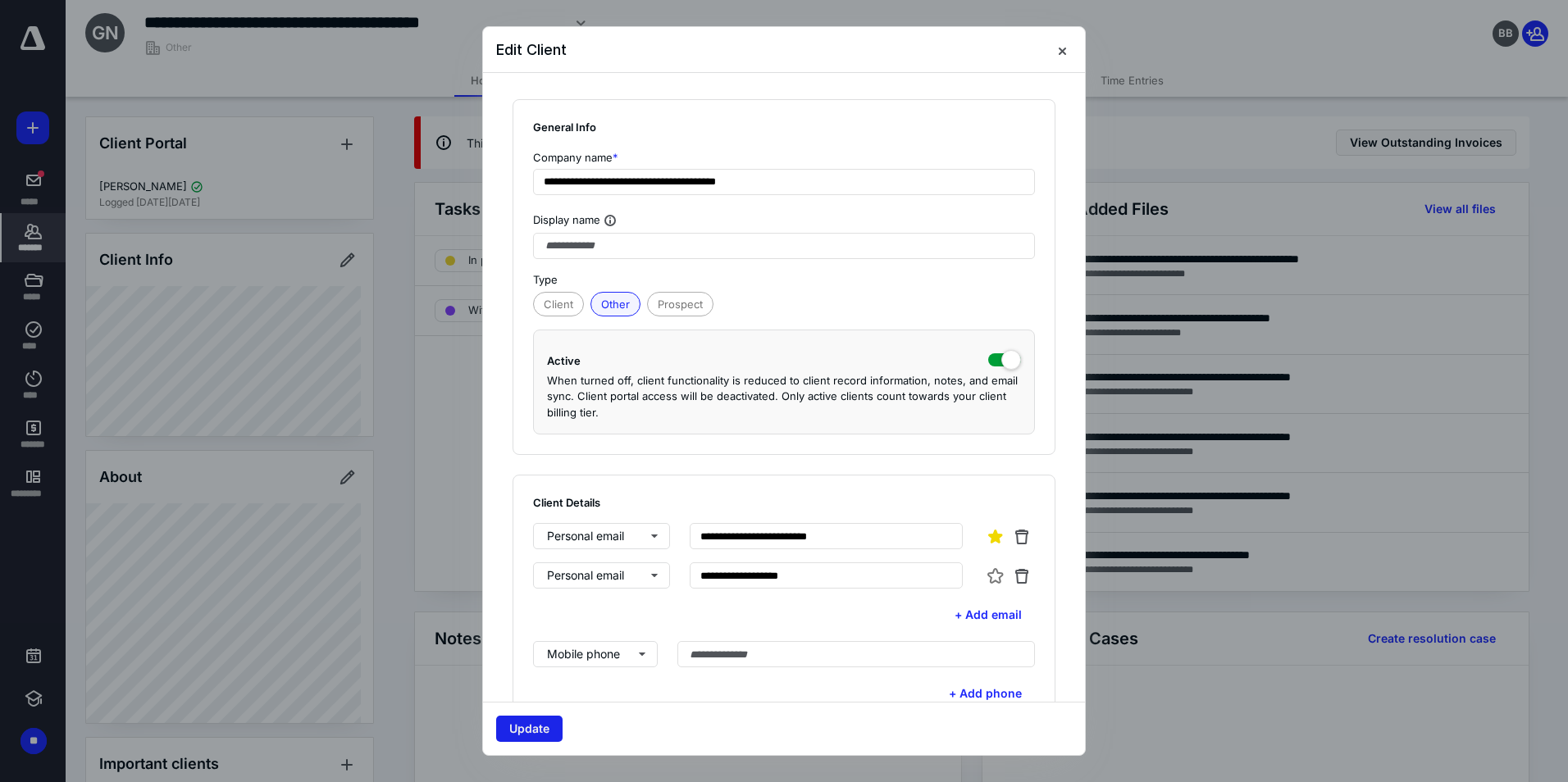 type on "**********" 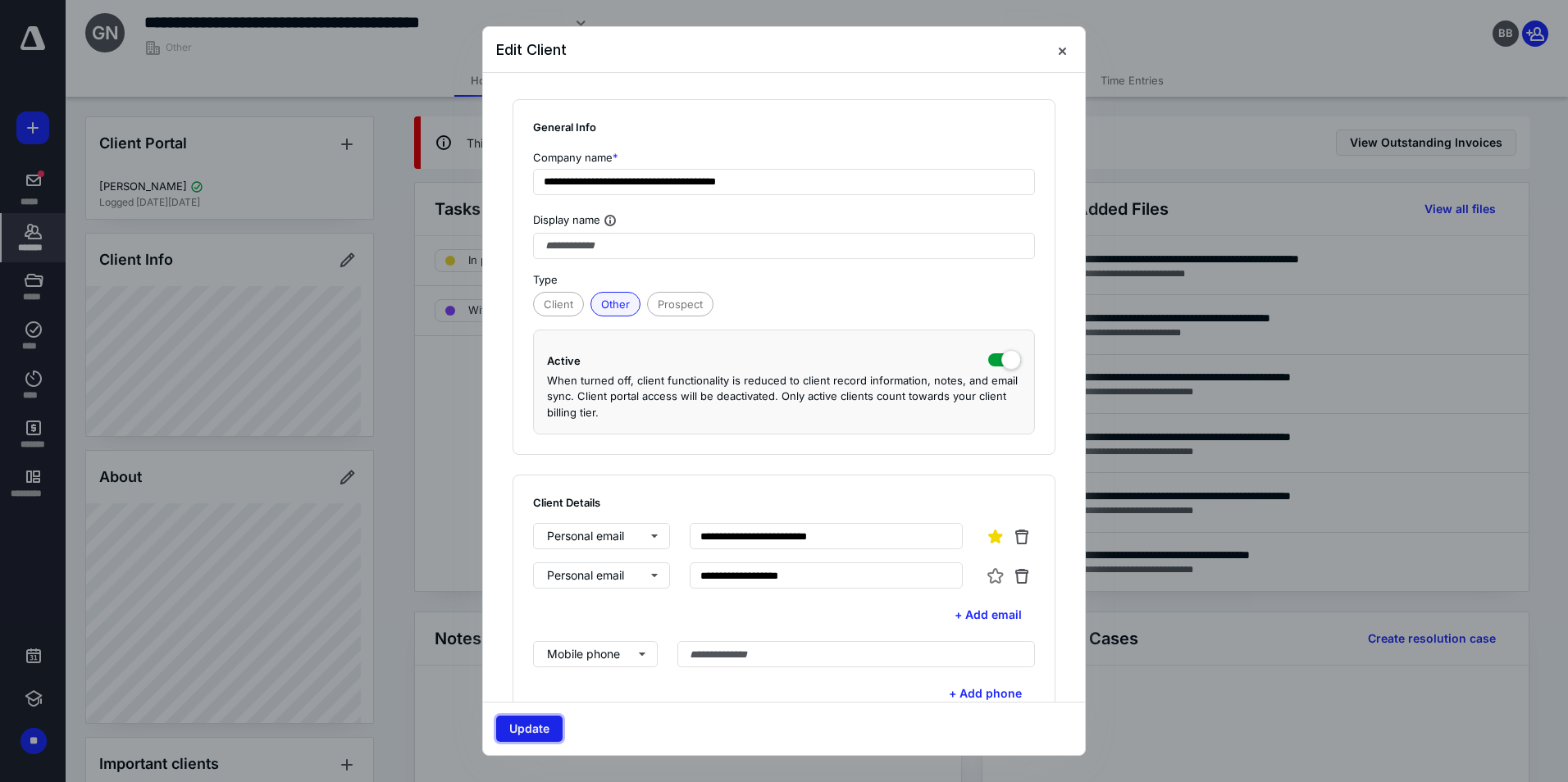 click on "Update" at bounding box center [529, 729] 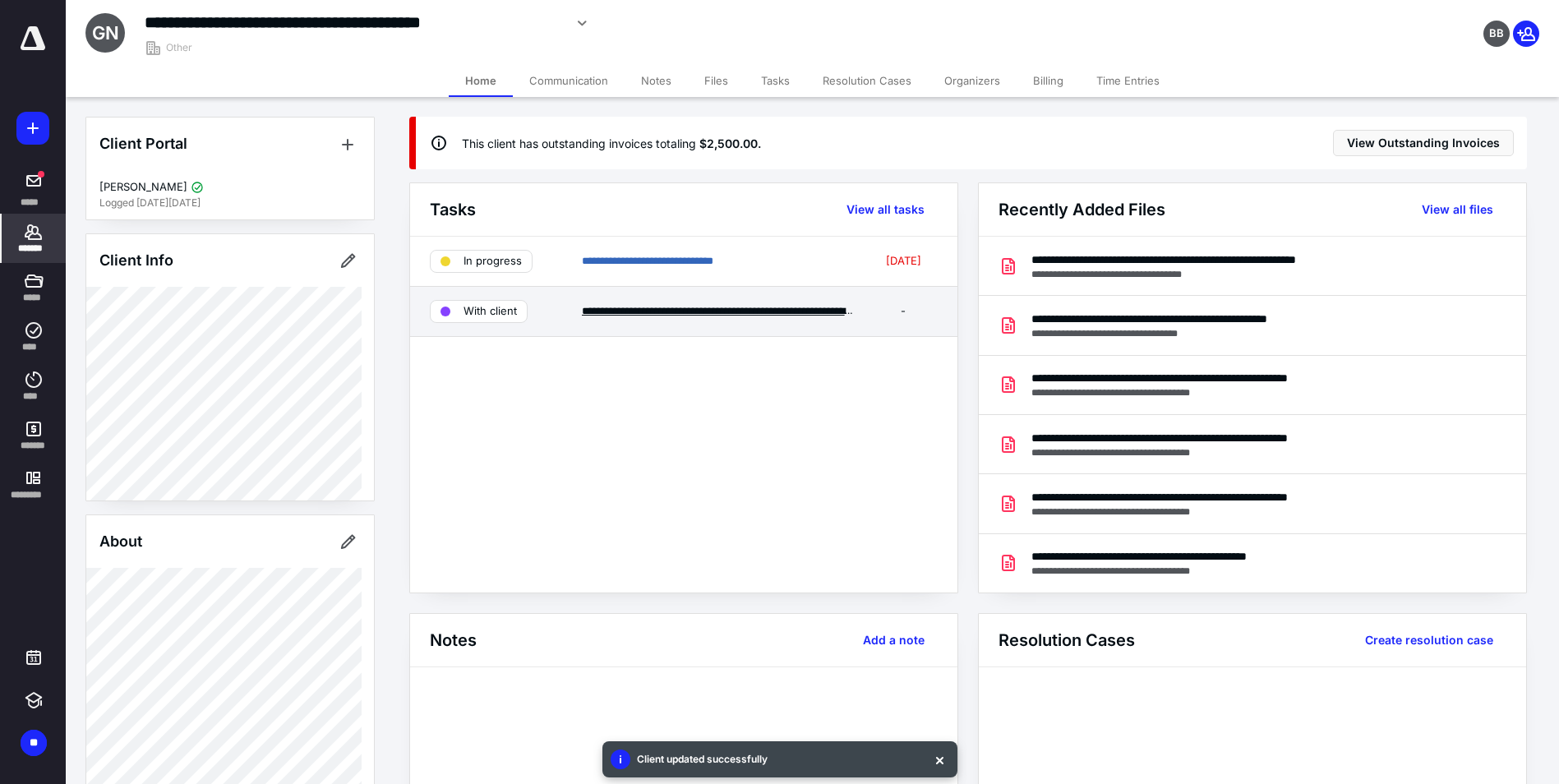 click on "**********" at bounding box center (744, 311) 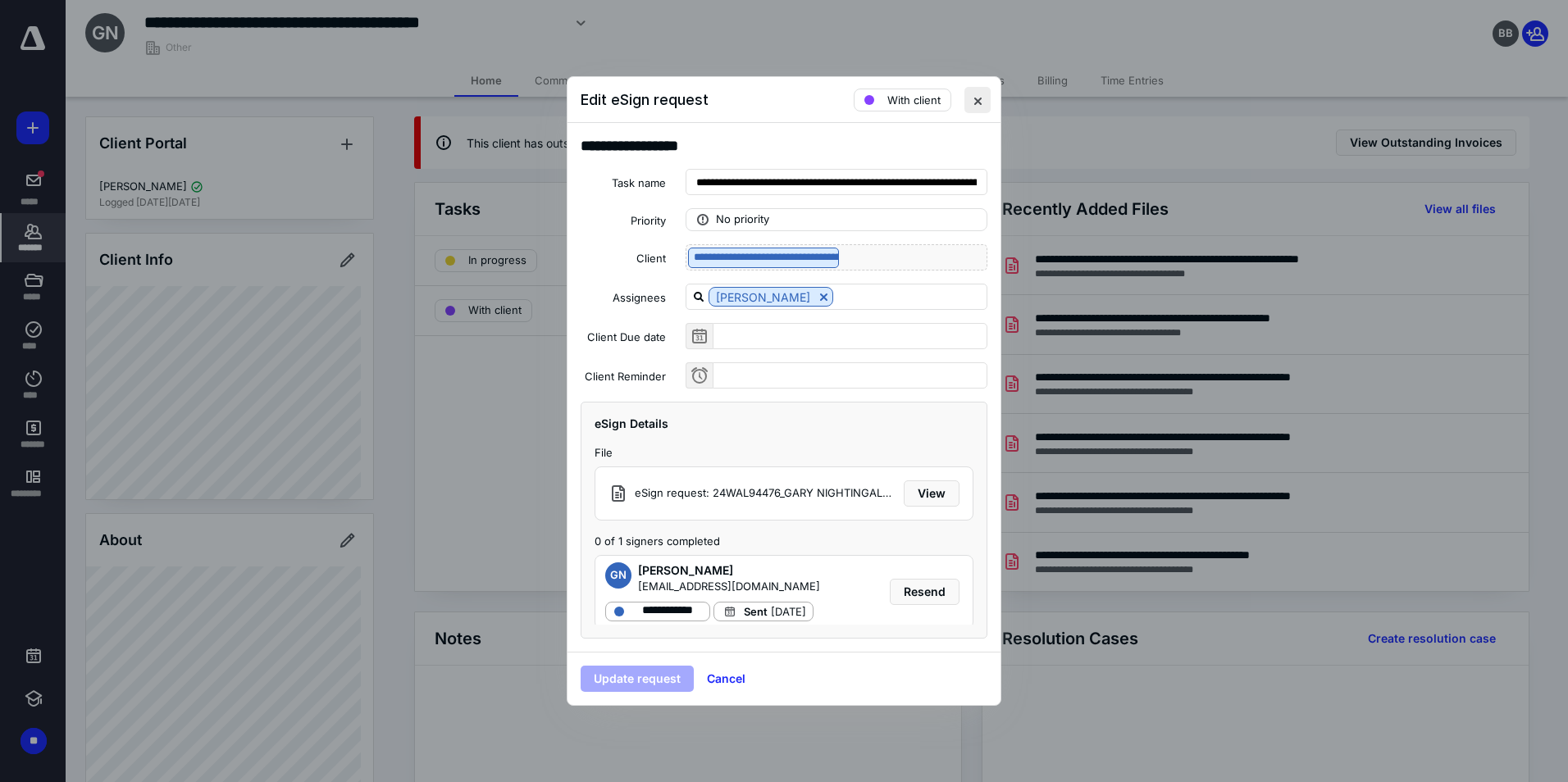 click at bounding box center (978, 100) 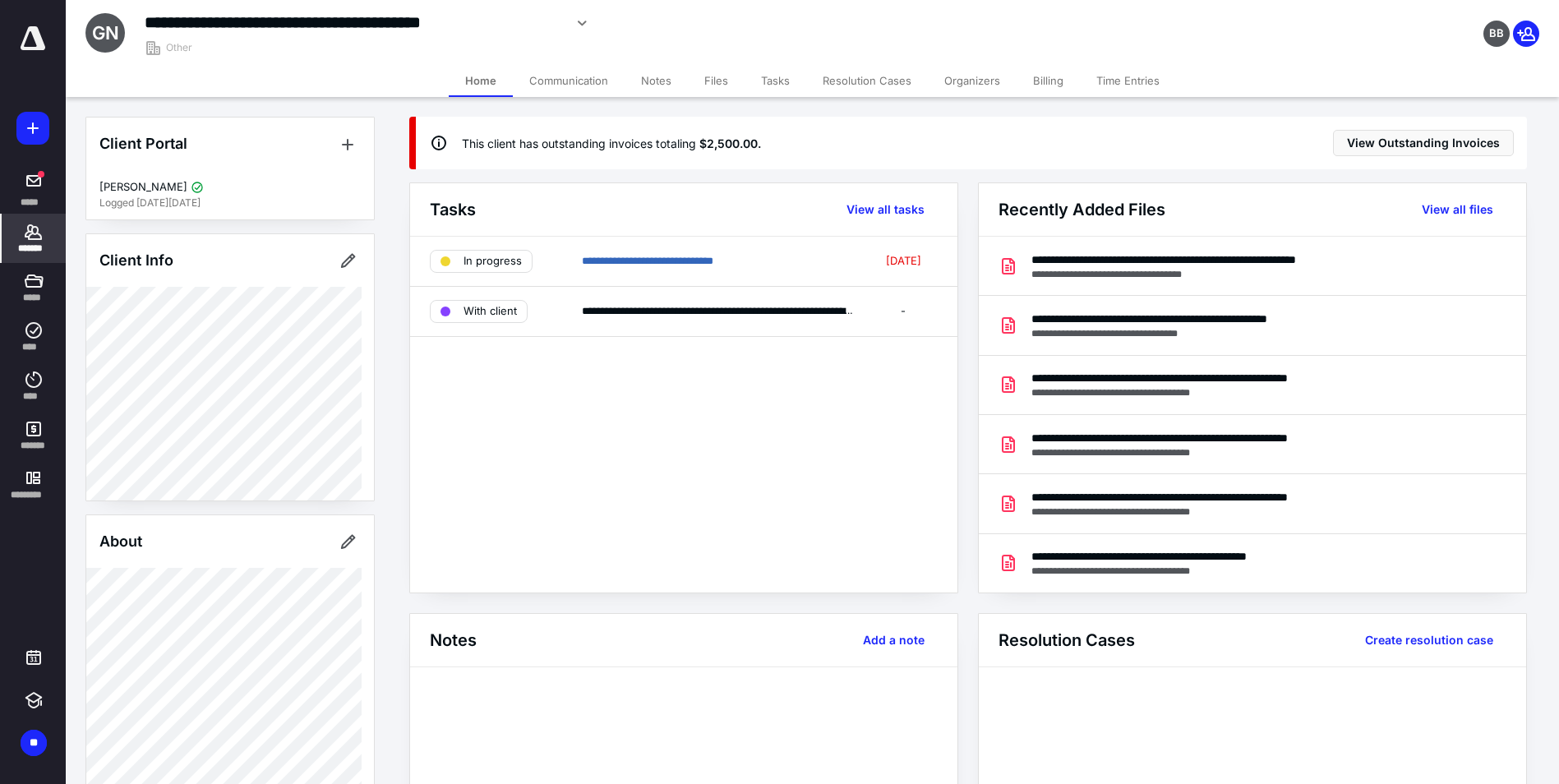 click on "Files" at bounding box center (716, 81) 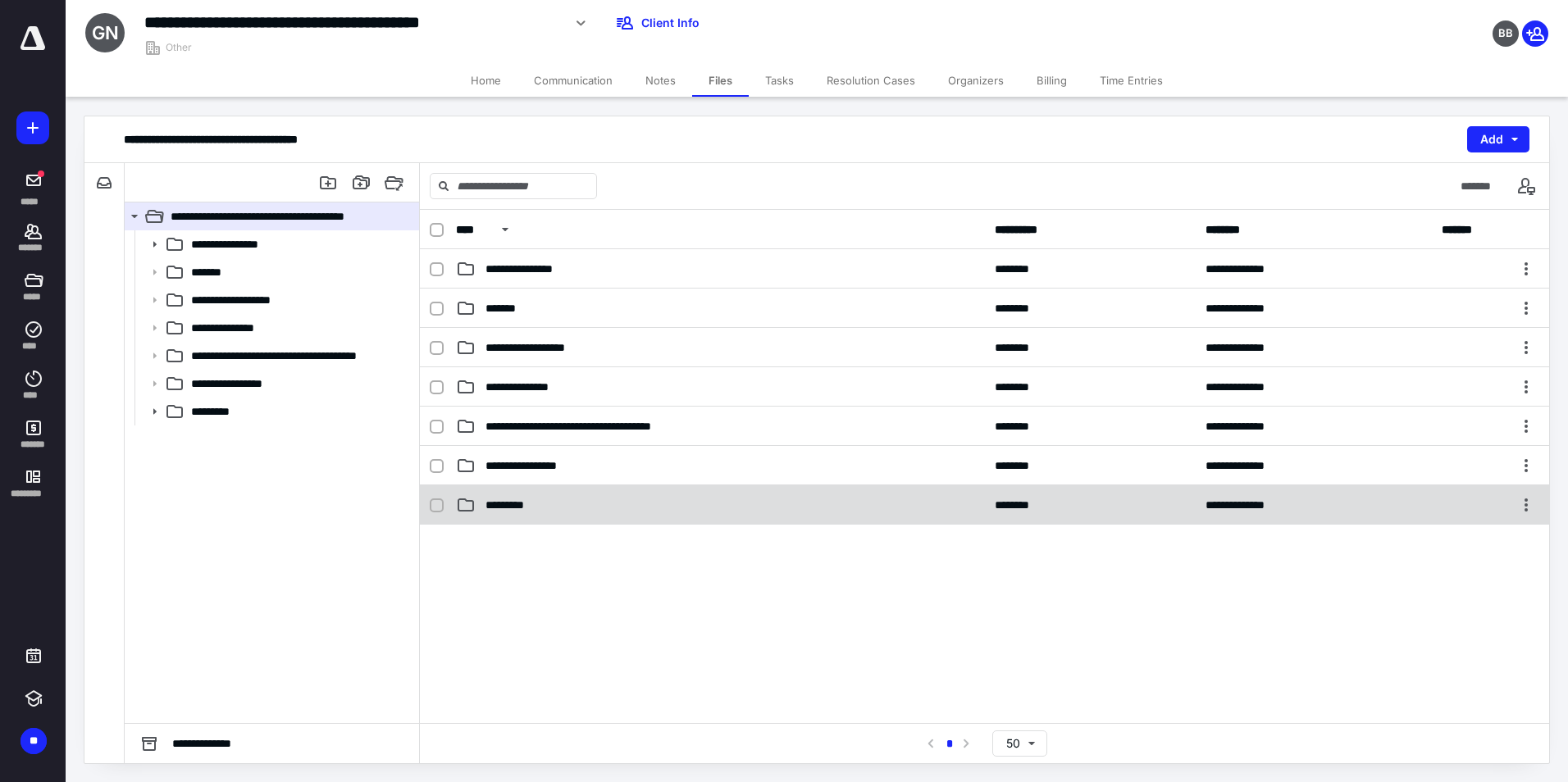click on "**********" at bounding box center [984, 505] 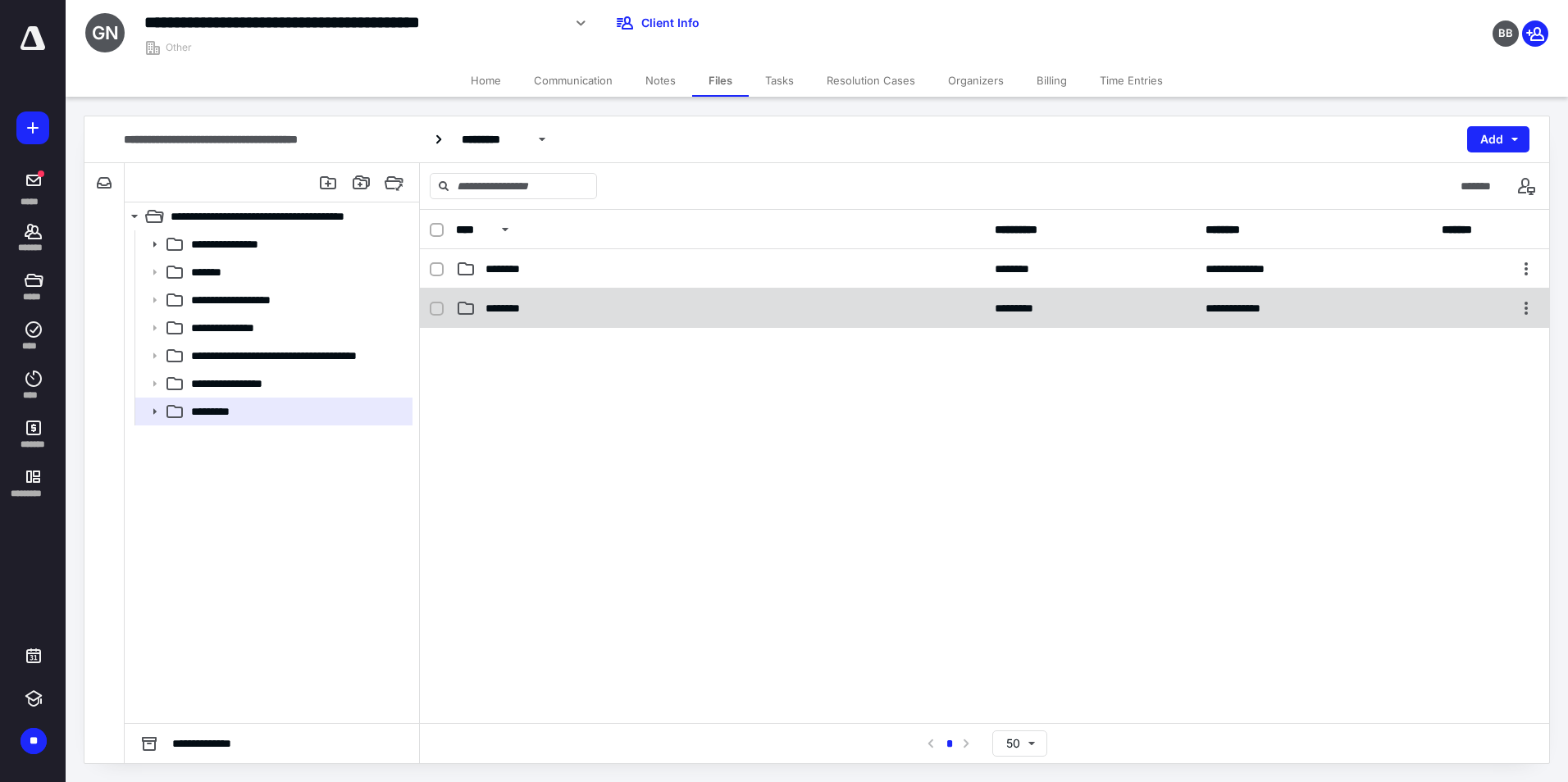 click on "********" at bounding box center (720, 308) 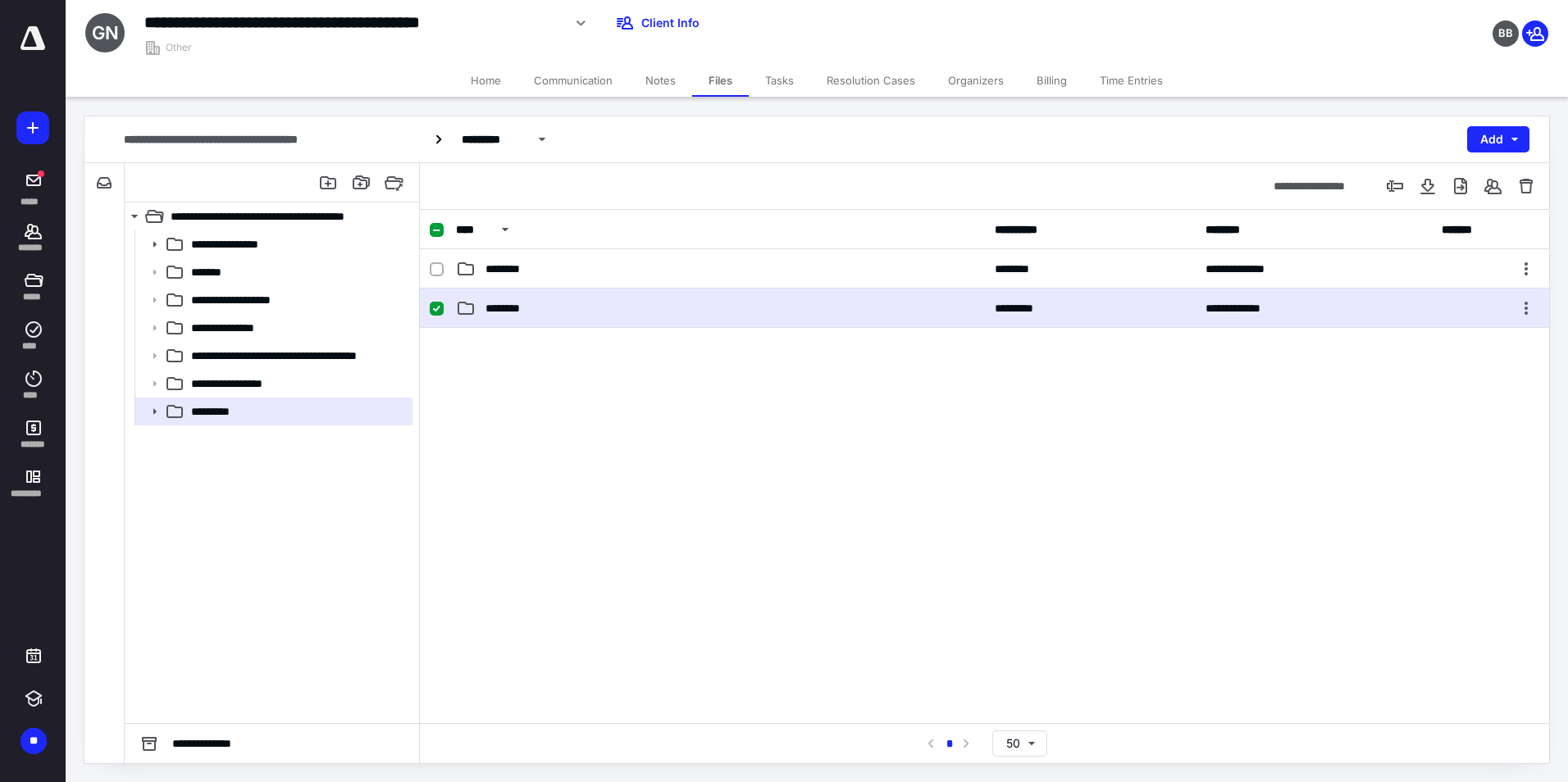 click on "********" at bounding box center [720, 308] 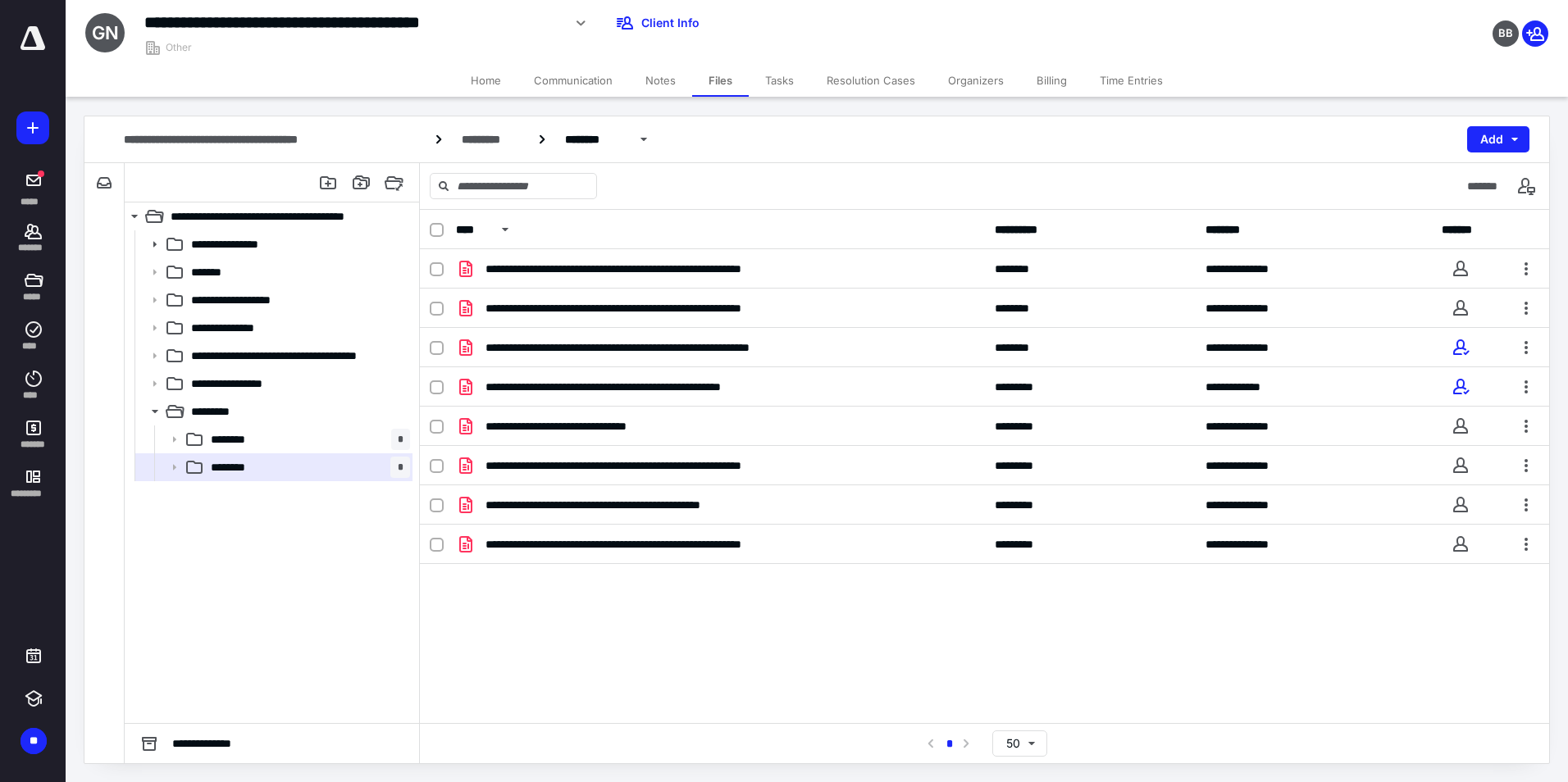 click on "Home" at bounding box center [485, 80] 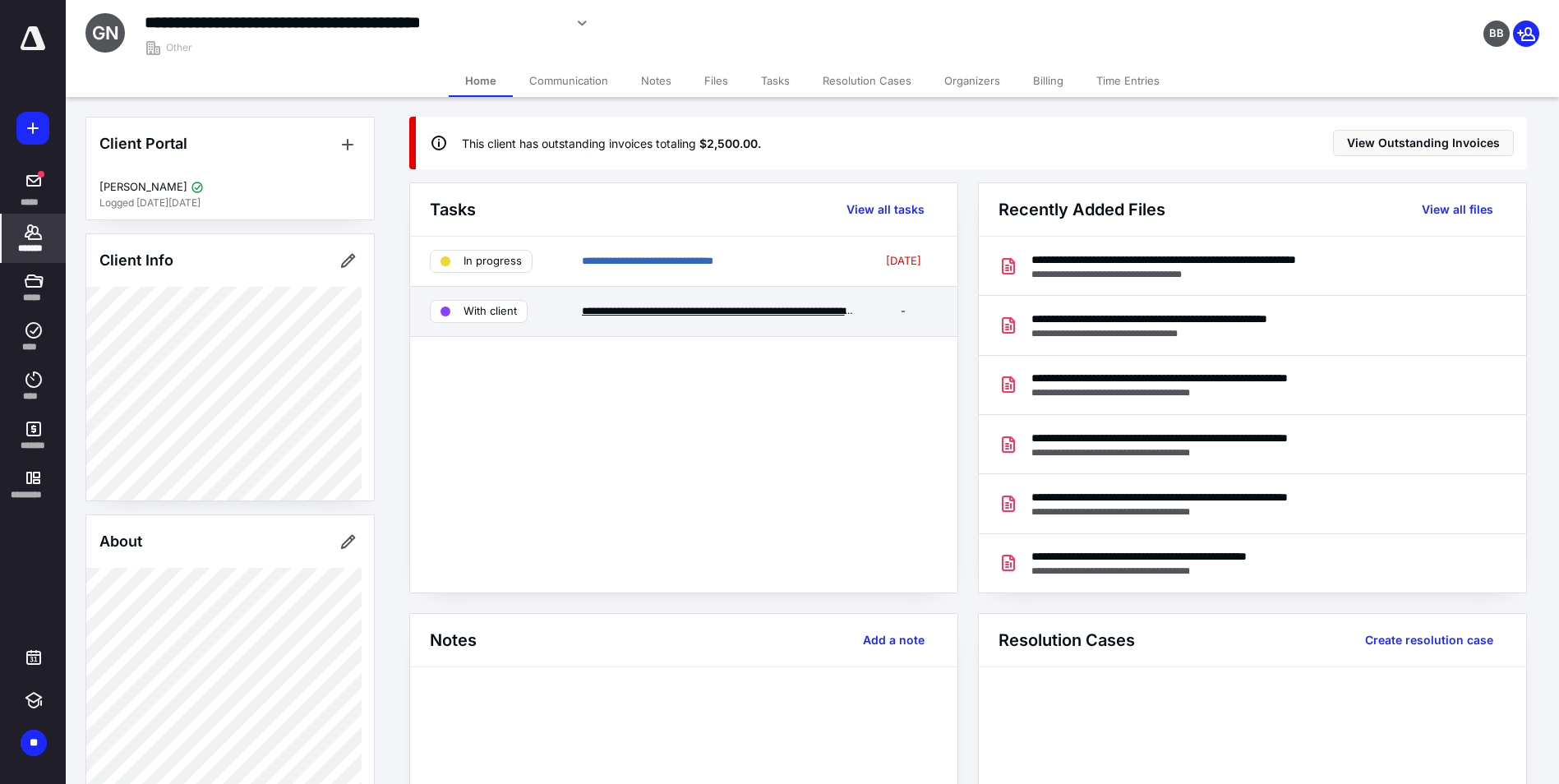 click on "**********" at bounding box center [744, 311] 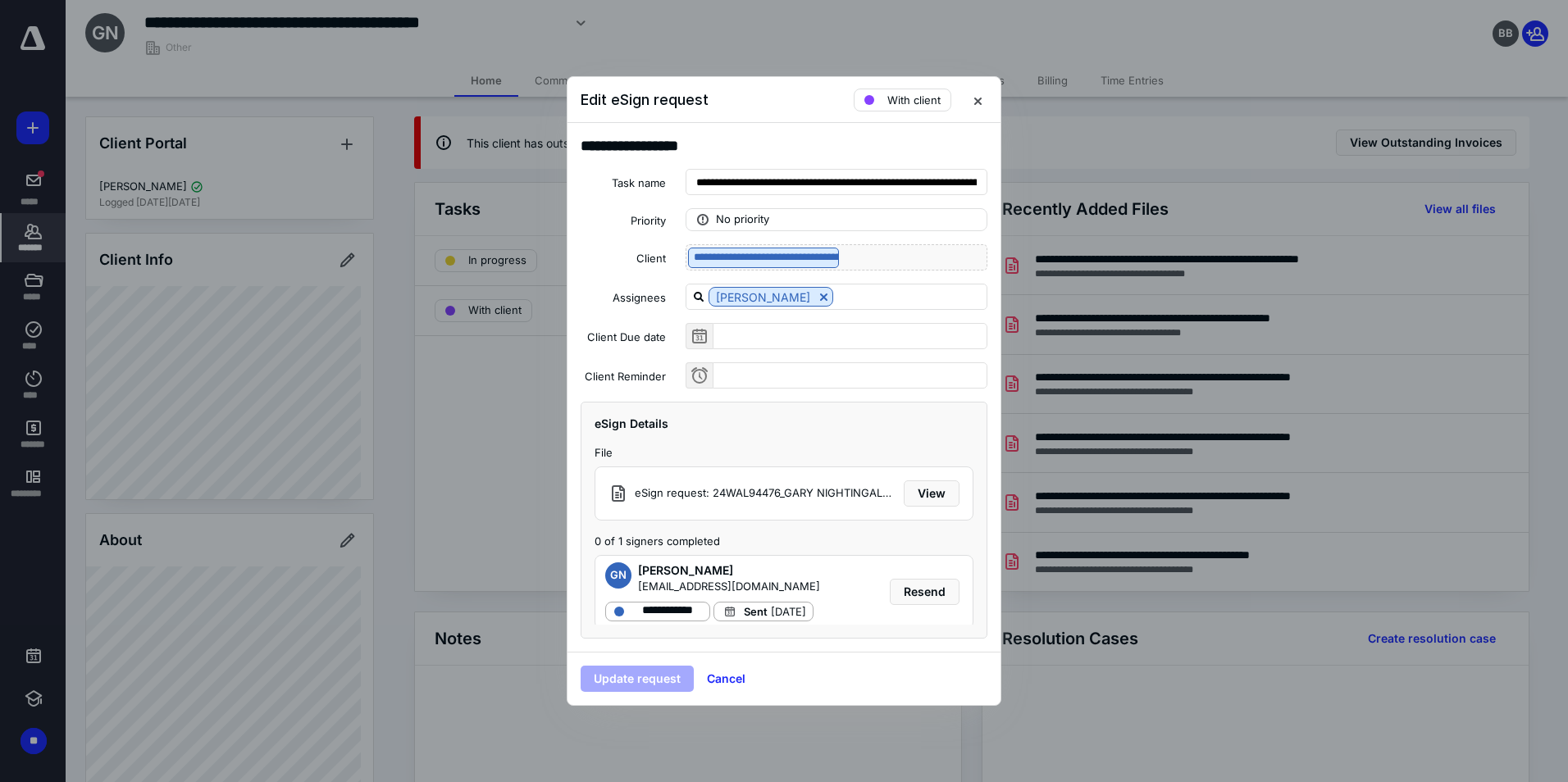 scroll, scrollTop: 23, scrollLeft: 0, axis: vertical 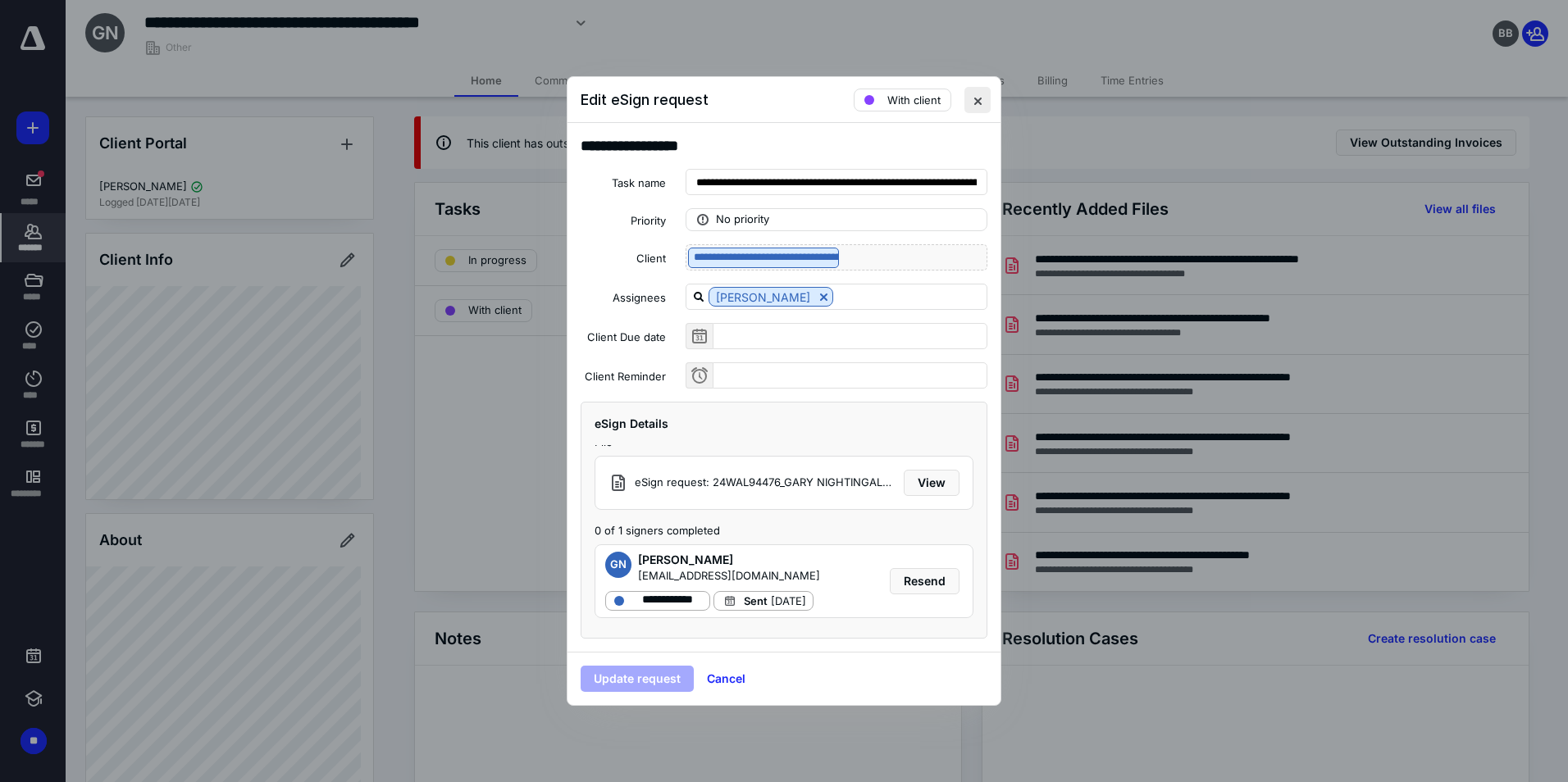 click at bounding box center [978, 100] 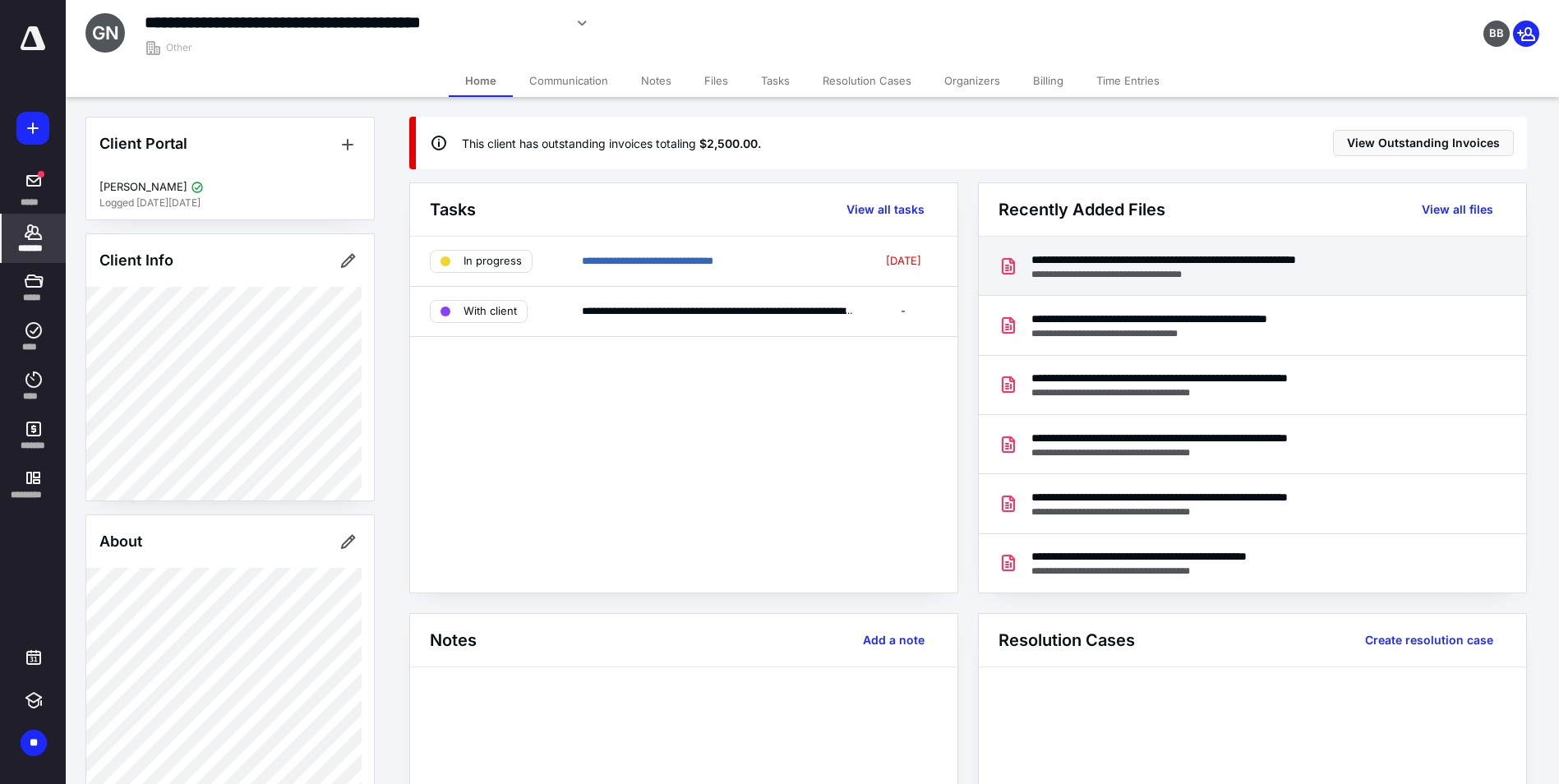 click on "**********" at bounding box center [1234, 274] 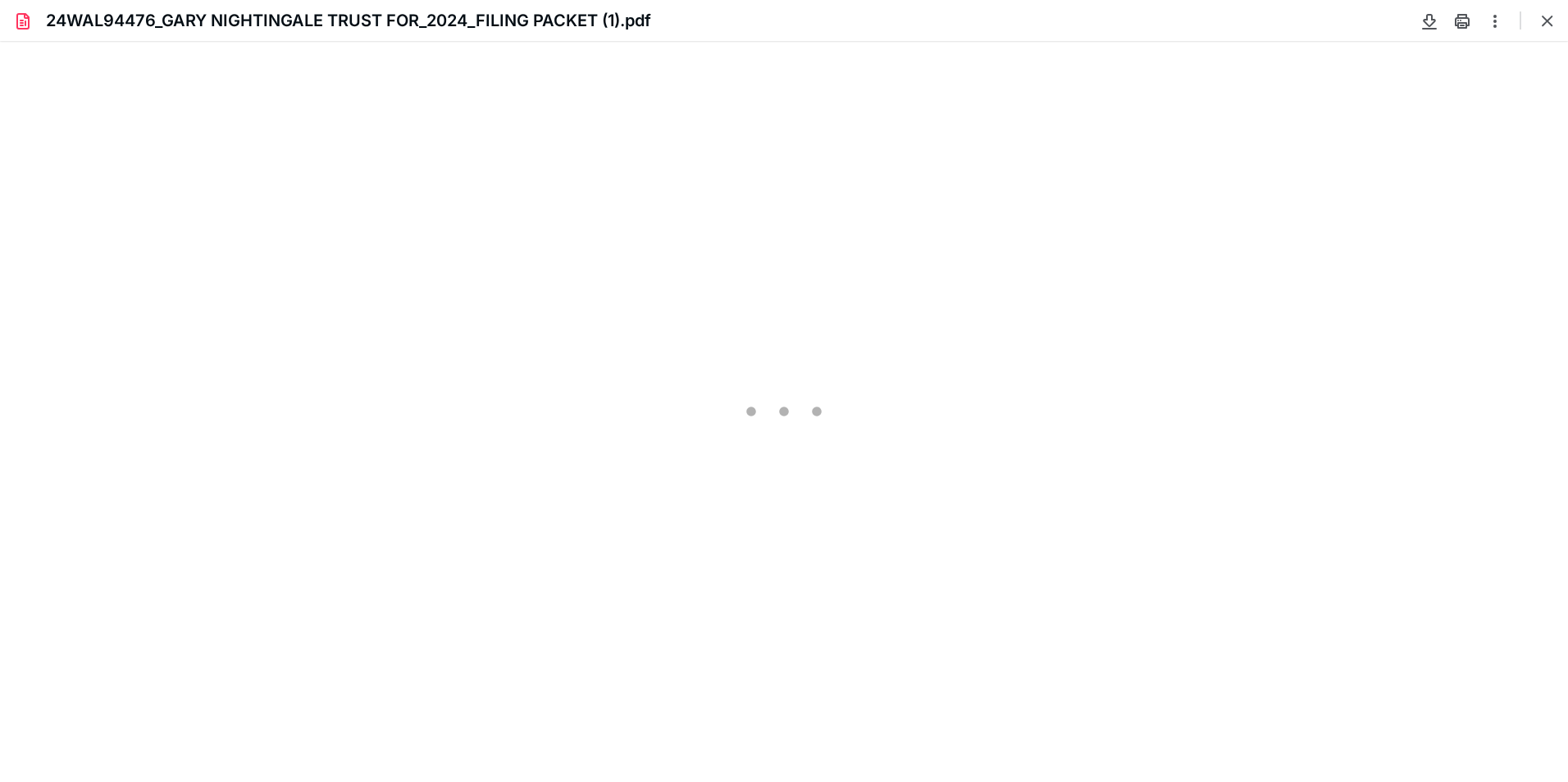 scroll, scrollTop: 0, scrollLeft: 0, axis: both 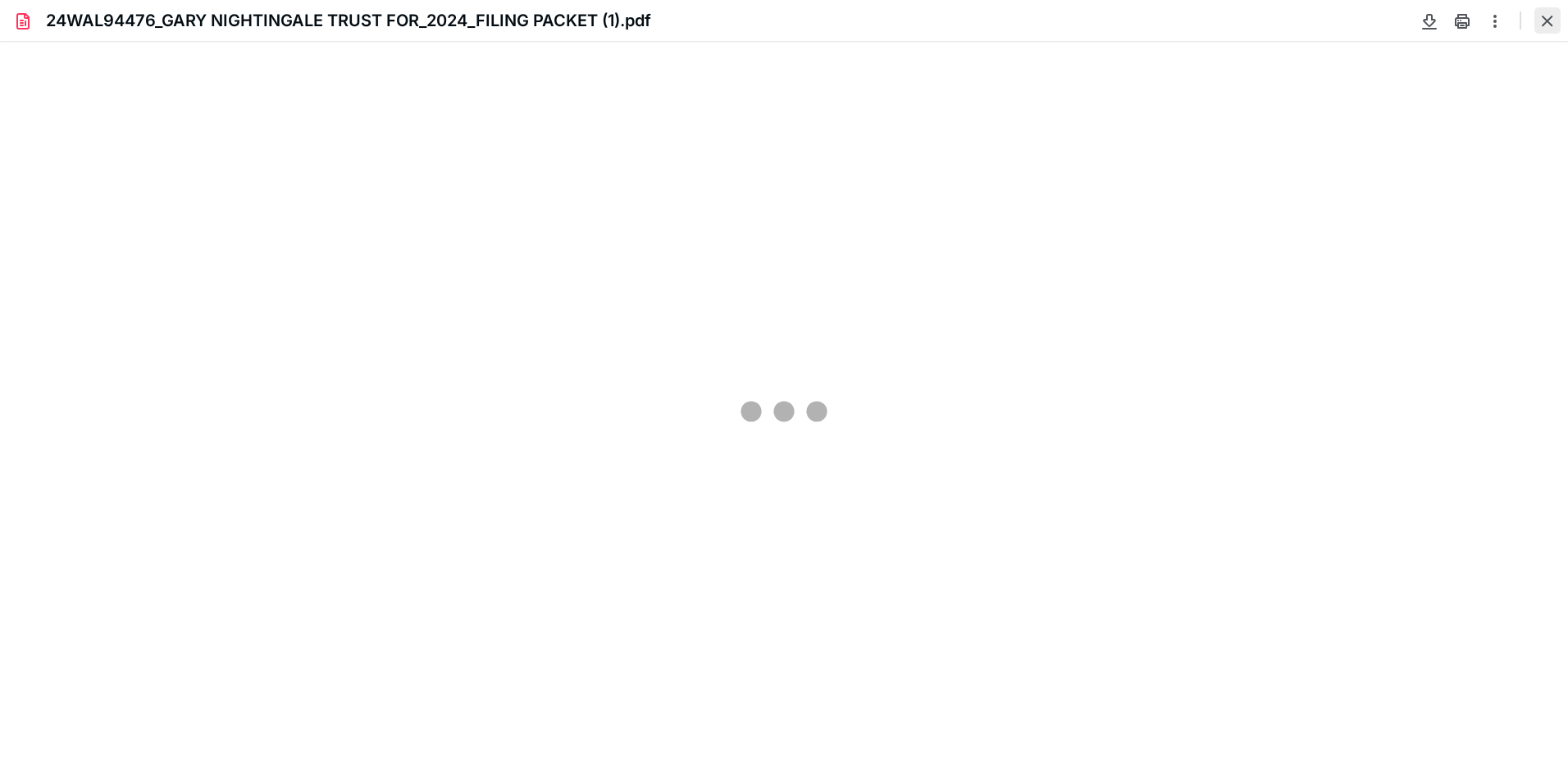 click at bounding box center [1547, 20] 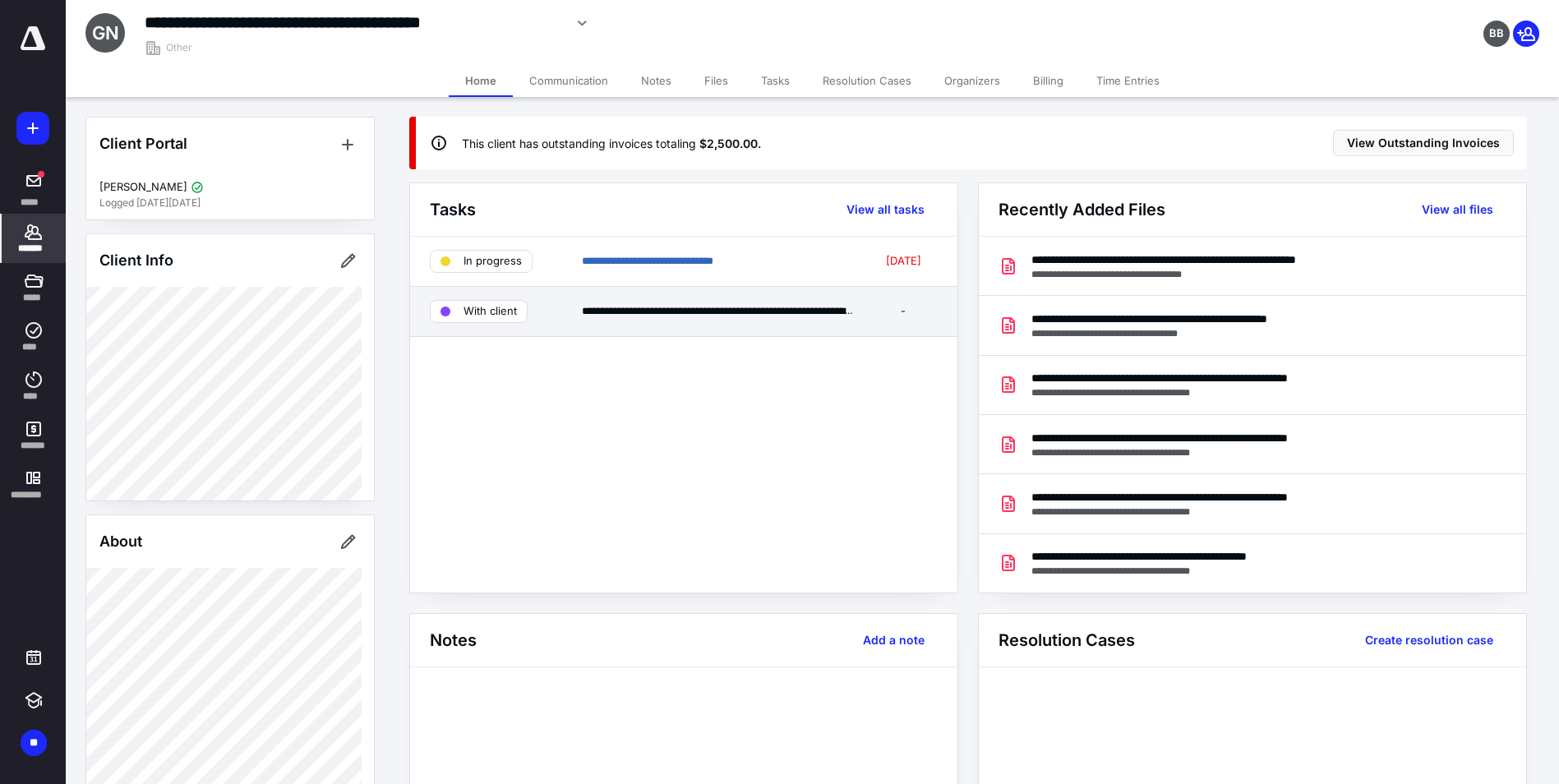 click on "**********" at bounding box center (684, 311) 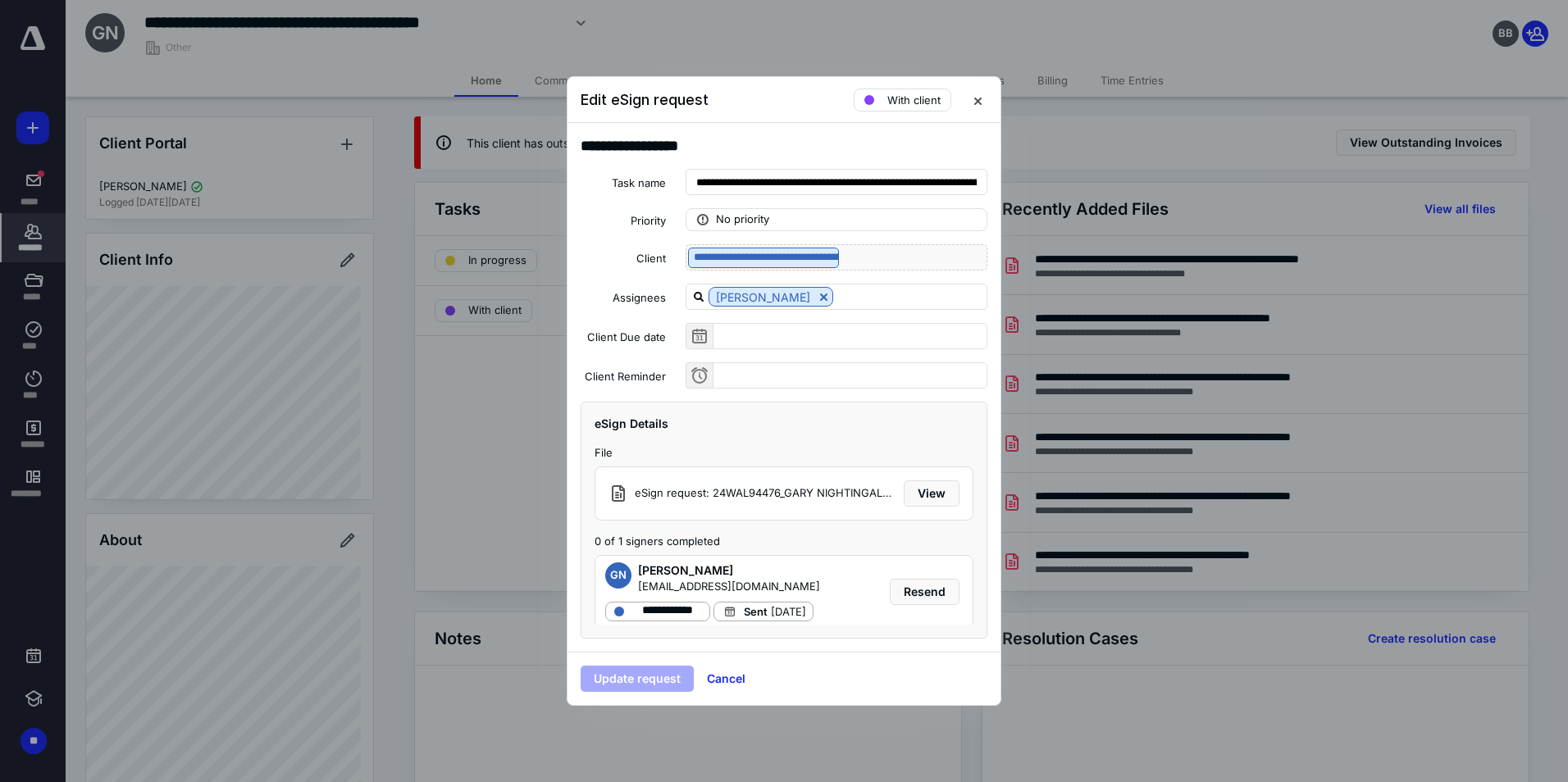 scroll, scrollTop: 23, scrollLeft: 0, axis: vertical 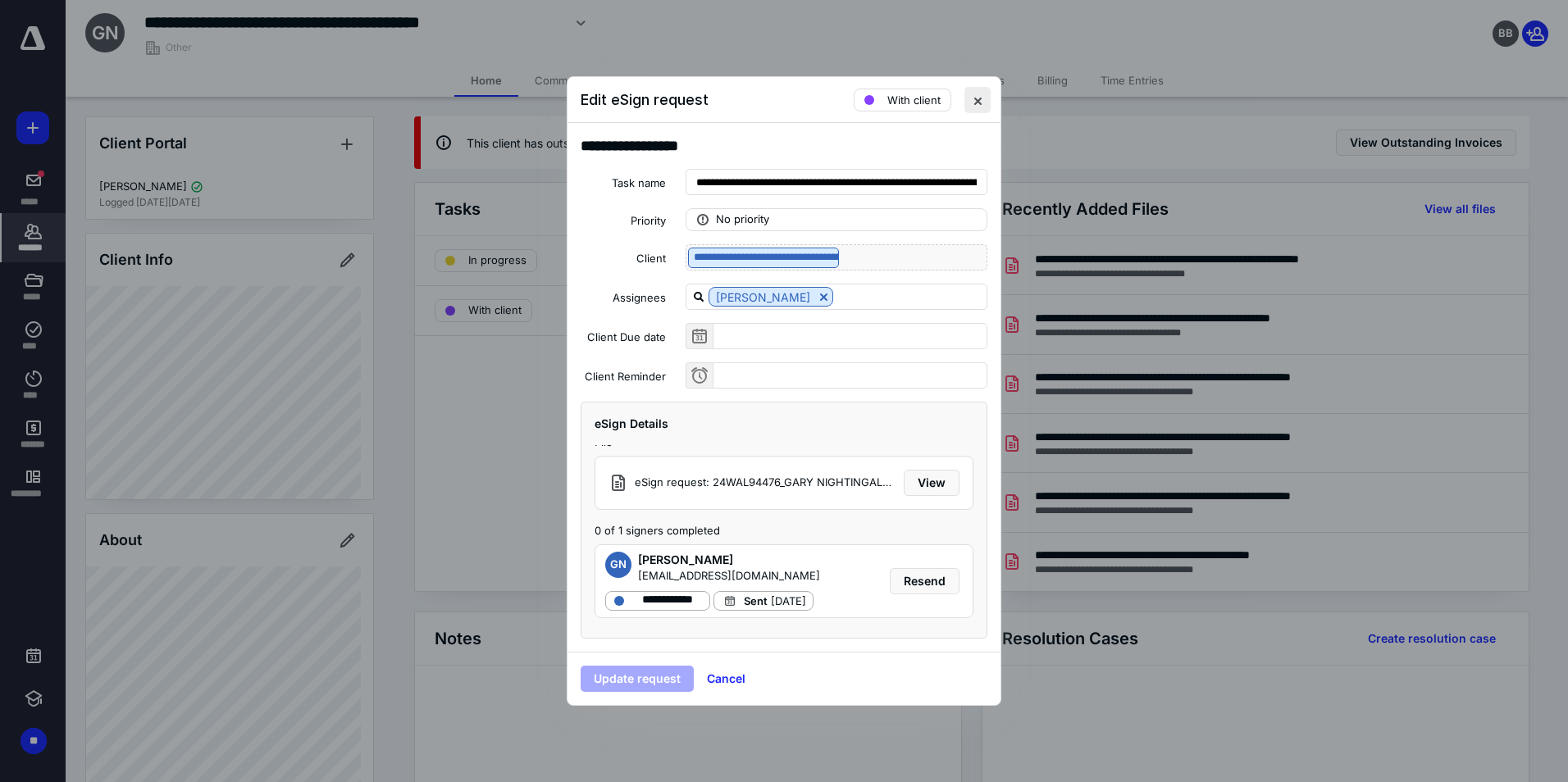 click at bounding box center [978, 100] 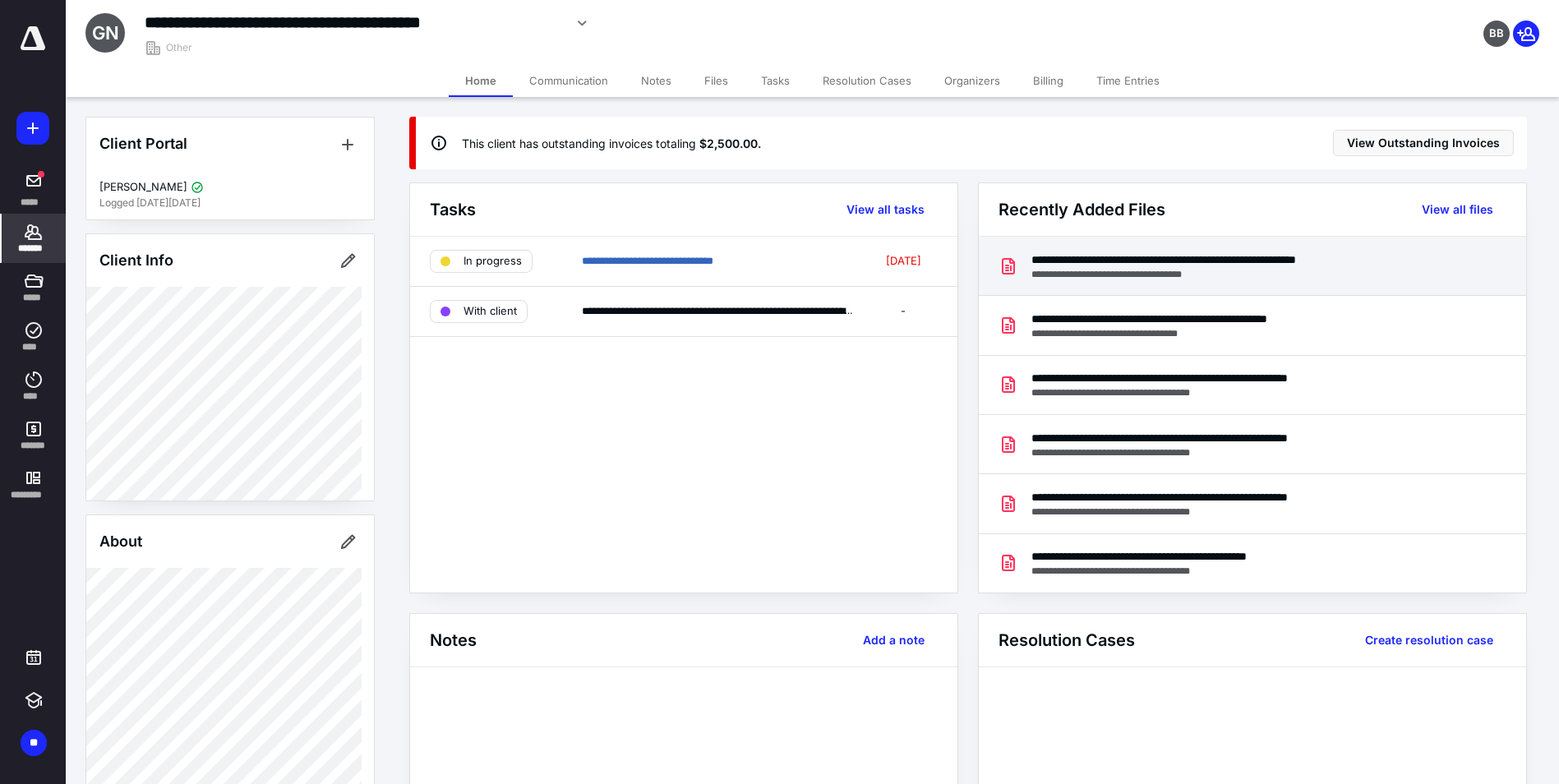 click on "**********" at bounding box center (1234, 274) 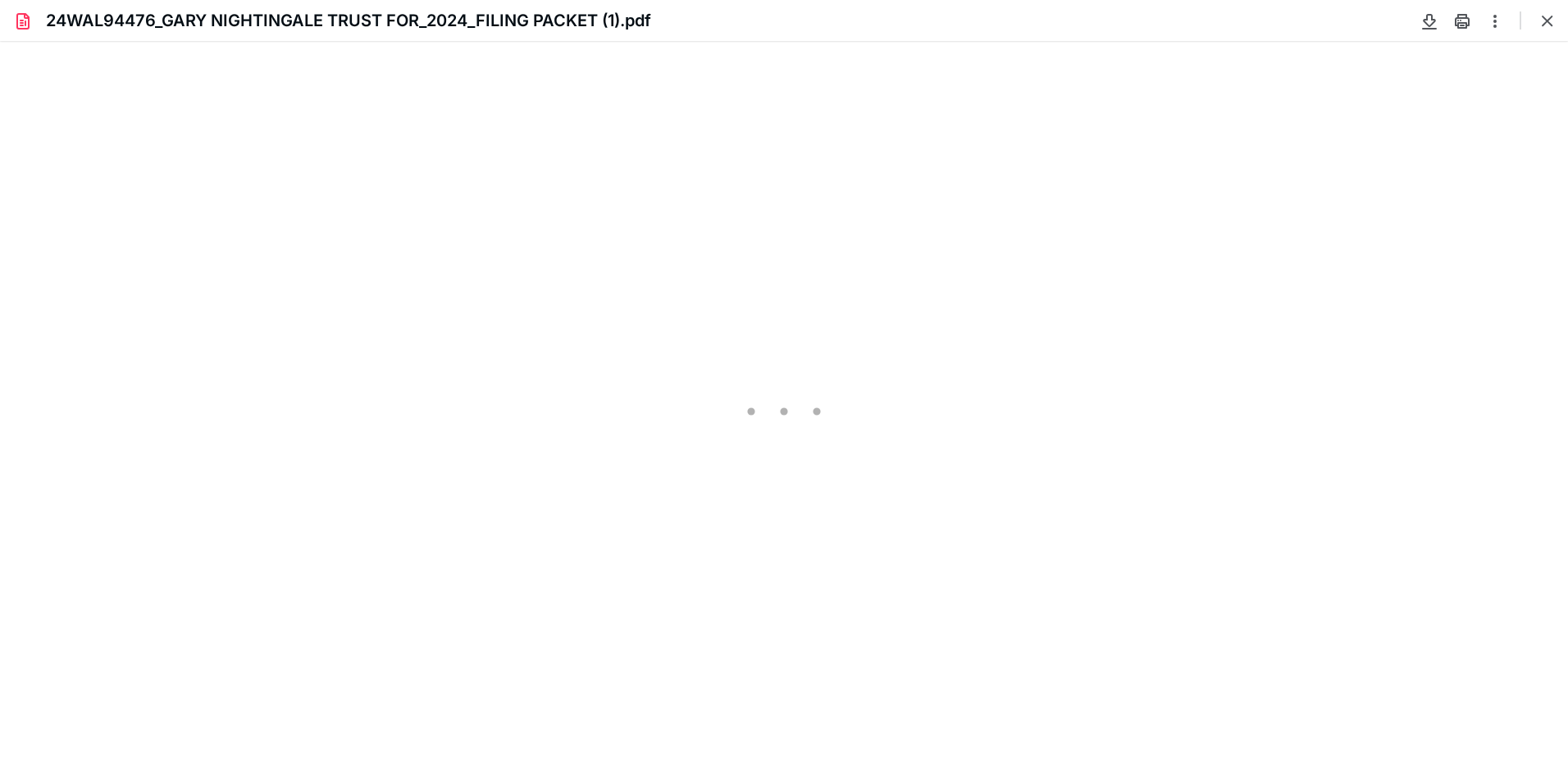 scroll, scrollTop: 0, scrollLeft: 0, axis: both 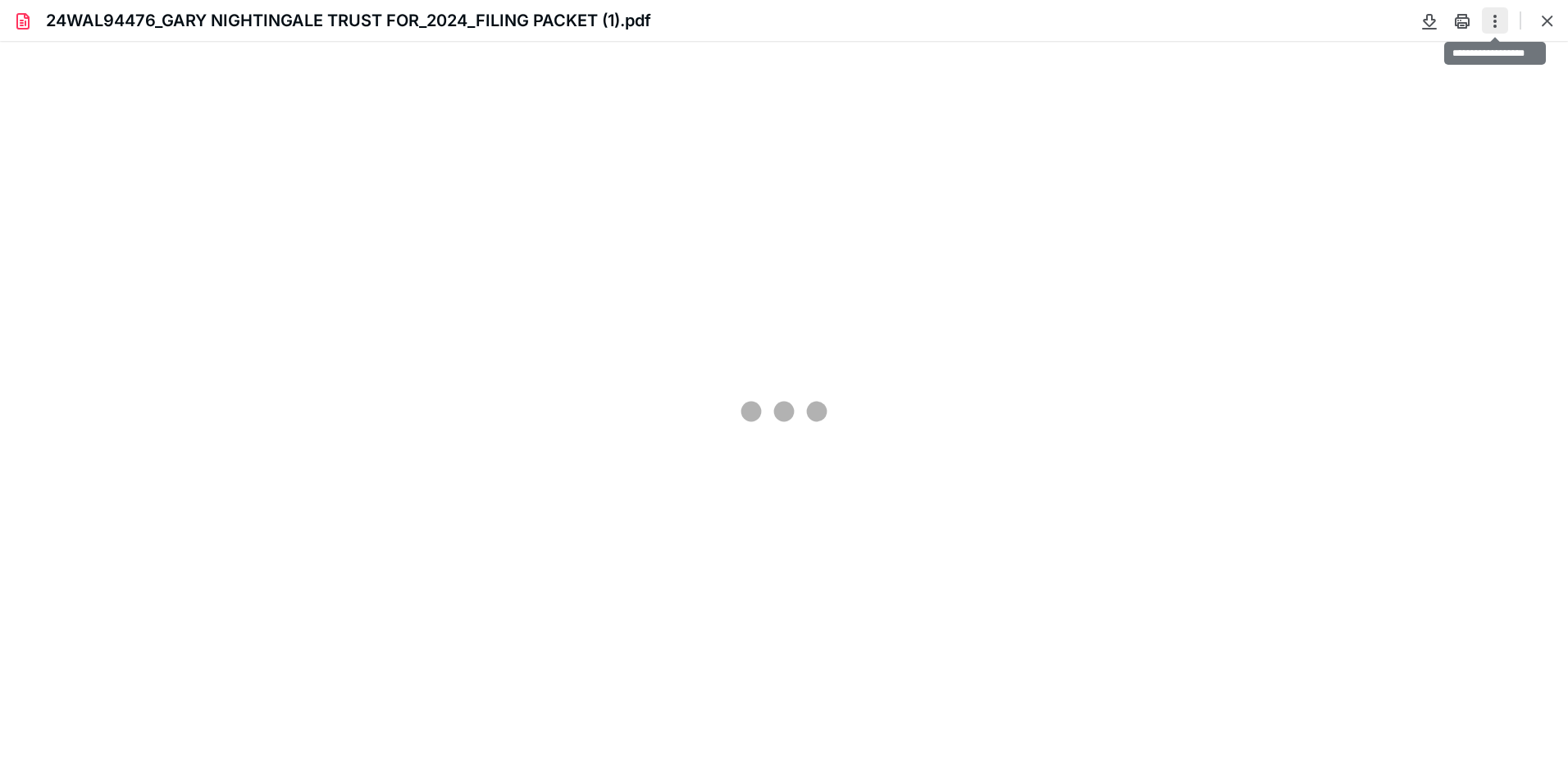 click at bounding box center [1495, 20] 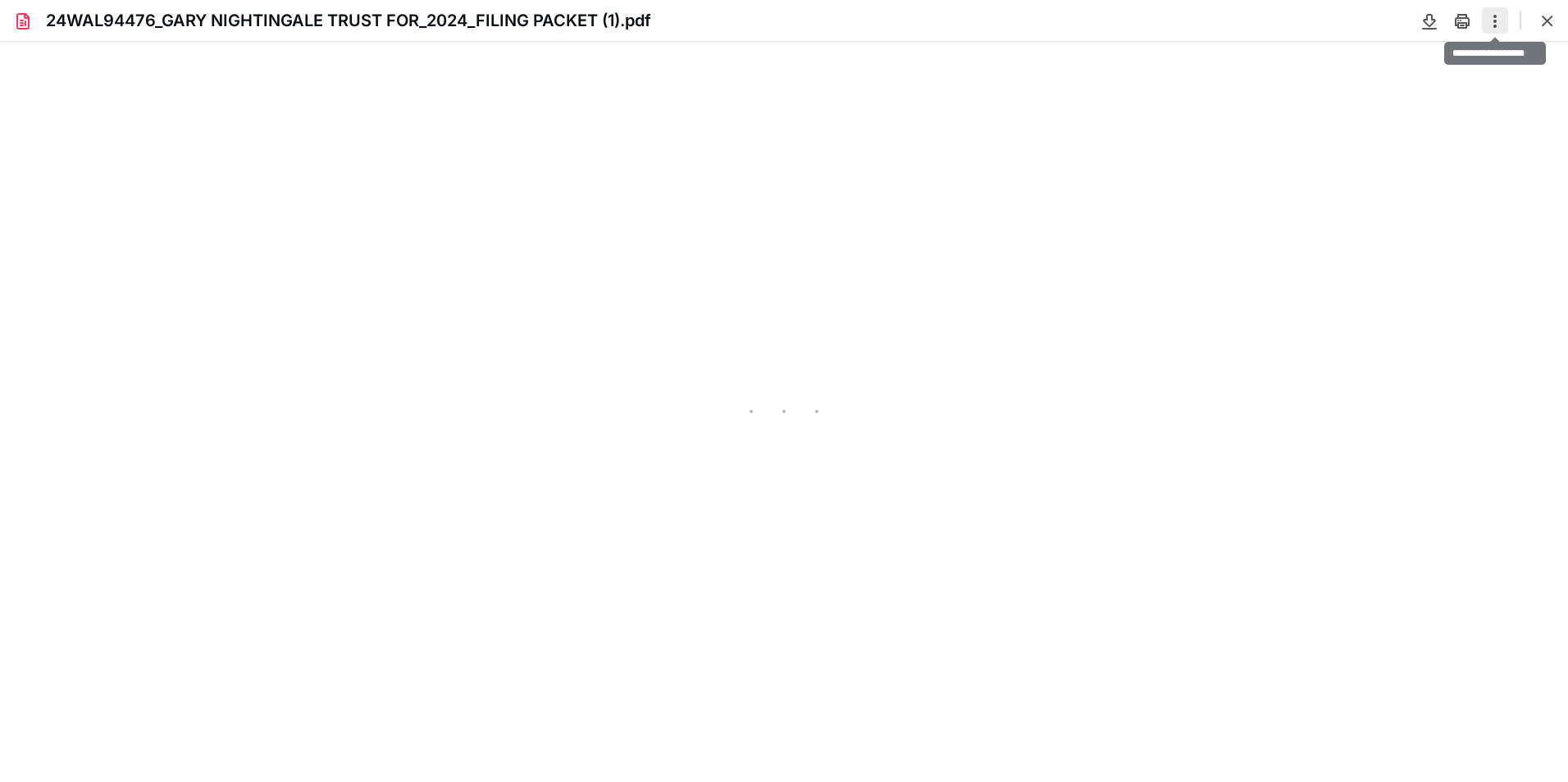 type on "290" 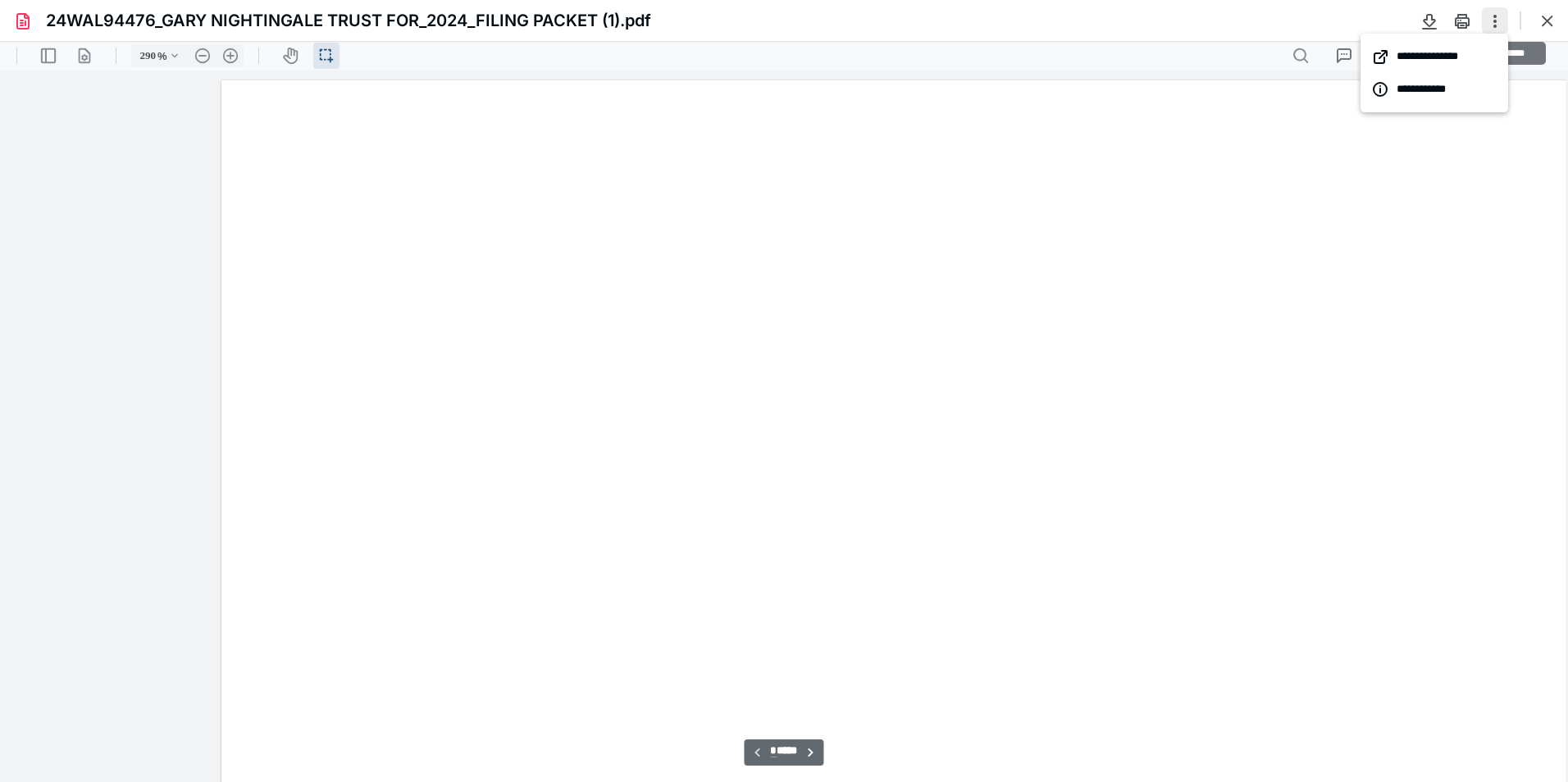 scroll, scrollTop: 39, scrollLeft: 210, axis: both 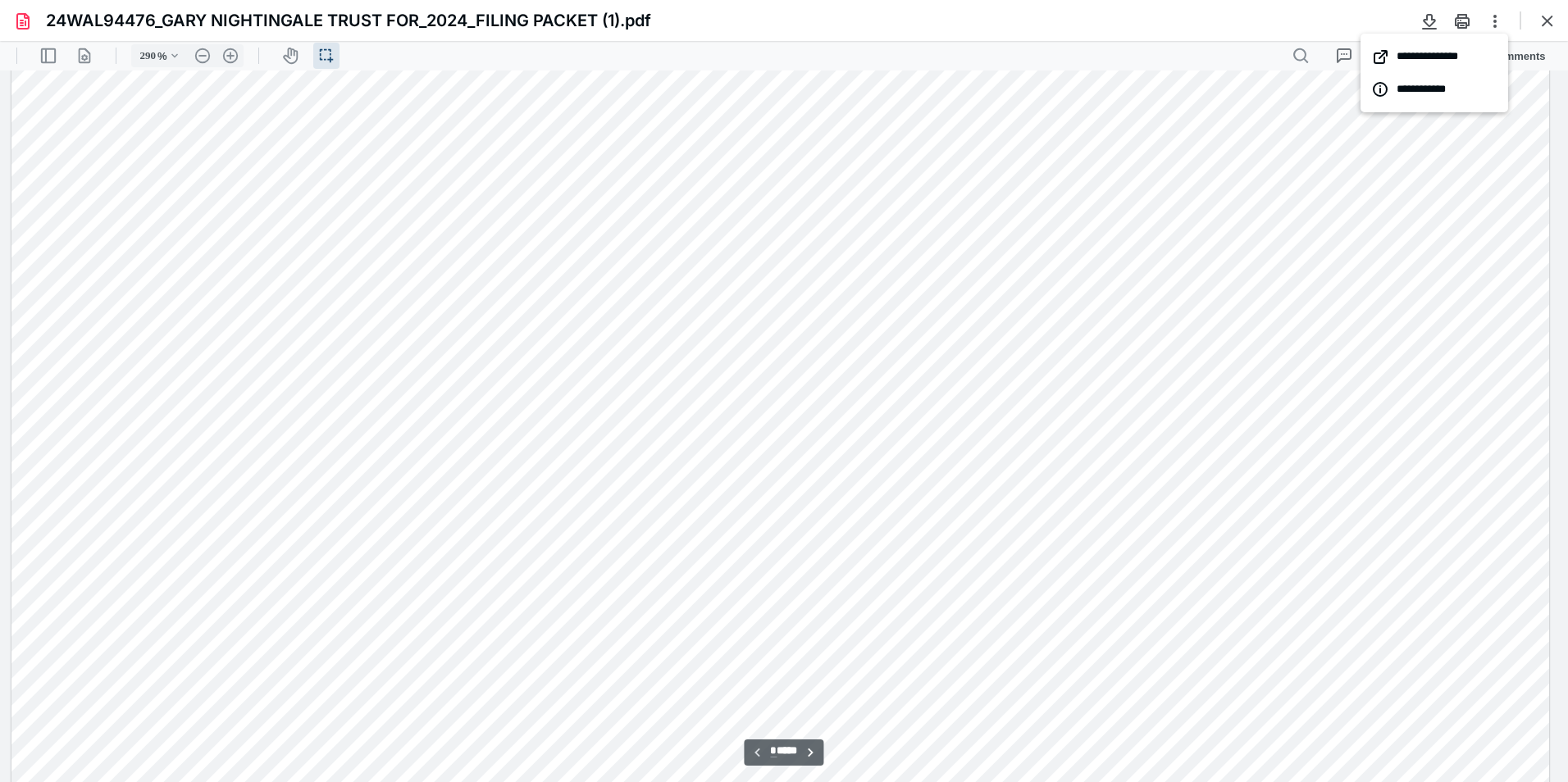 click at bounding box center [781, 1021] 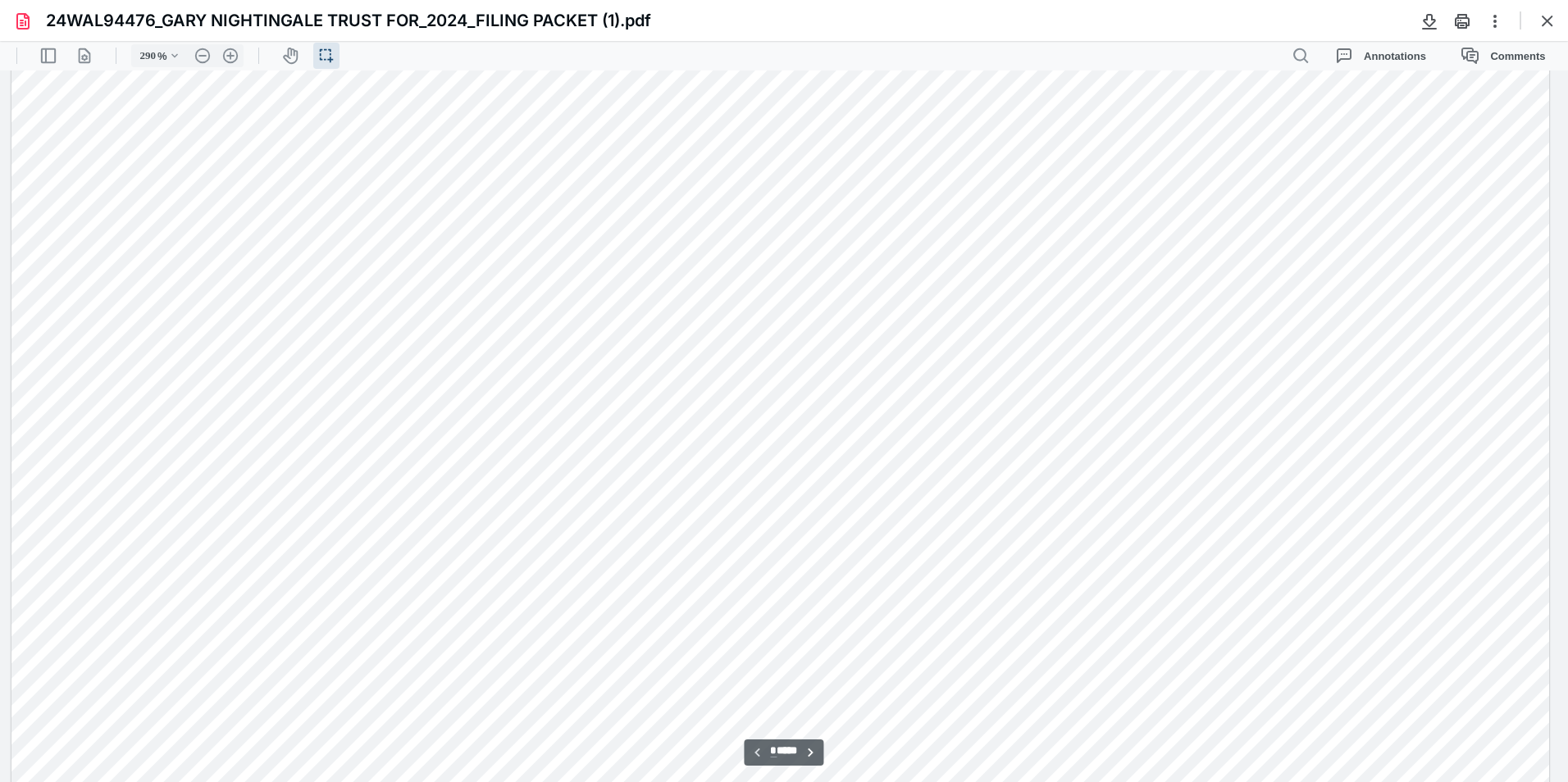click at bounding box center (1547, 20) 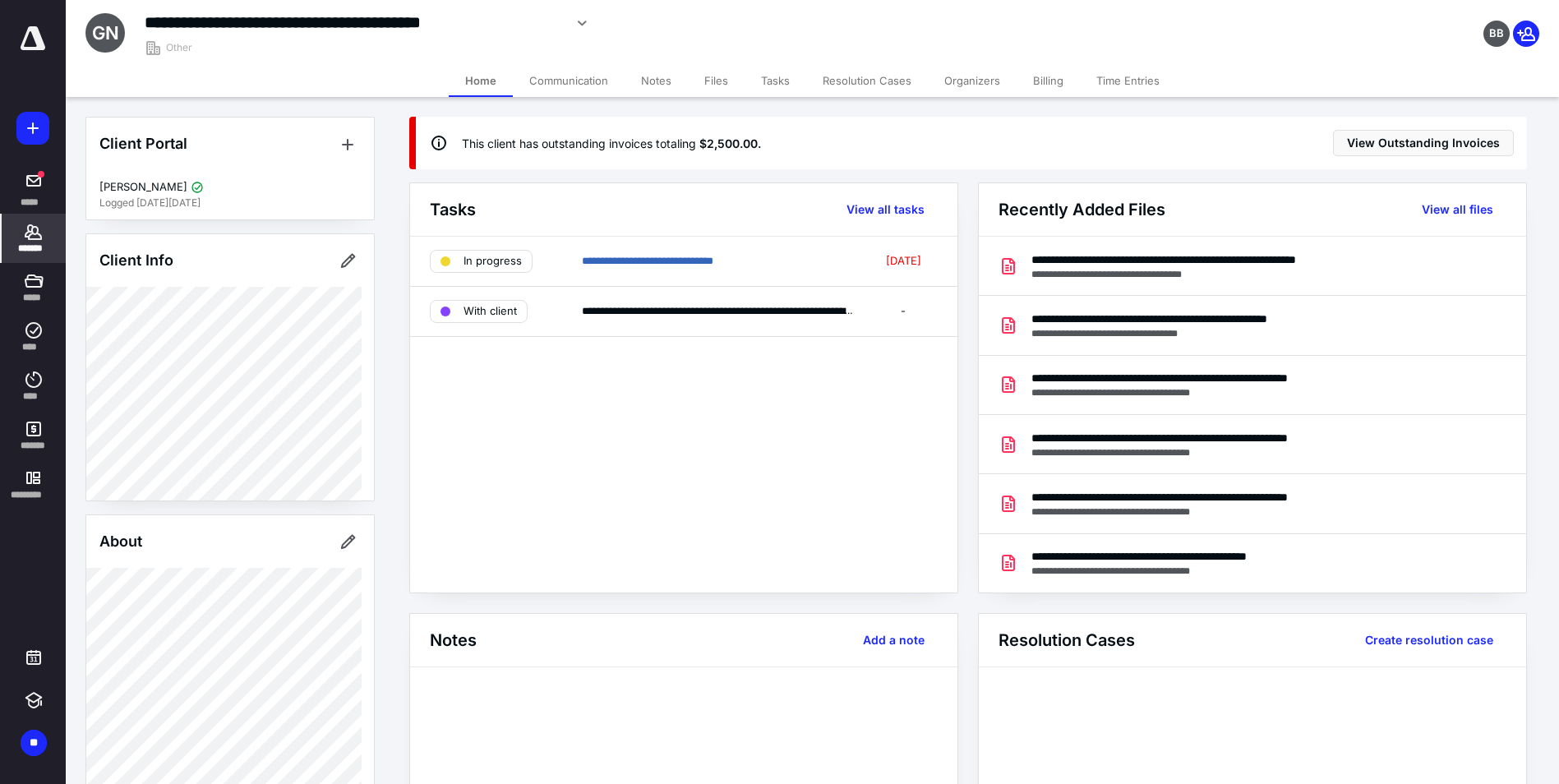 drag, startPoint x: 682, startPoint y: 69, endPoint x: 682, endPoint y: 93, distance: 24 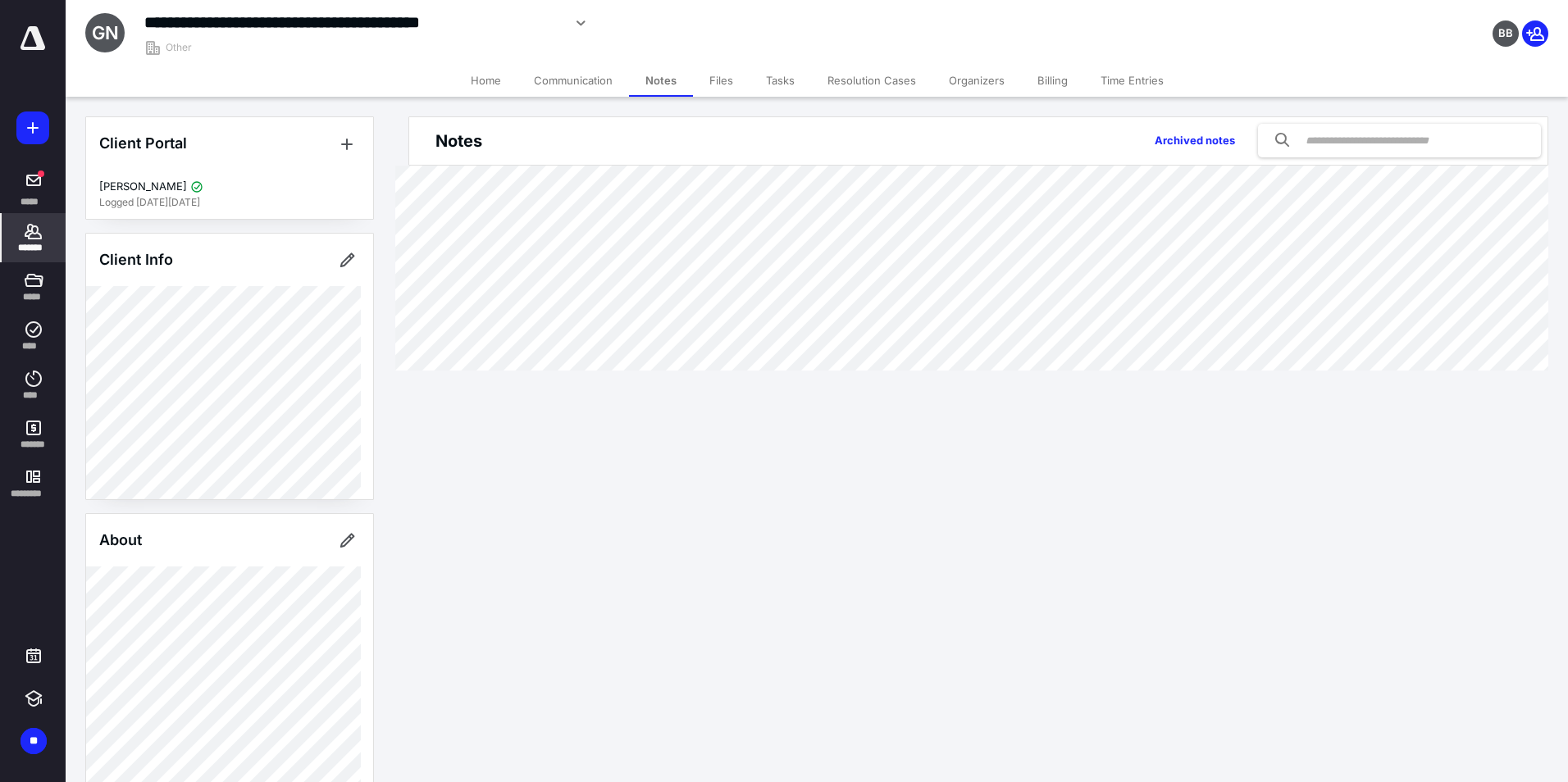 click on "Files" at bounding box center (721, 80) 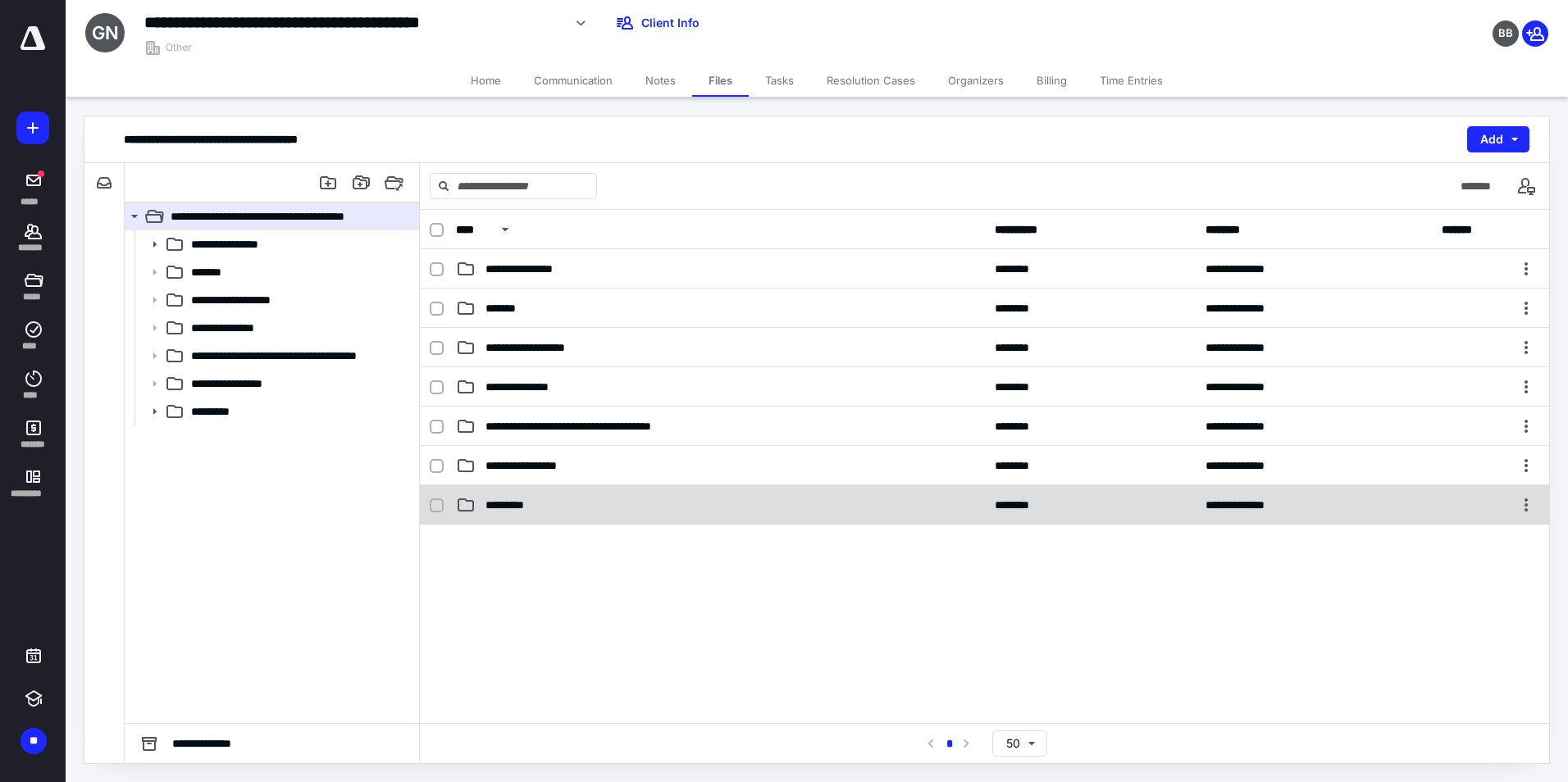 click on "*********" at bounding box center (720, 505) 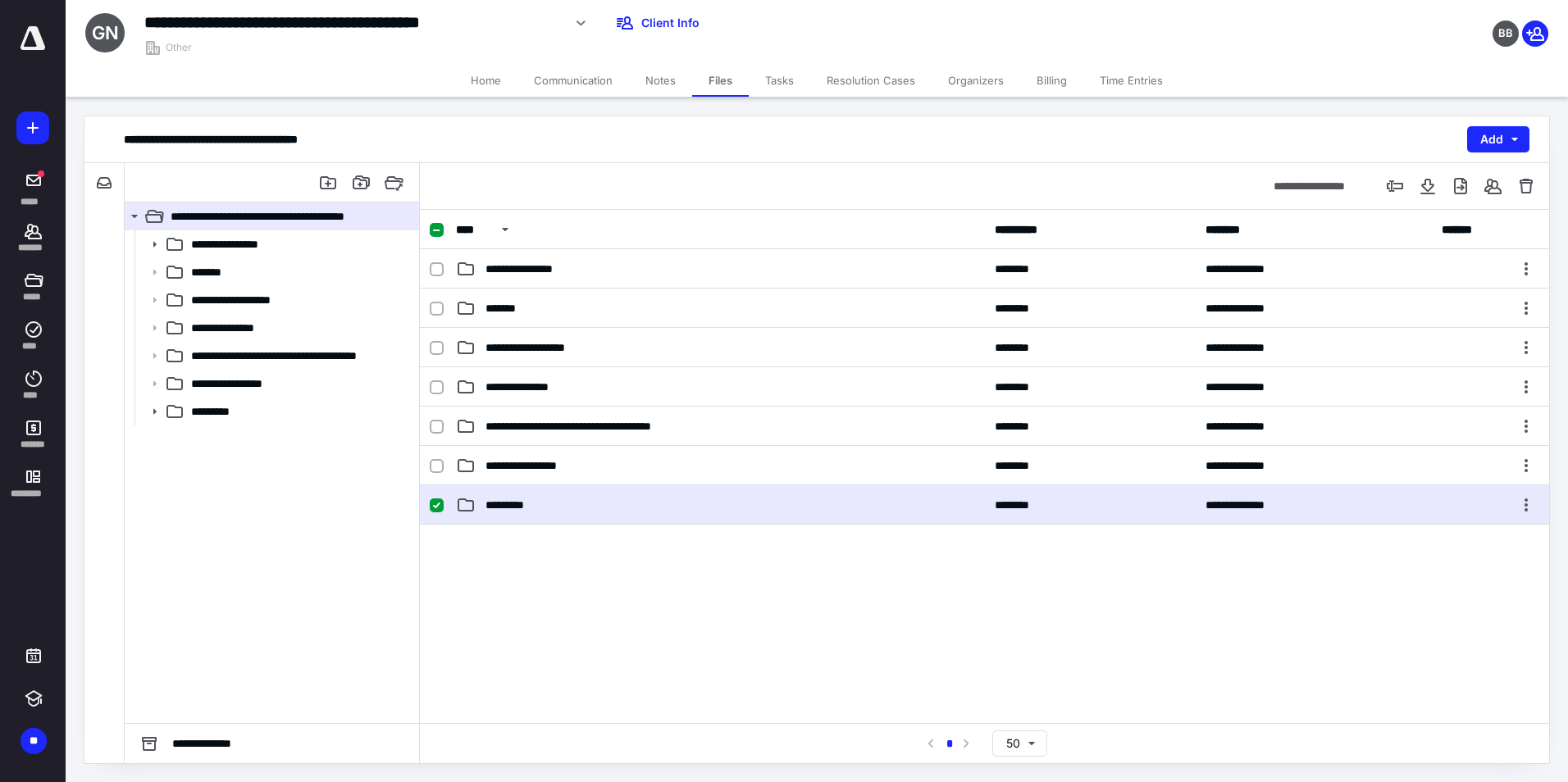 click on "*********" at bounding box center (720, 505) 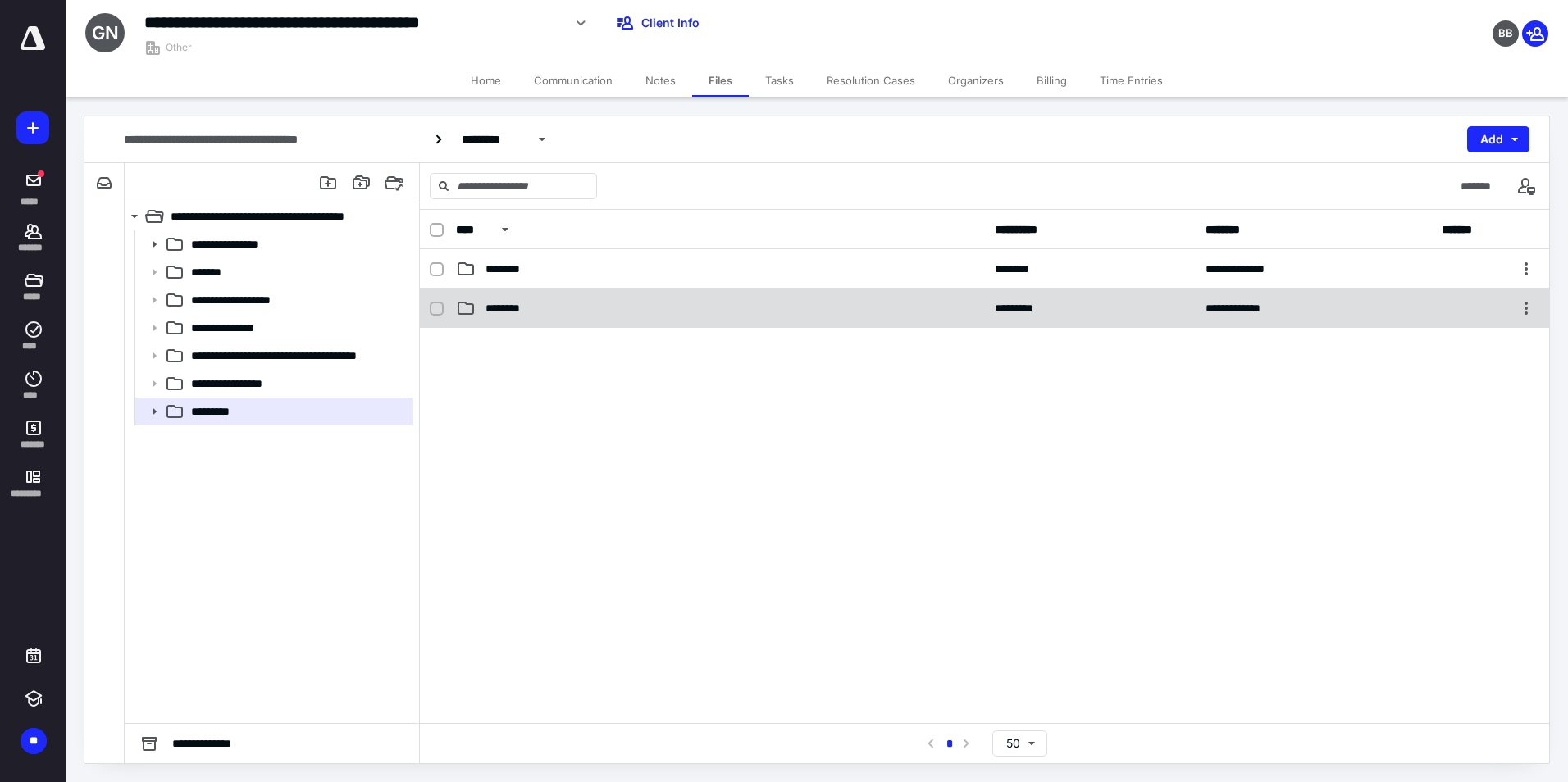 click on "********" at bounding box center [720, 308] 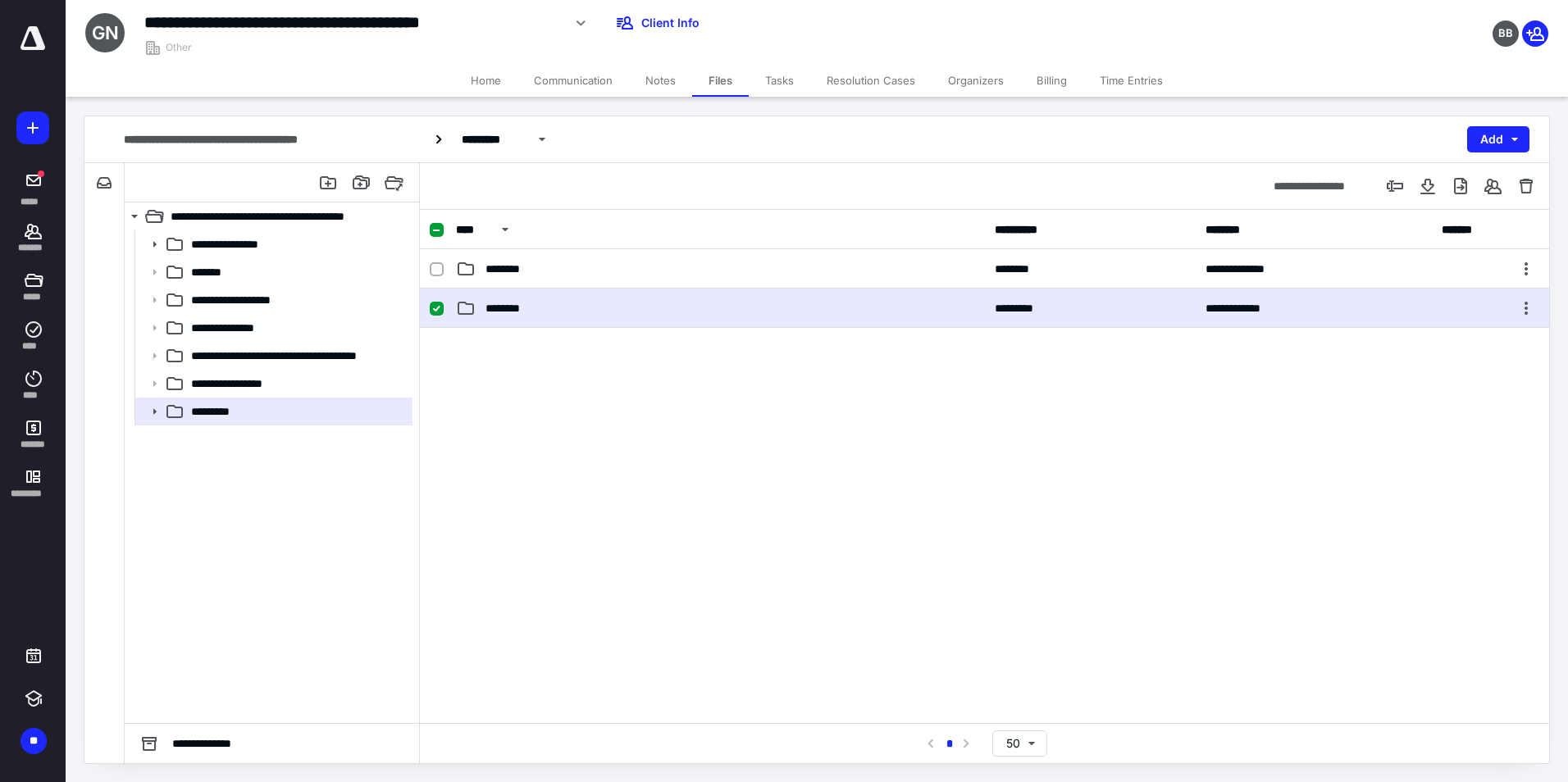 click on "********" at bounding box center (720, 308) 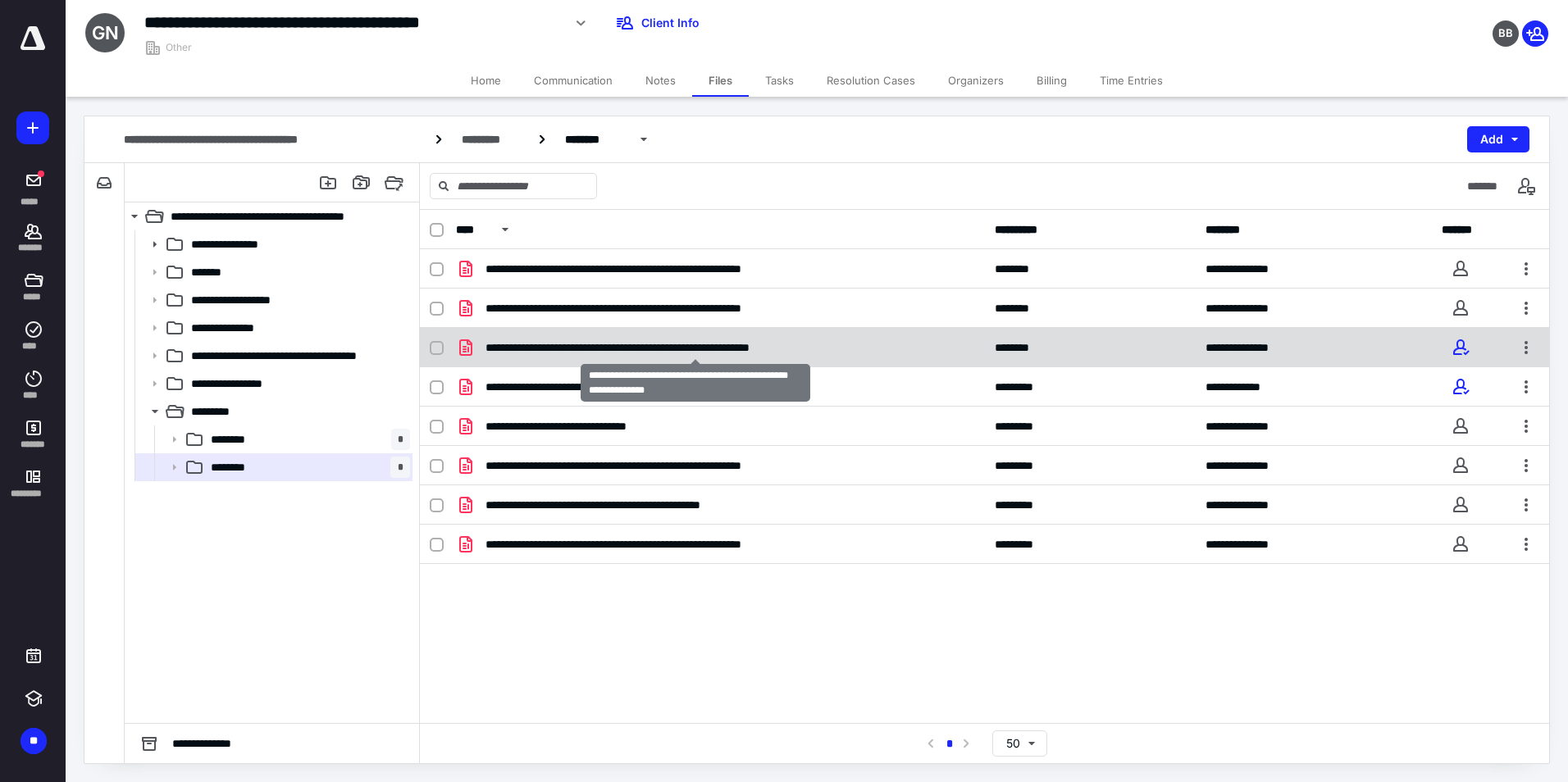 click on "**********" at bounding box center (695, 348) 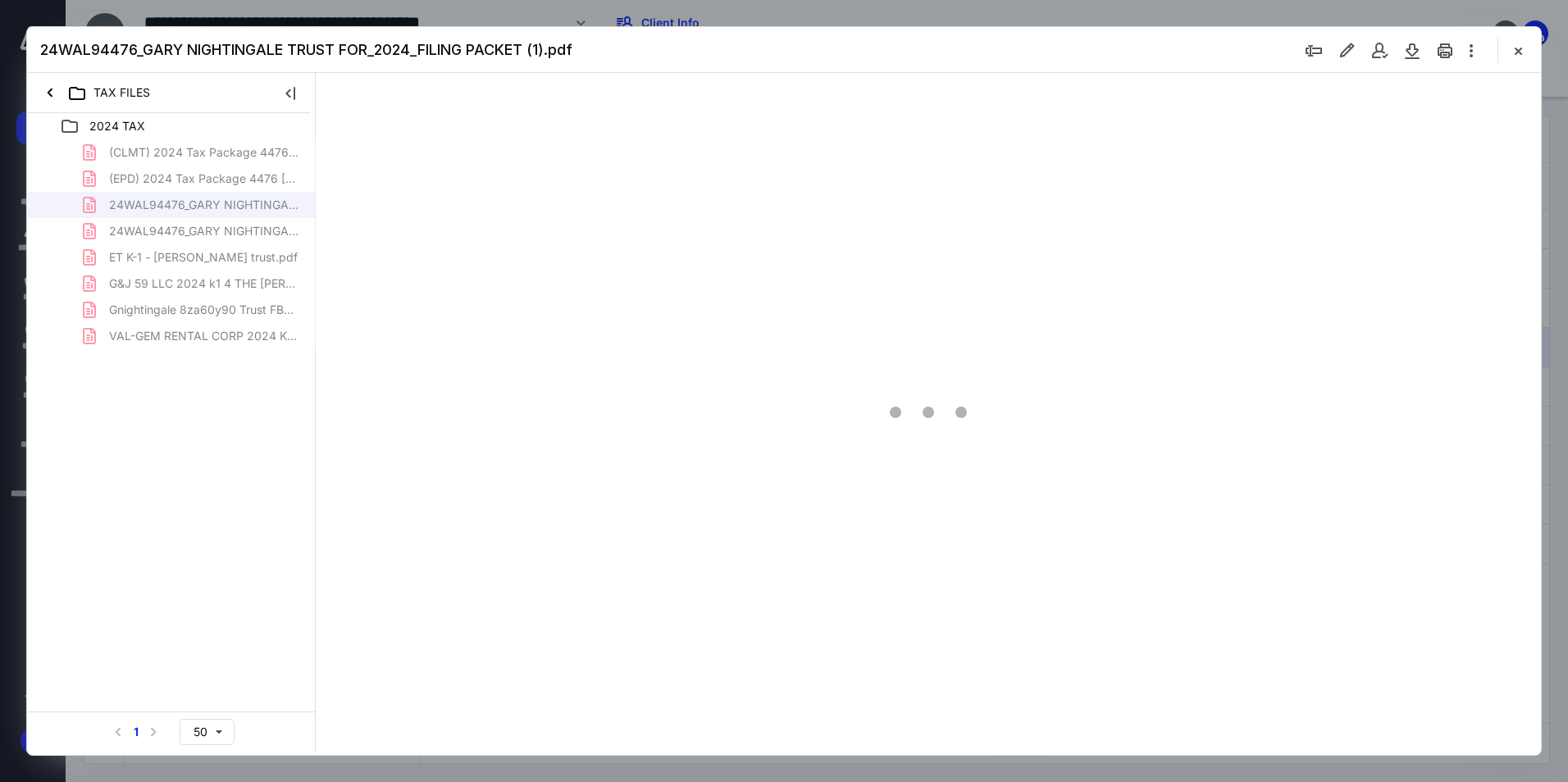scroll, scrollTop: 0, scrollLeft: 0, axis: both 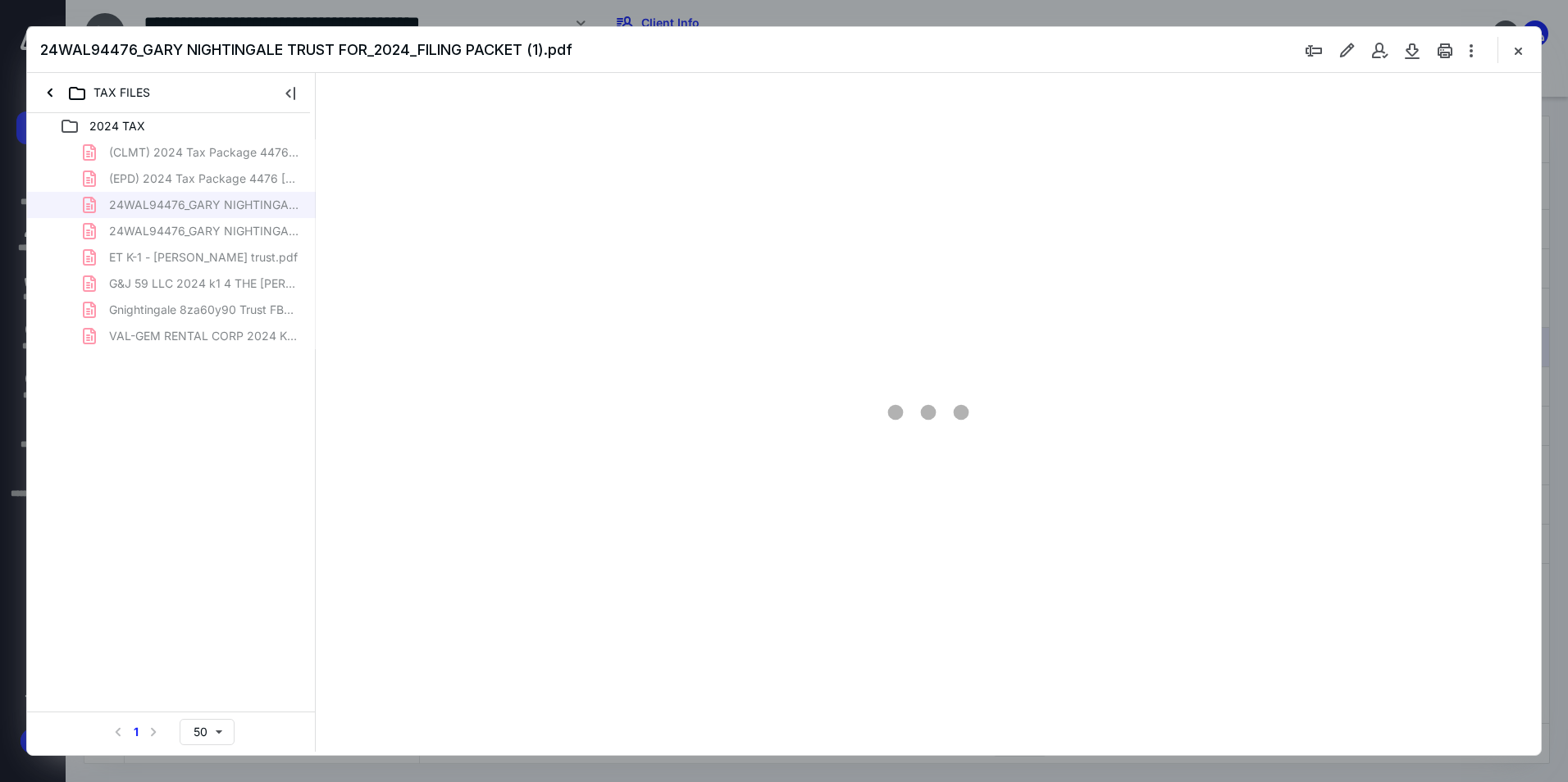 type on "226" 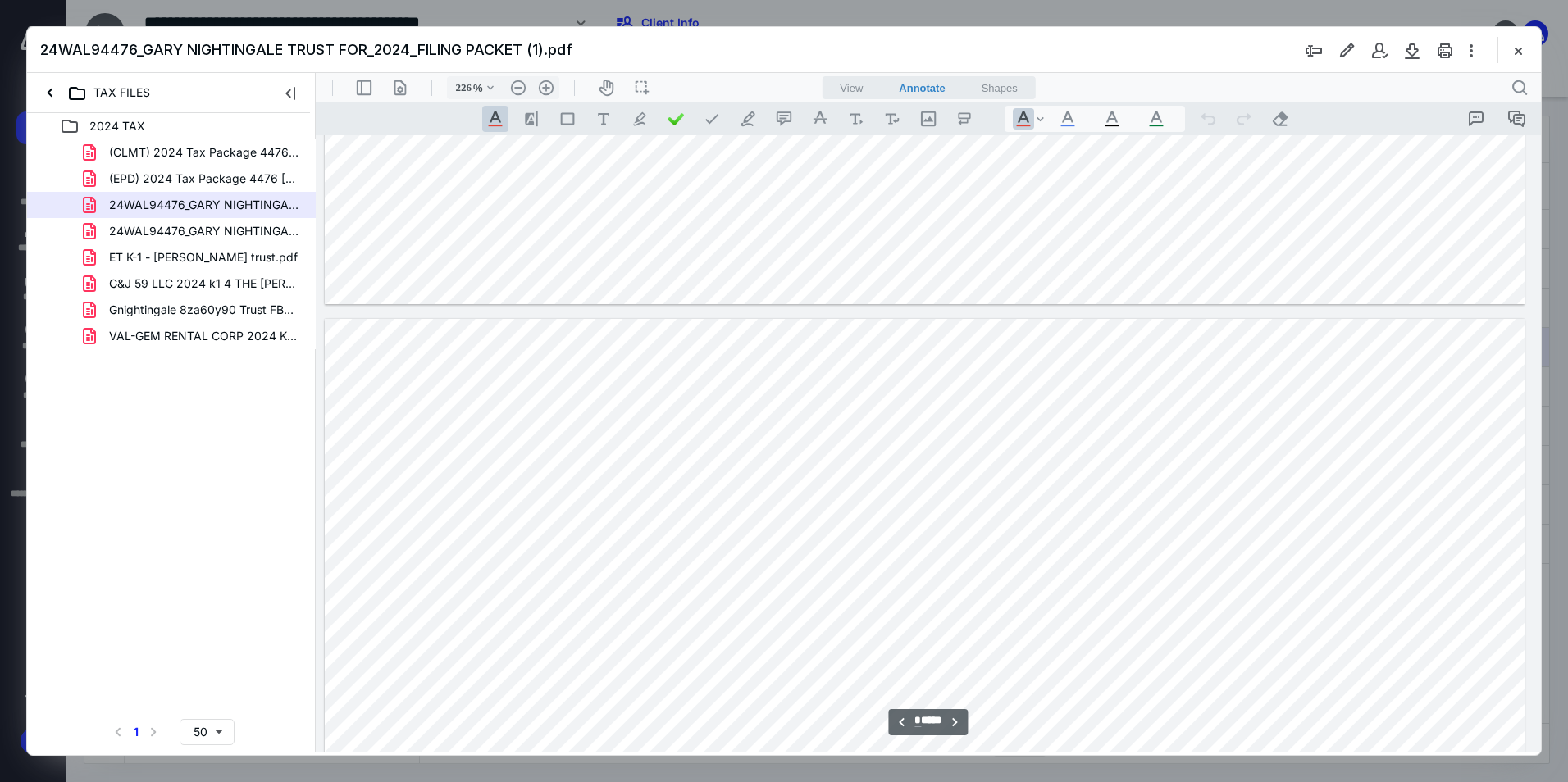 type on "*" 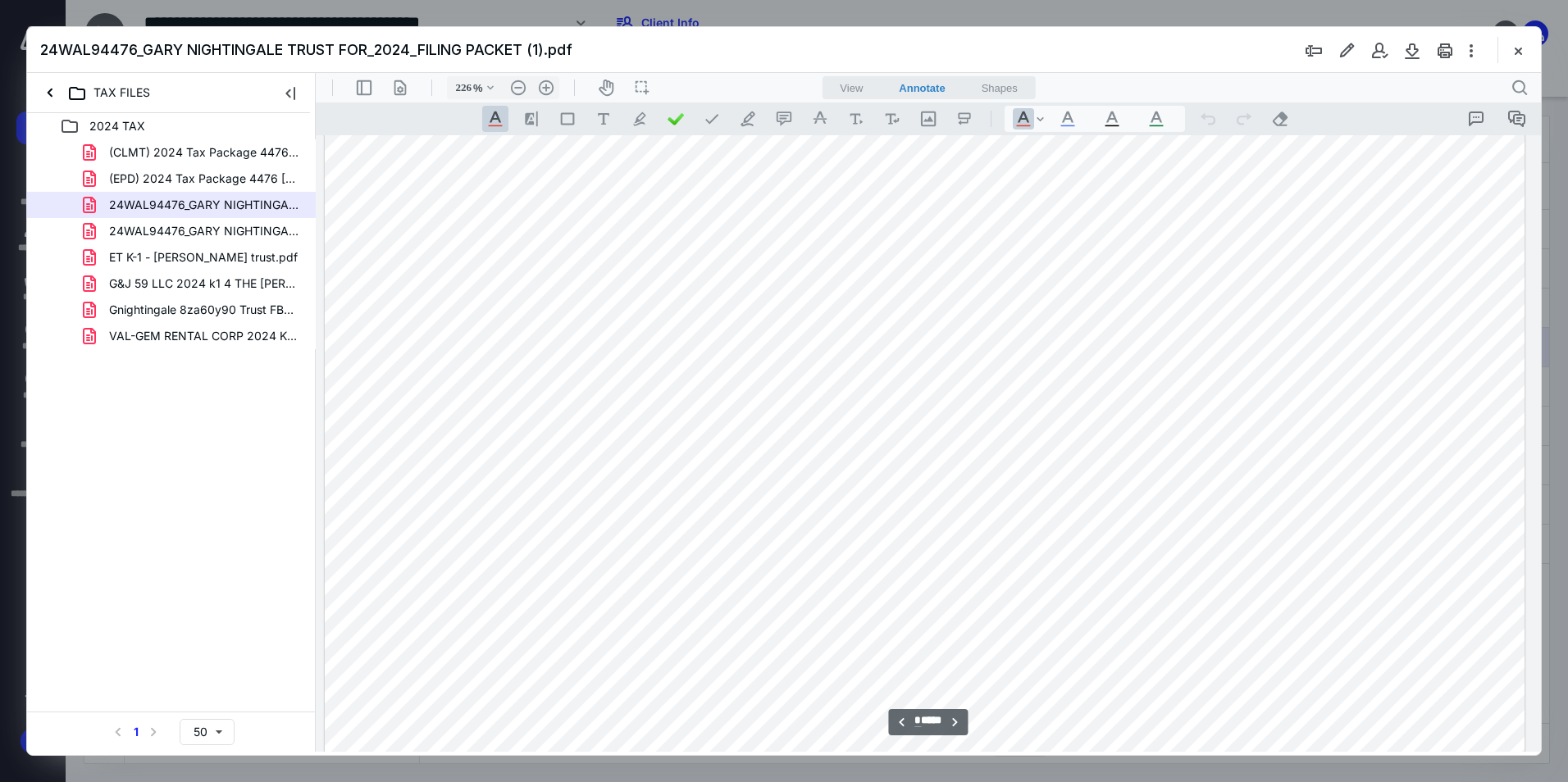 scroll, scrollTop: 5234, scrollLeft: 163, axis: both 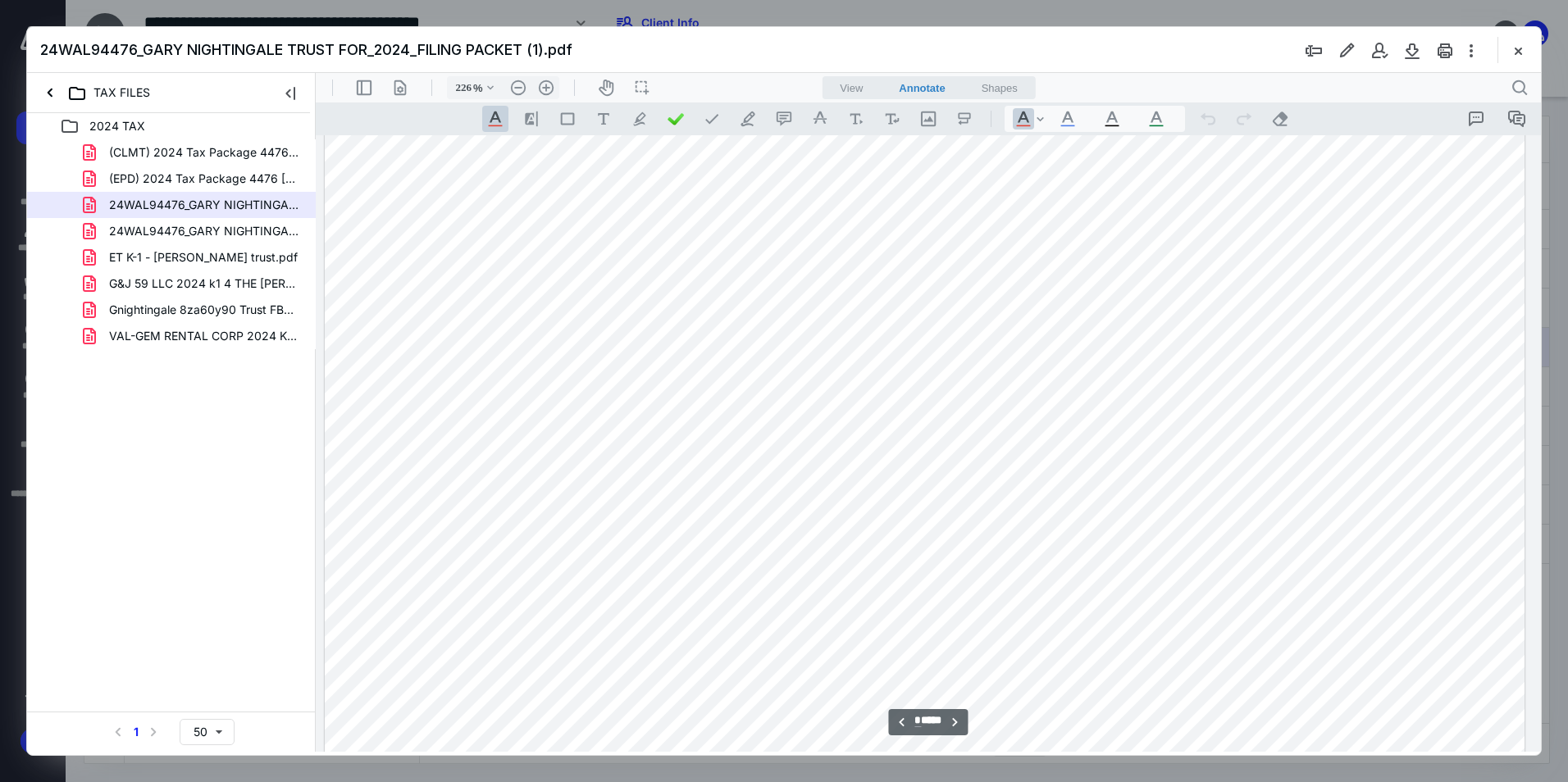 click on "24WAL94476_GARY NIGHTINGALE TRUST FOR_2024_FILING PACKET (1).pdf" at bounding box center (784, 50) 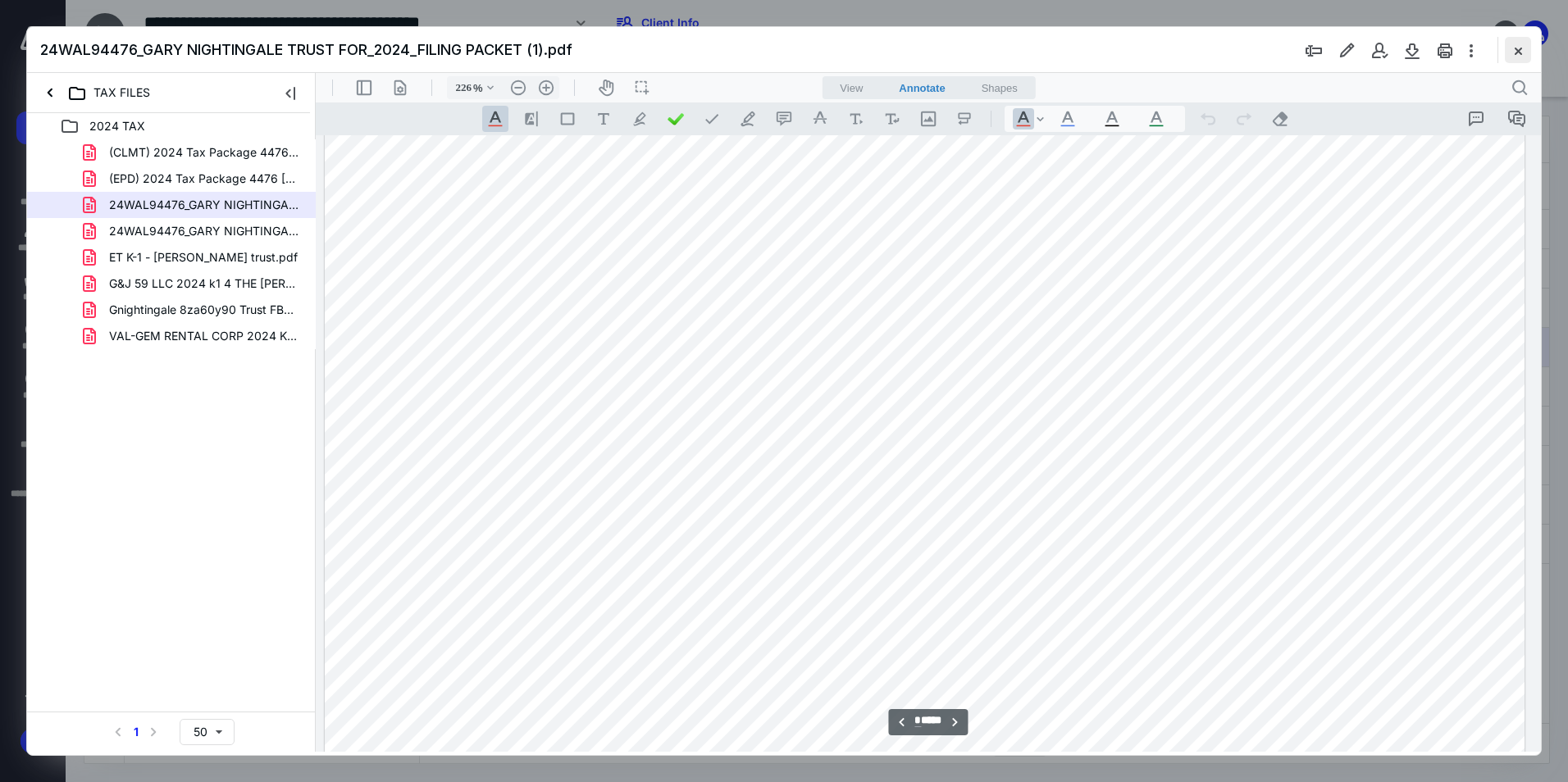 click at bounding box center (1518, 50) 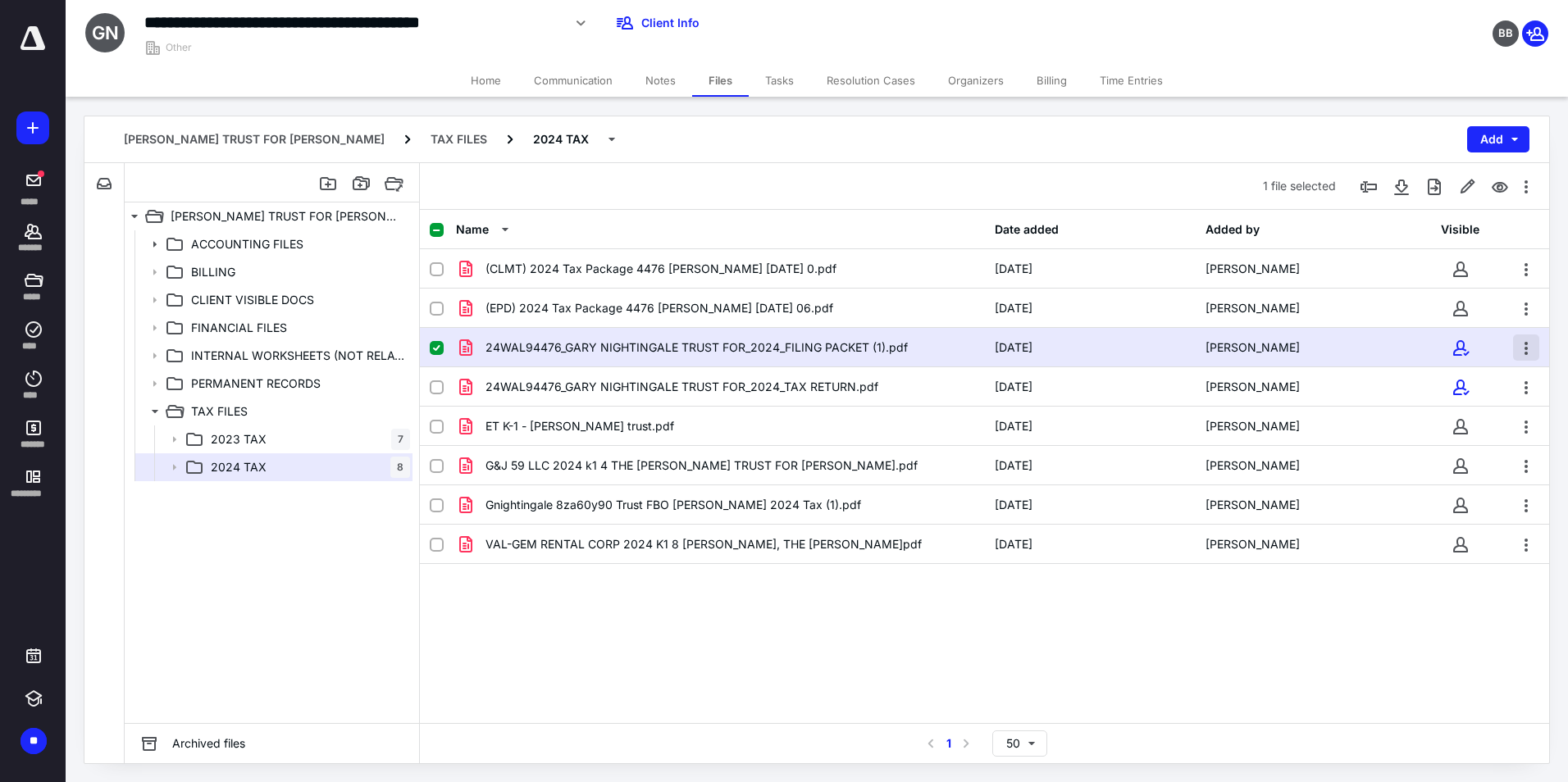click at bounding box center (1526, 348) 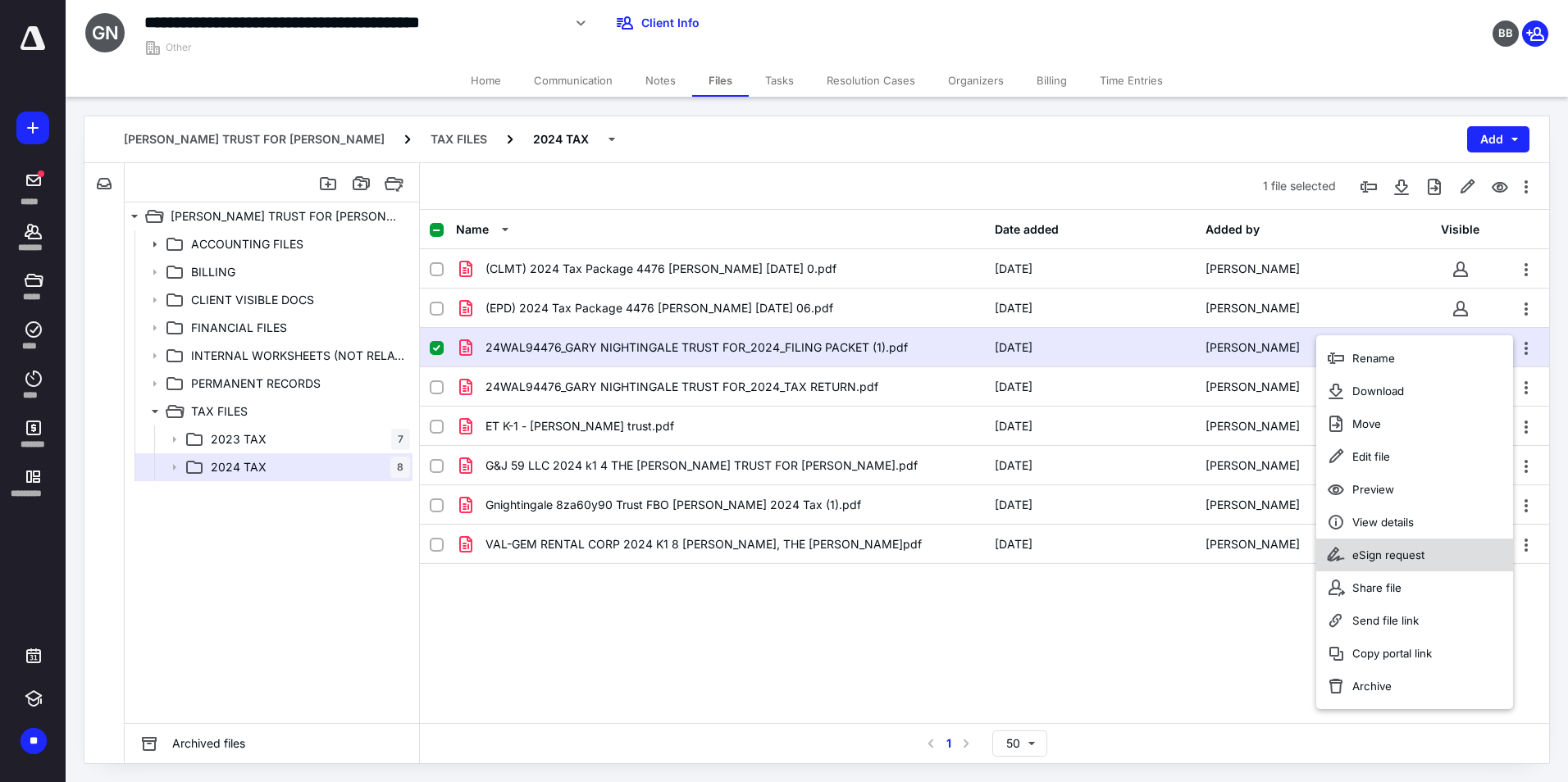 click on "eSign request" at bounding box center [1415, 555] 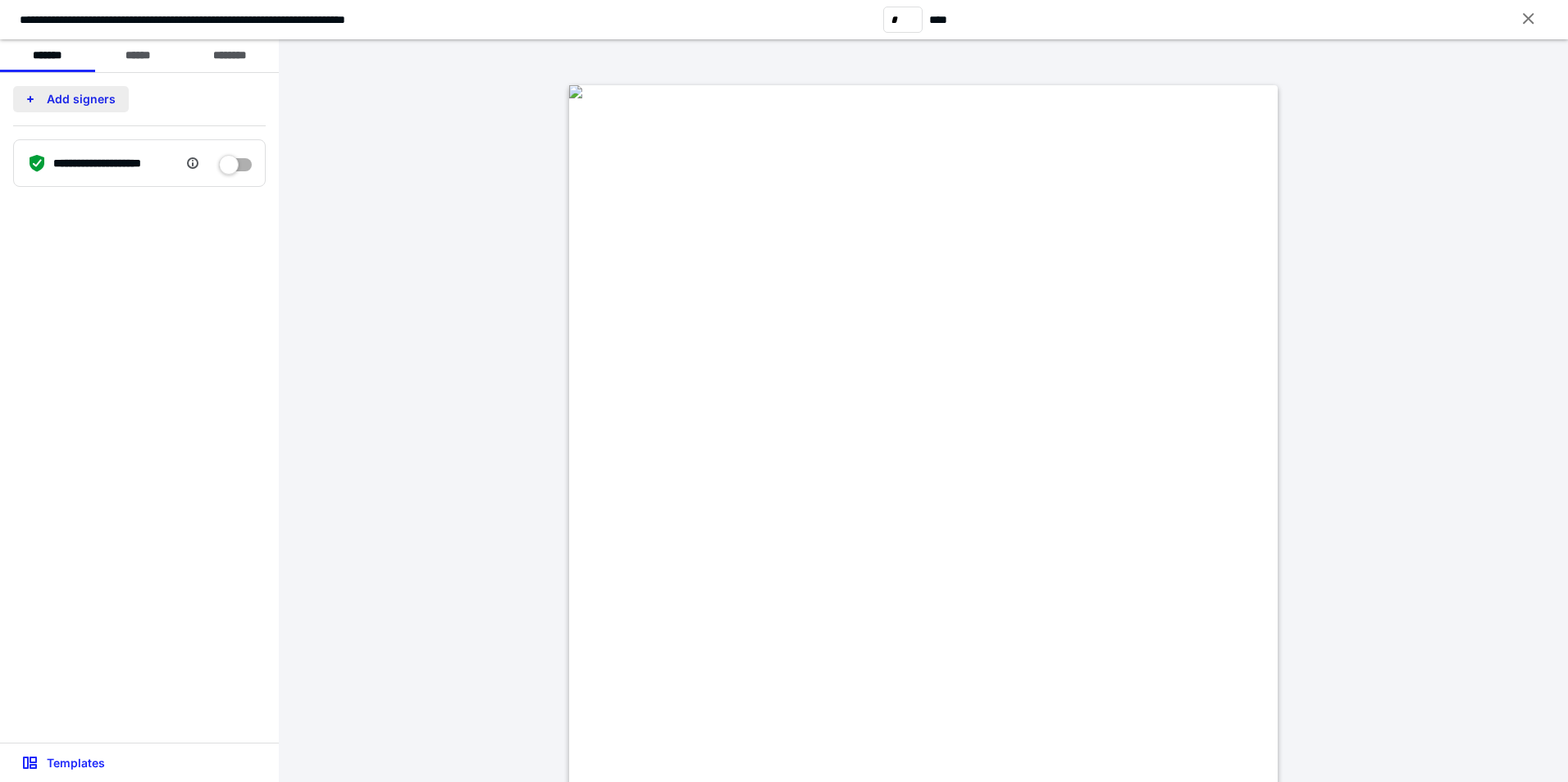 click on "Add signers" at bounding box center [71, 99] 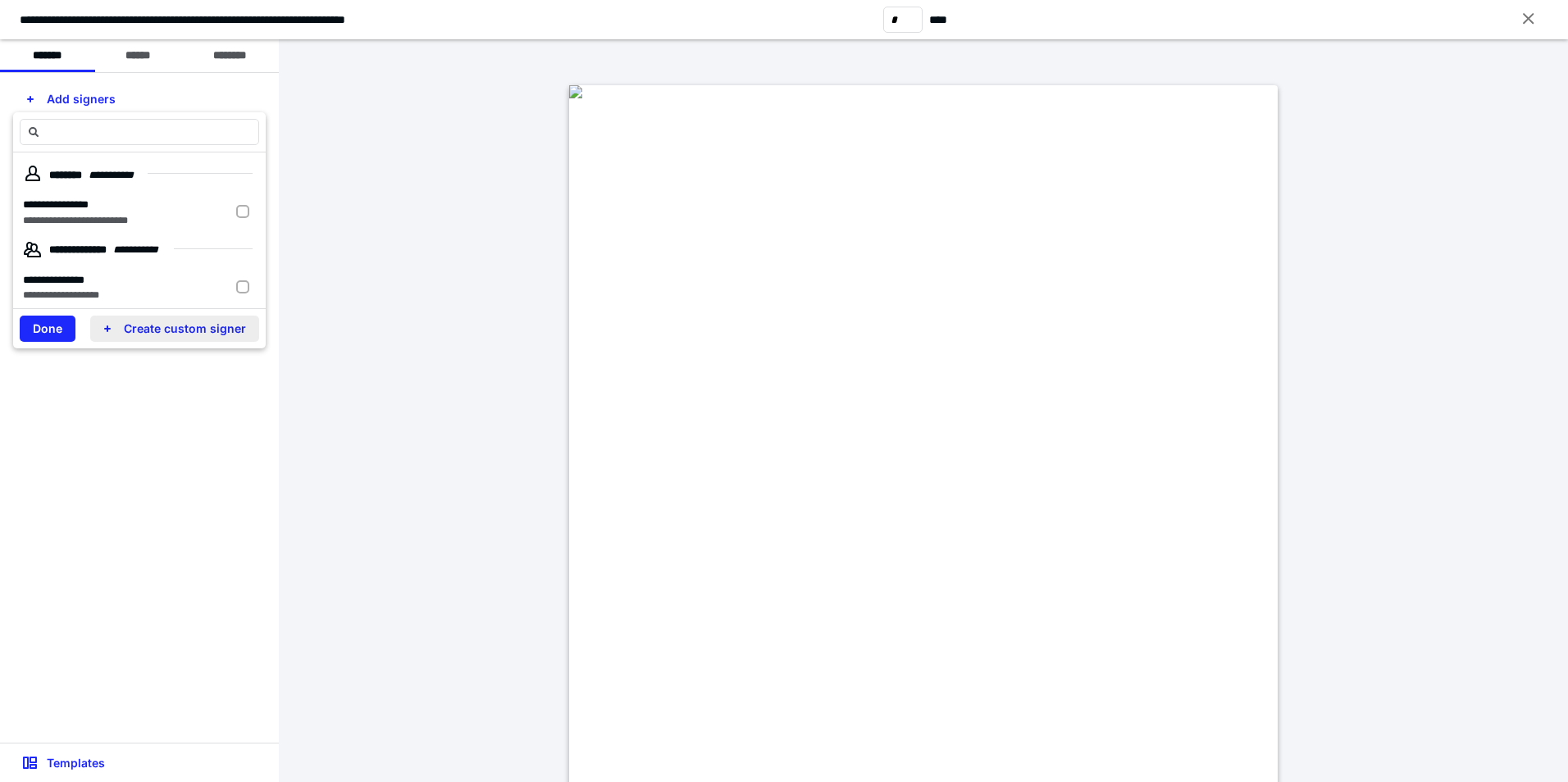 click on "Create custom signer" at bounding box center [175, 329] 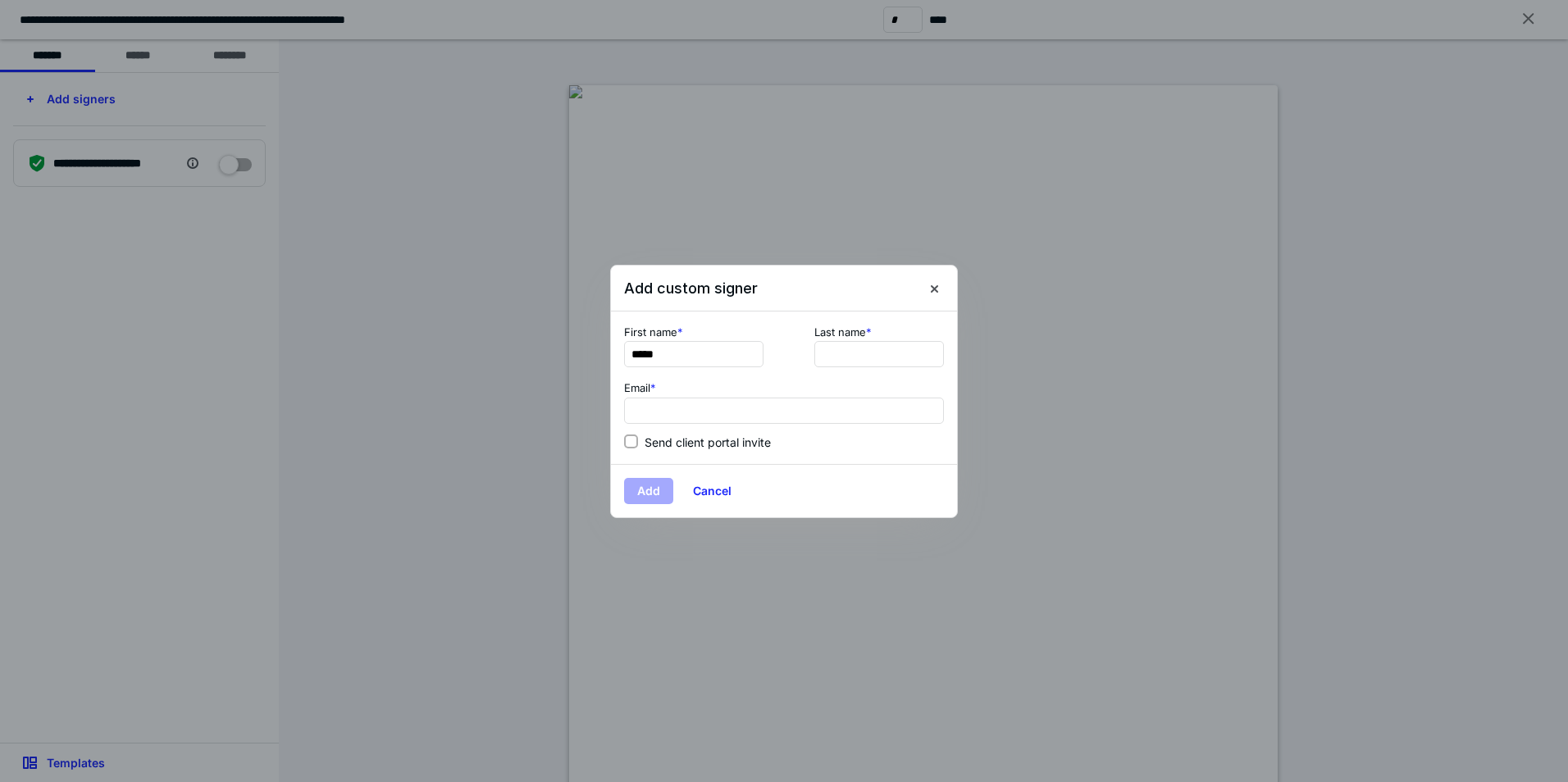 type on "****" 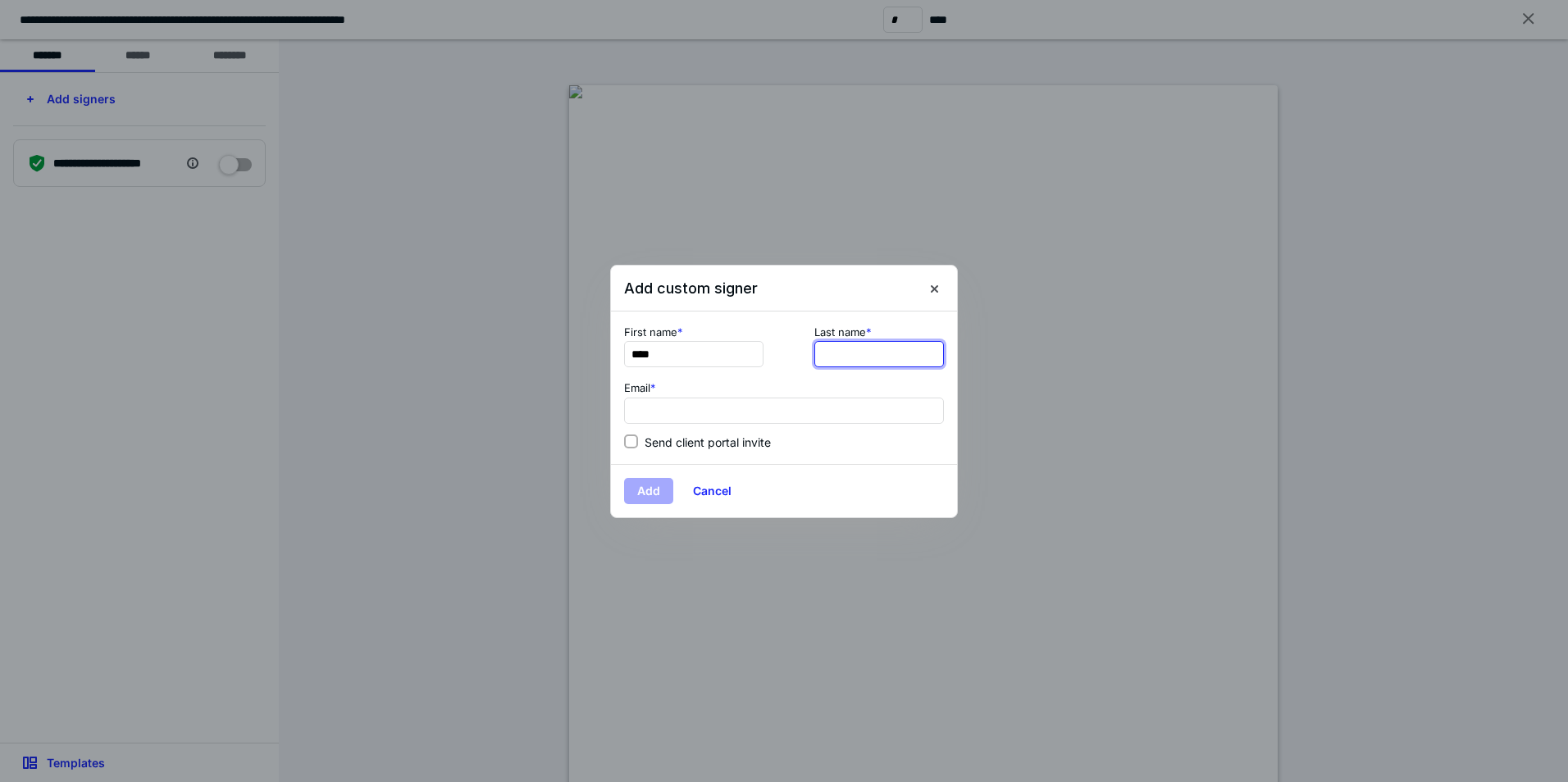 click at bounding box center [879, 354] 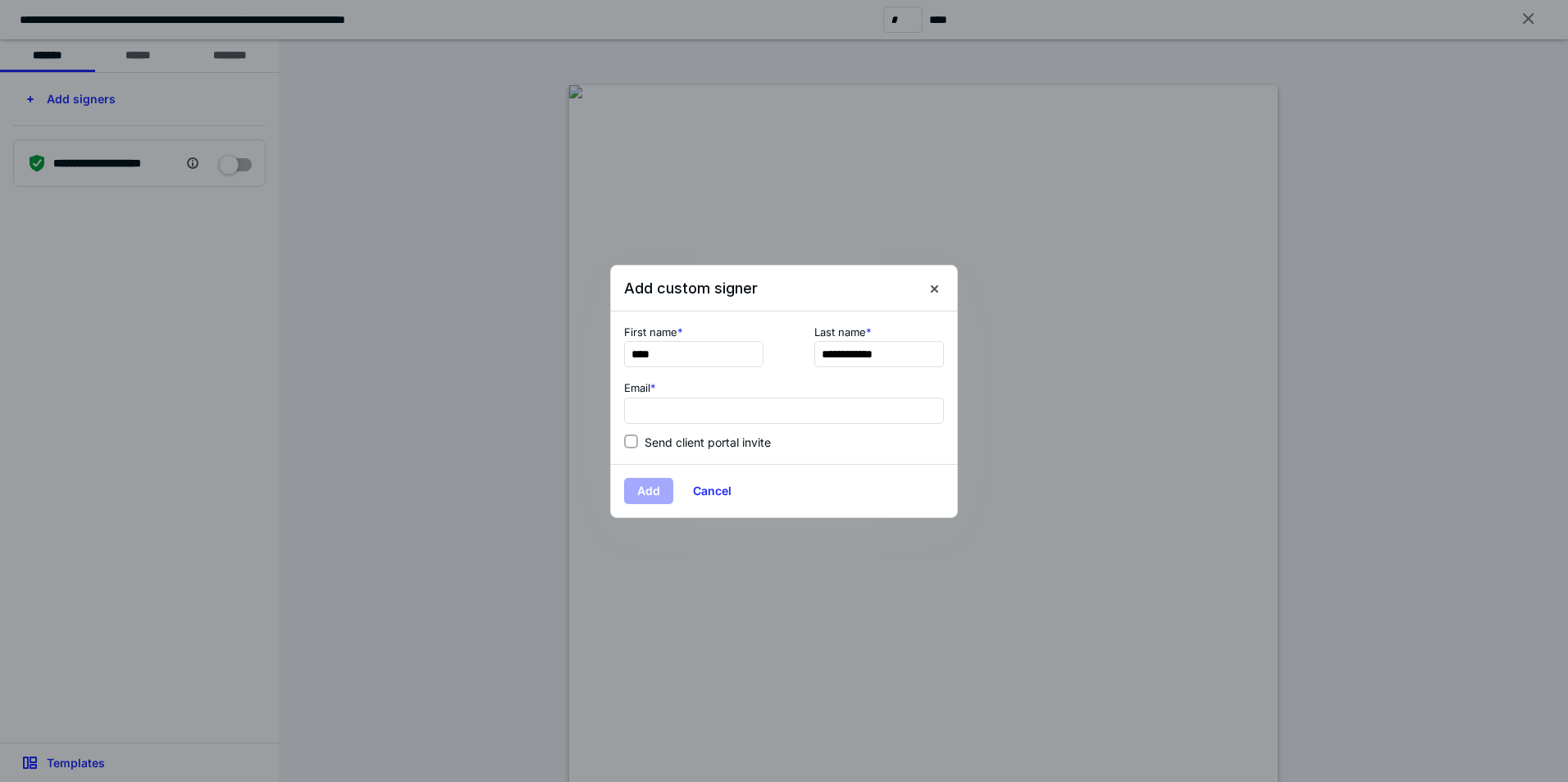 type on "**********" 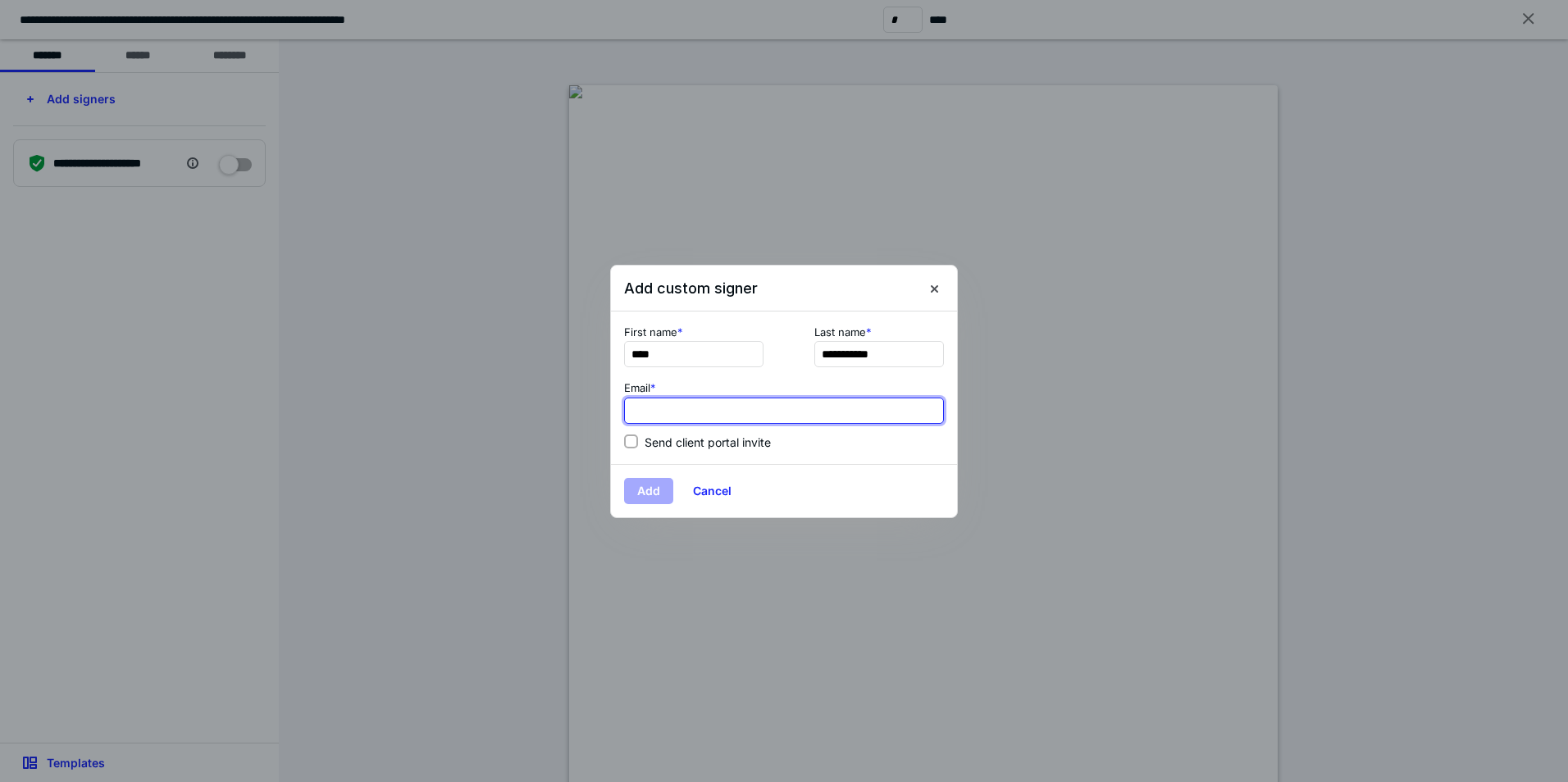 click at bounding box center (784, 411) 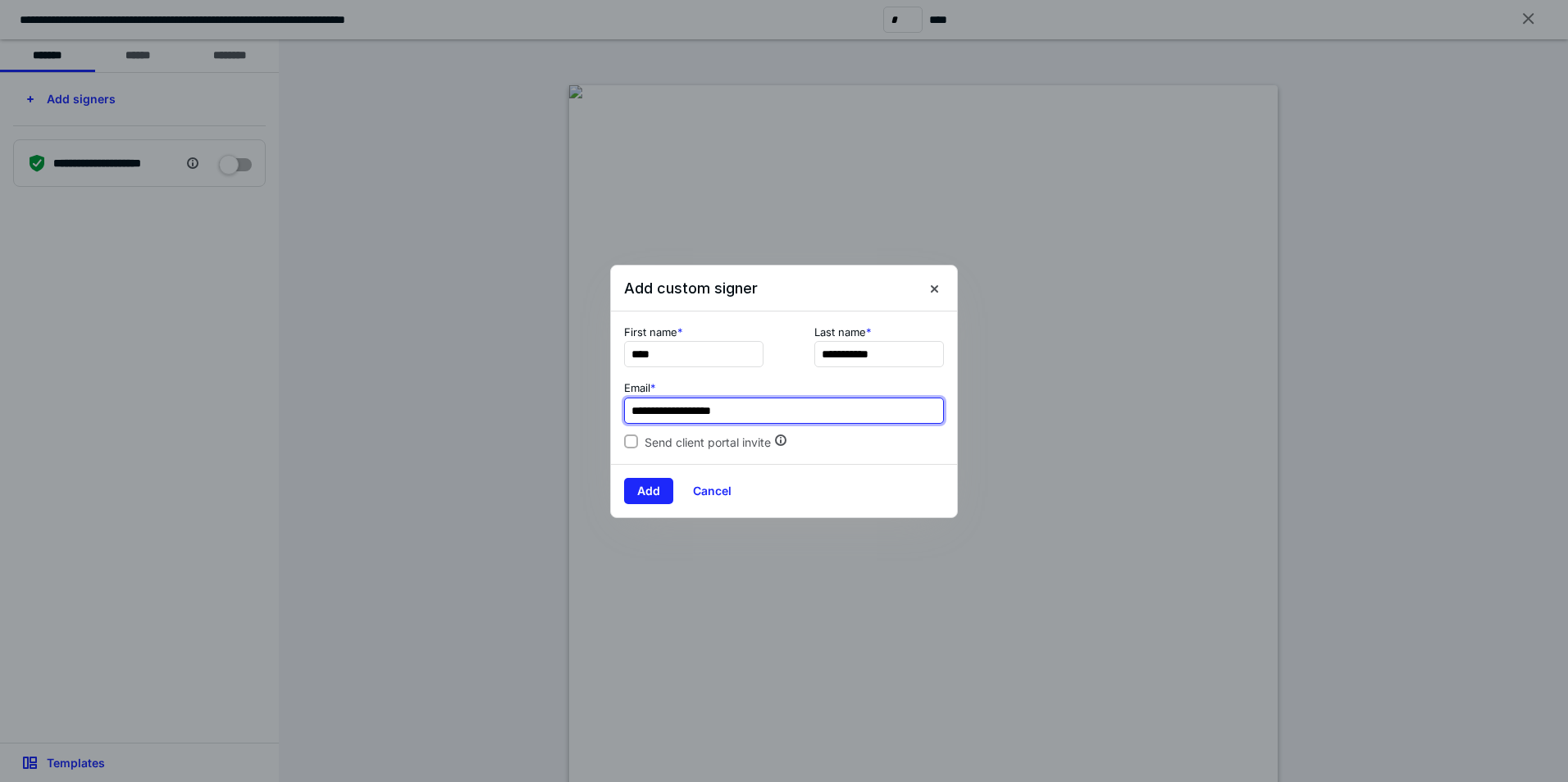 type on "**********" 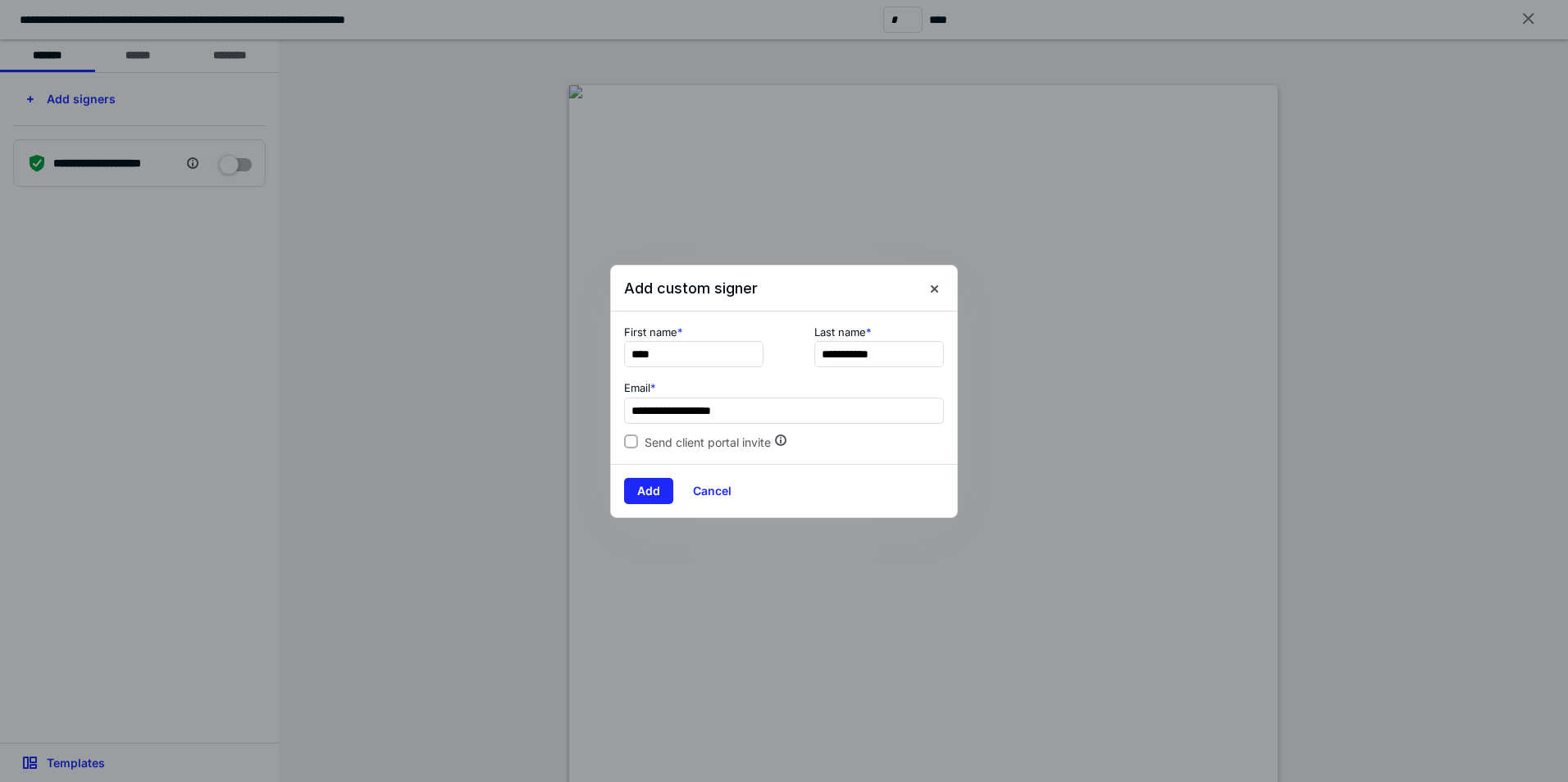 click on "**********" at bounding box center (784, 388) 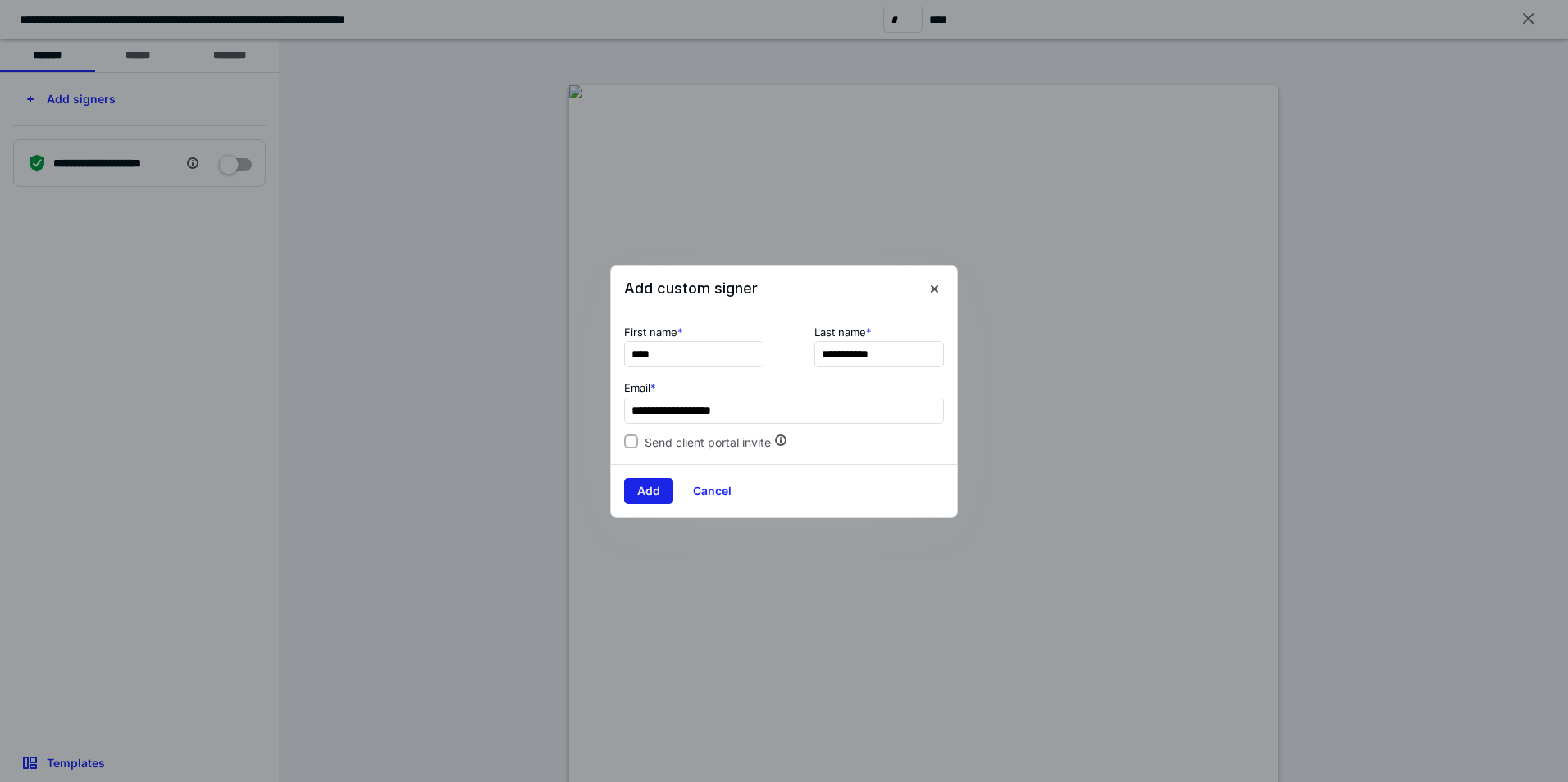 click on "Add" at bounding box center (649, 491) 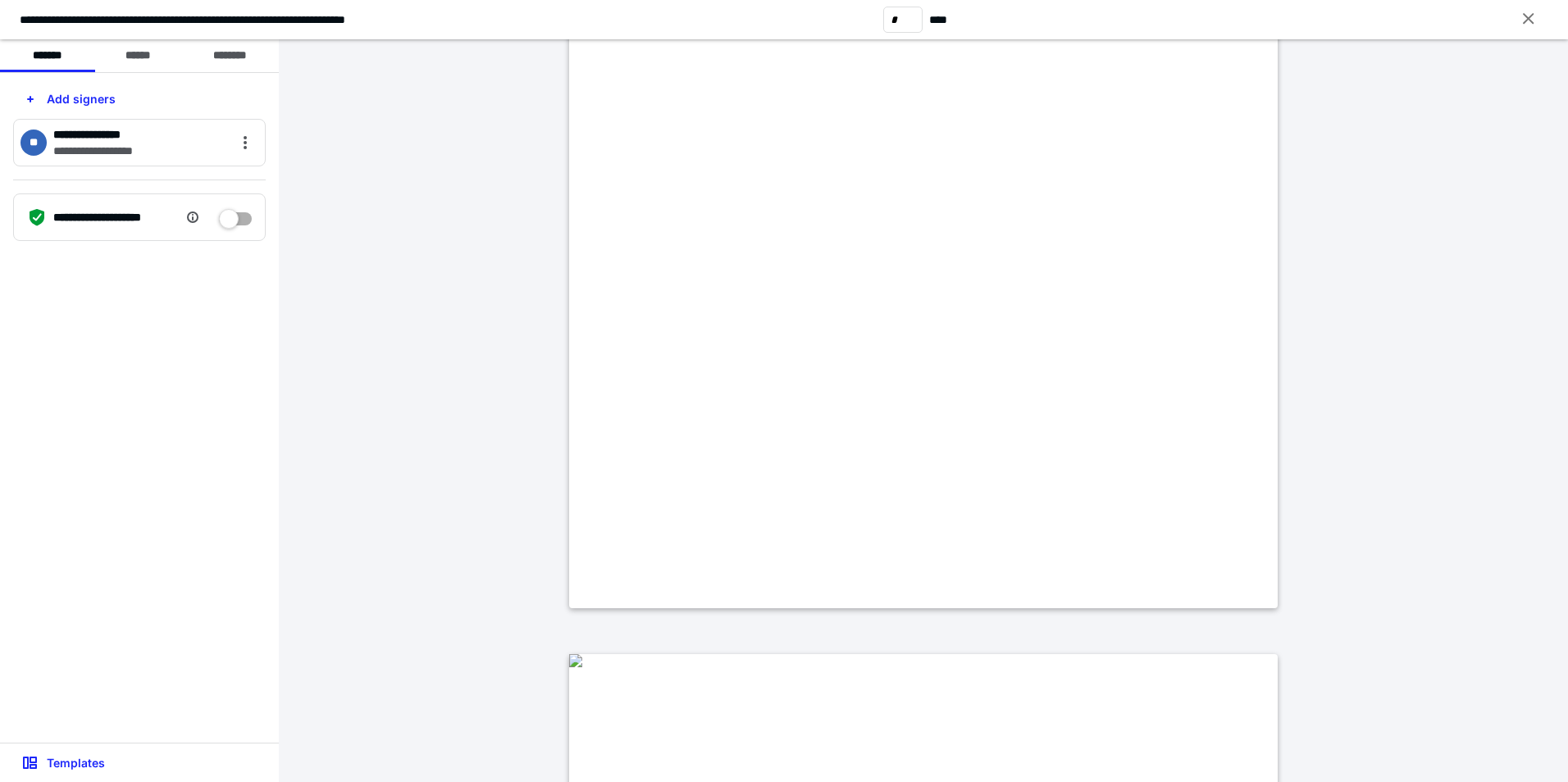 scroll, scrollTop: 1230, scrollLeft: 0, axis: vertical 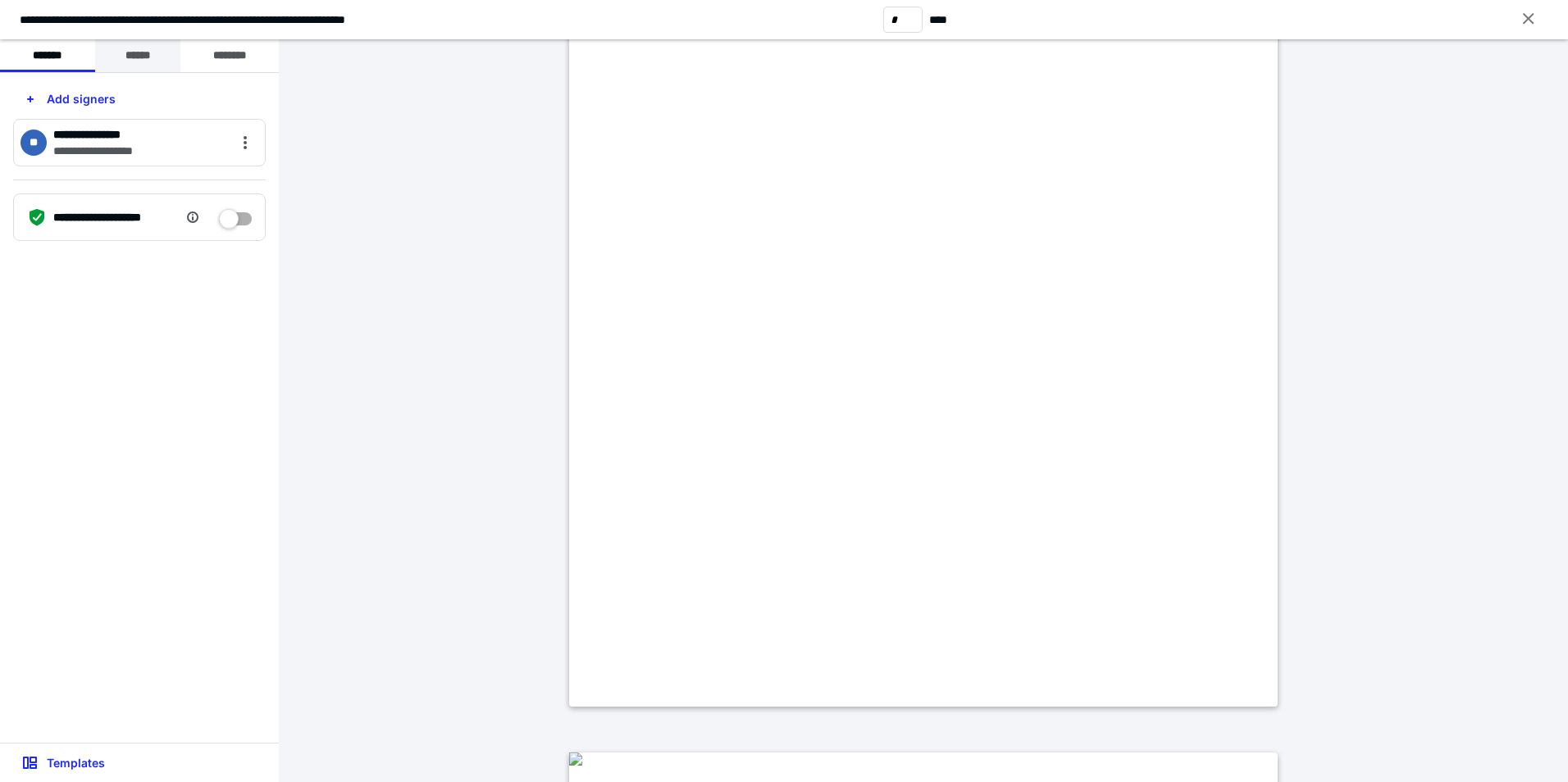 click on "******" at bounding box center (138, 56) 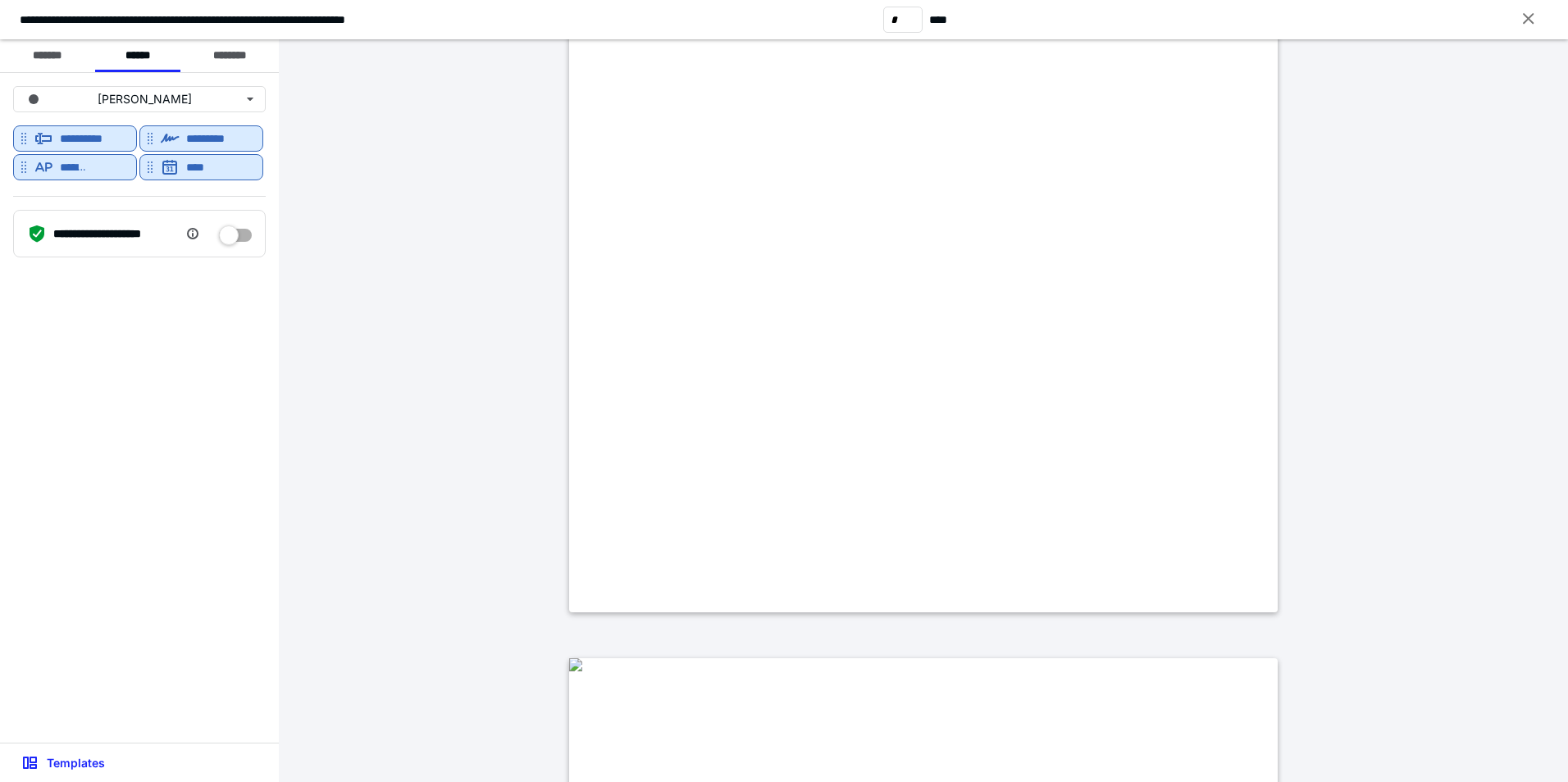 scroll, scrollTop: 5984, scrollLeft: 0, axis: vertical 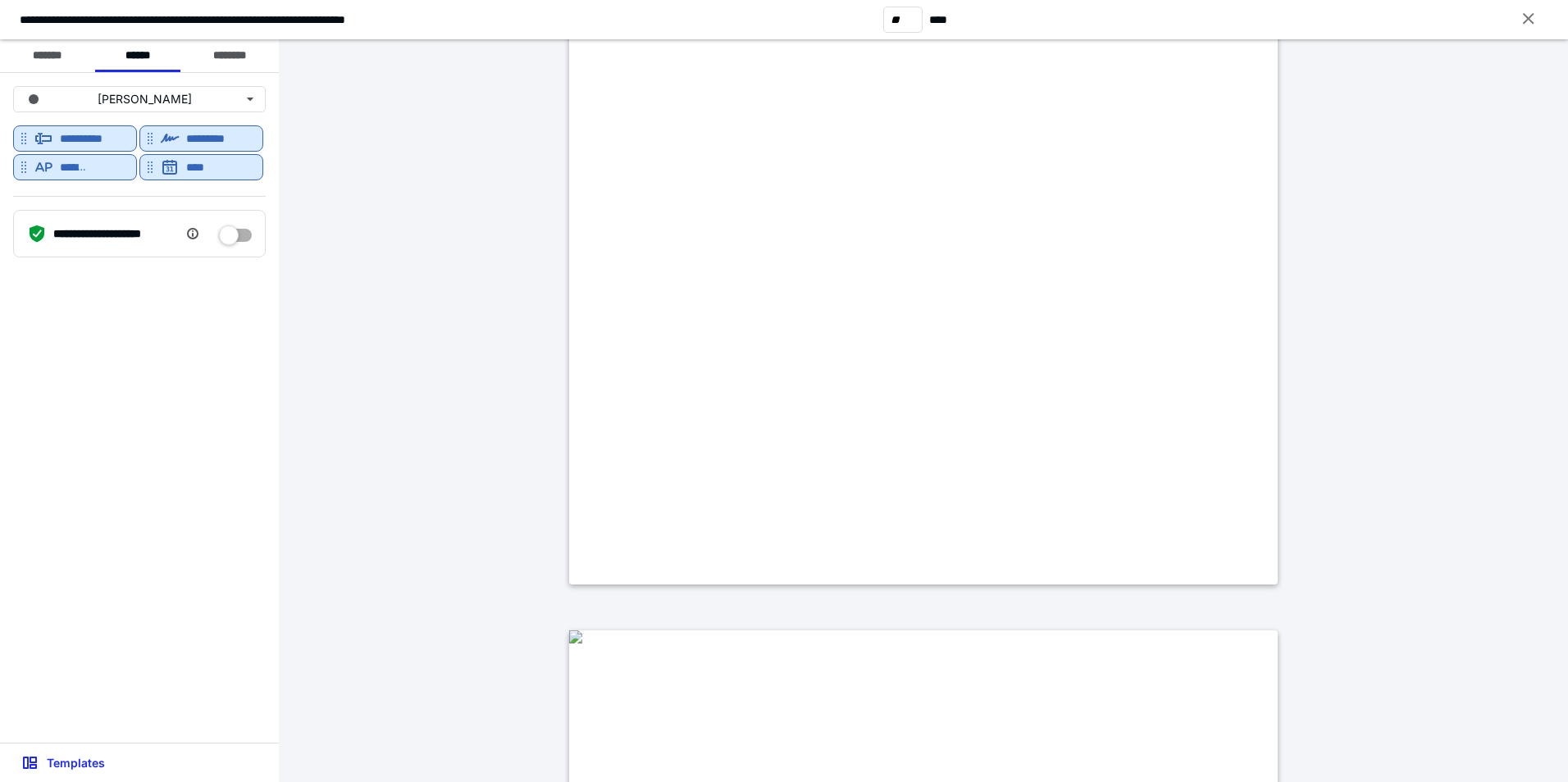 type on "**" 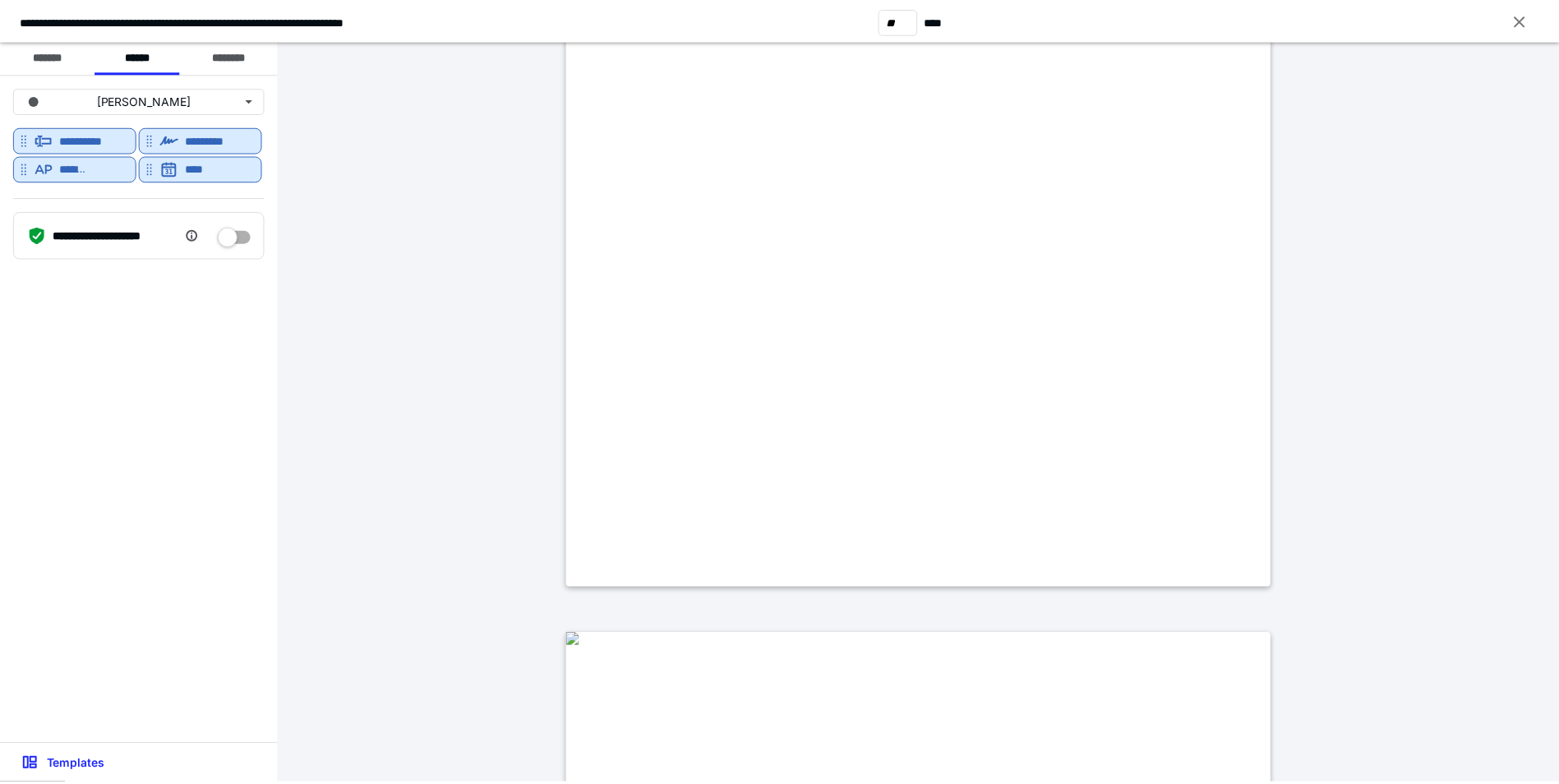 scroll, scrollTop: 19168, scrollLeft: 0, axis: vertical 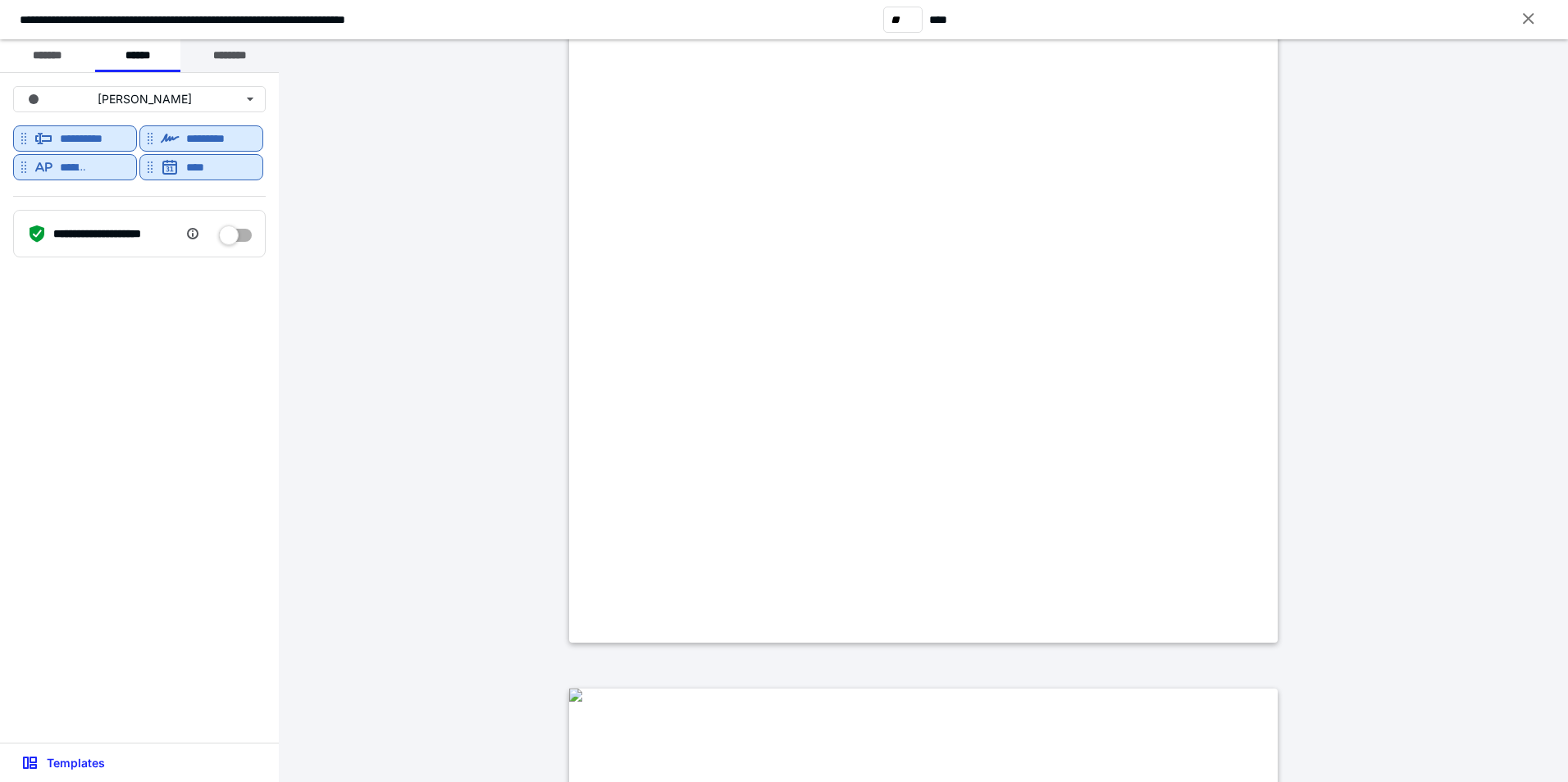 click on "********" at bounding box center (230, 56) 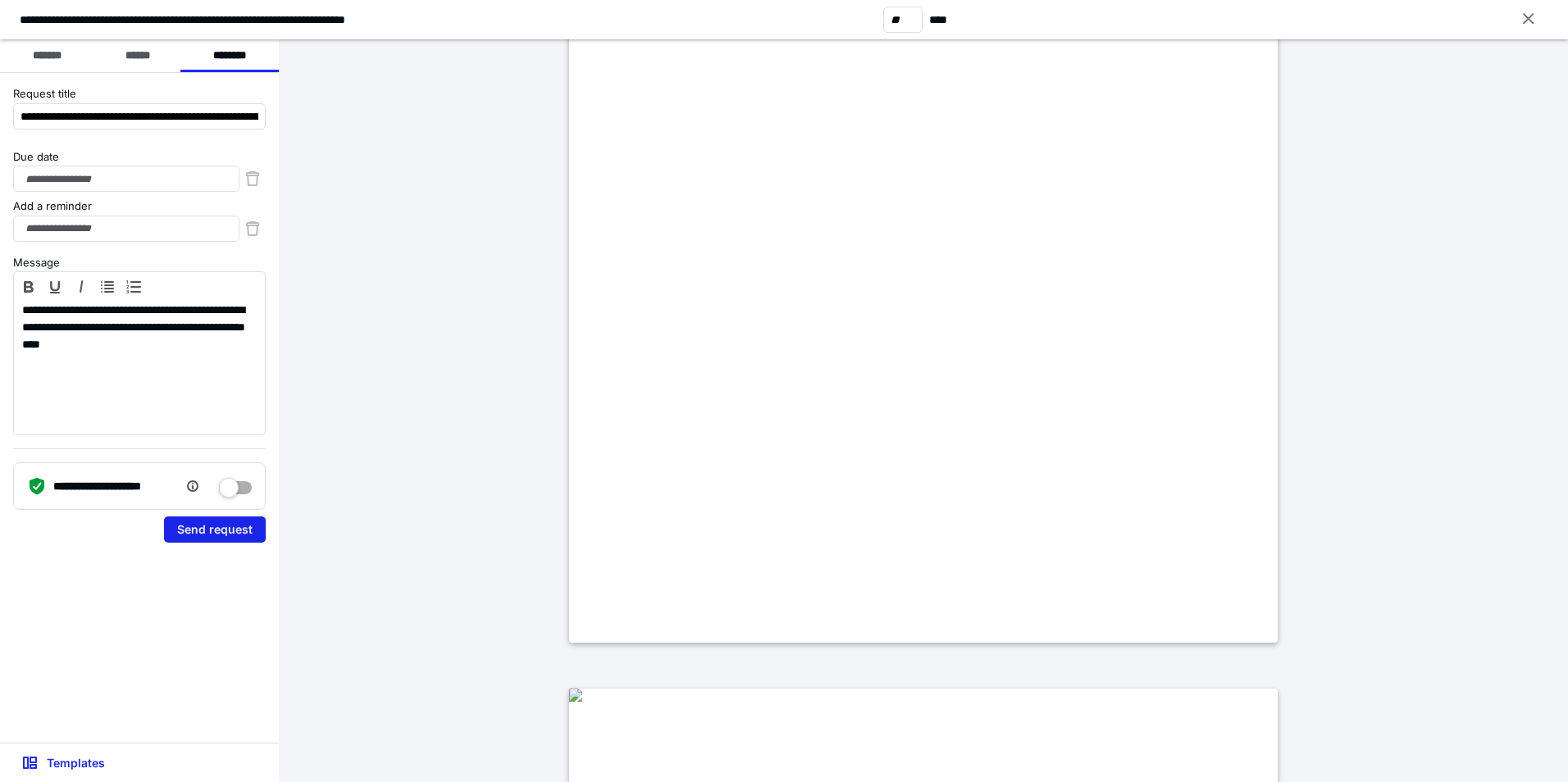 click on "Send request" at bounding box center [215, 530] 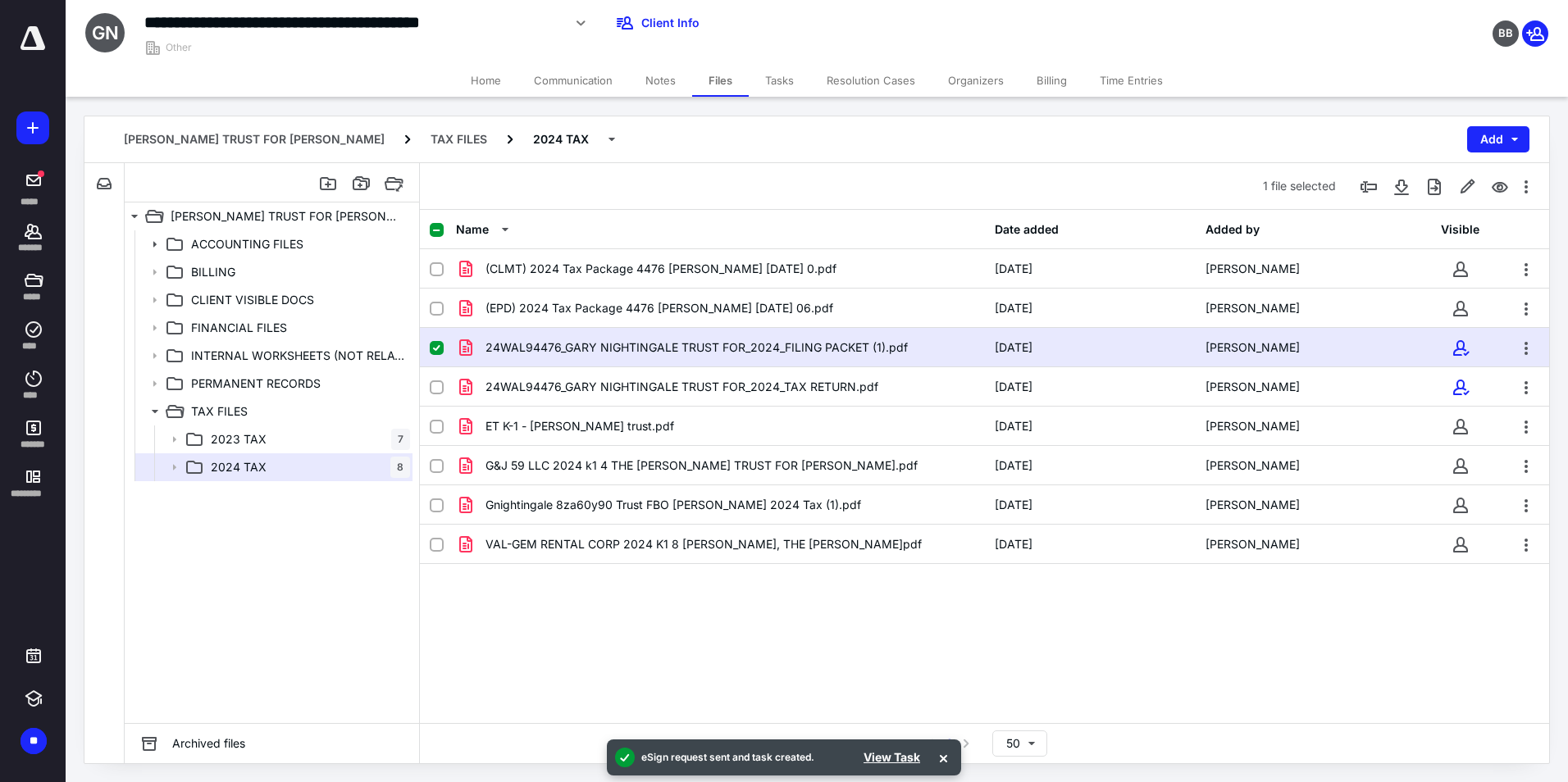 click on "Home" at bounding box center (485, 80) 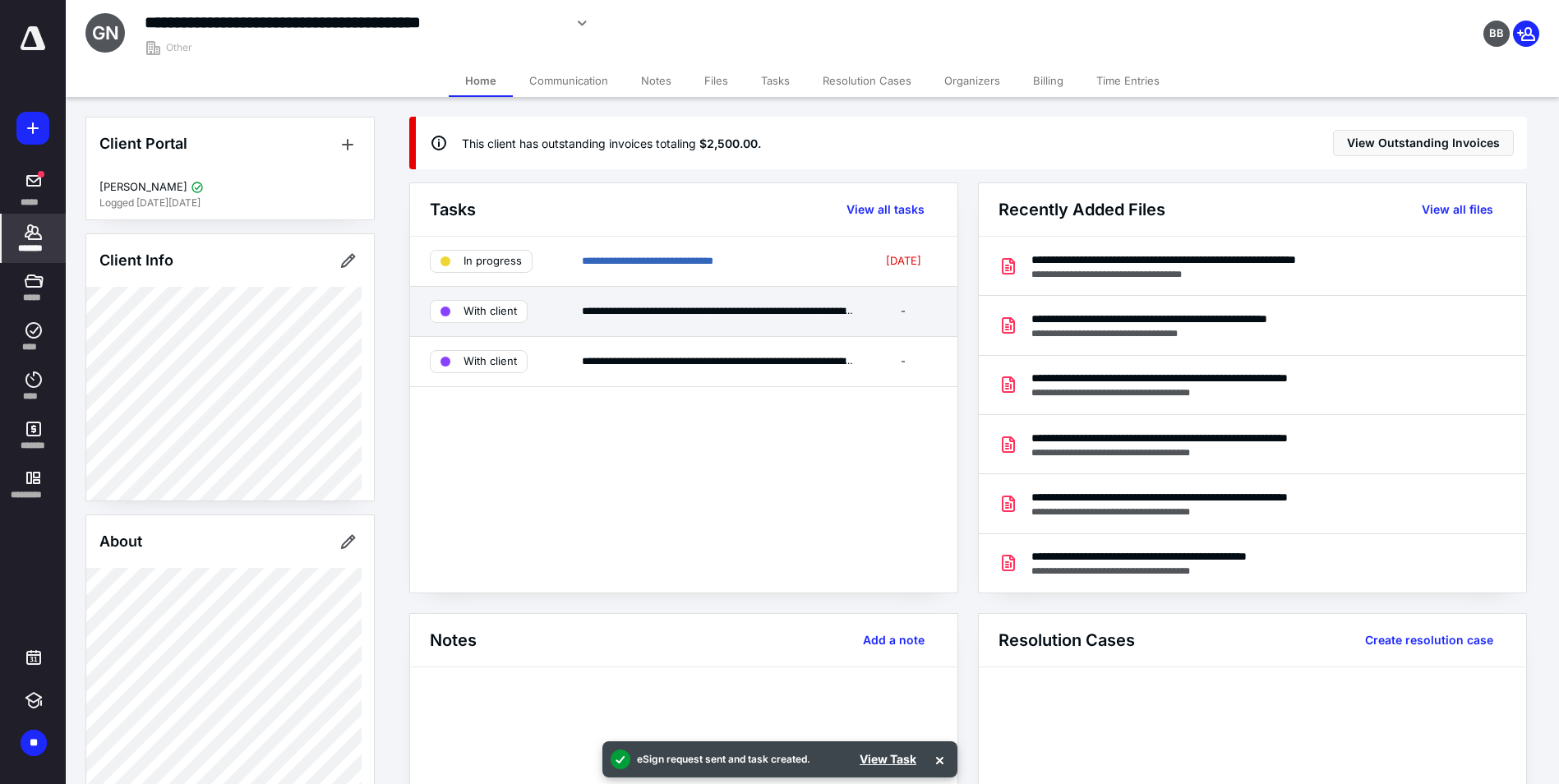 click on "**********" at bounding box center (684, 311) 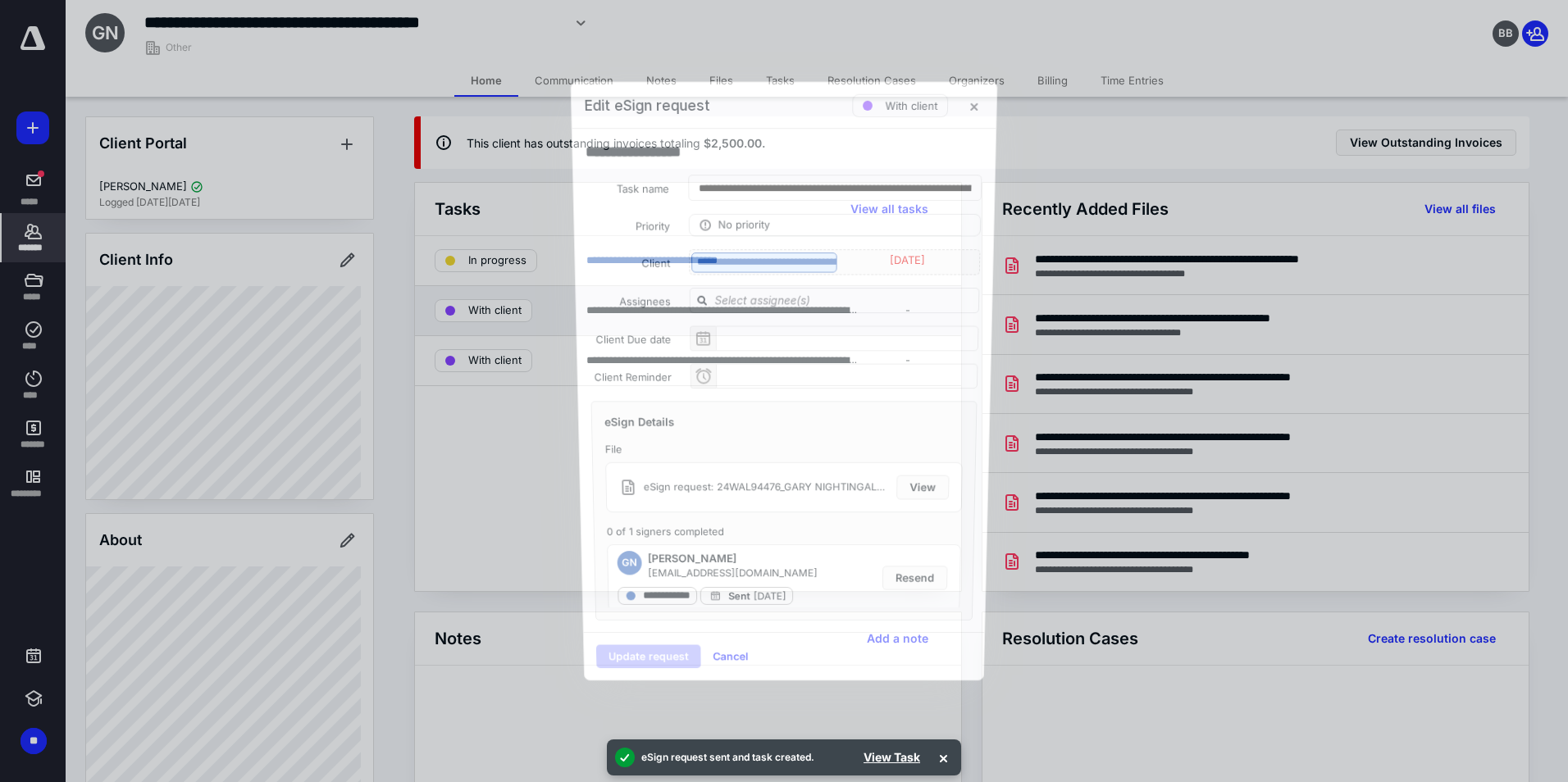 click on "Assignees" at bounding box center (784, 300) 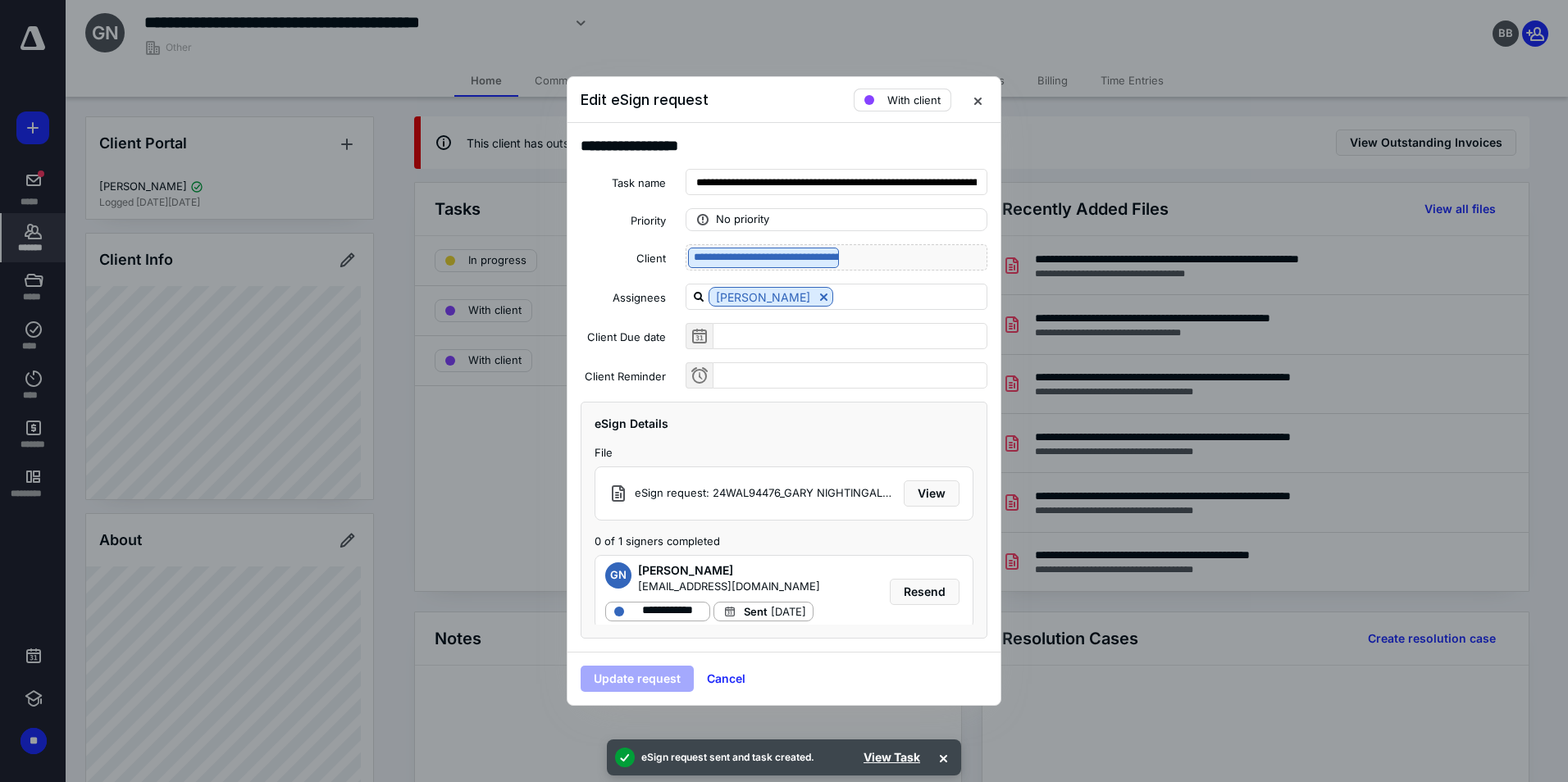 click on "With client" at bounding box center (914, 100) 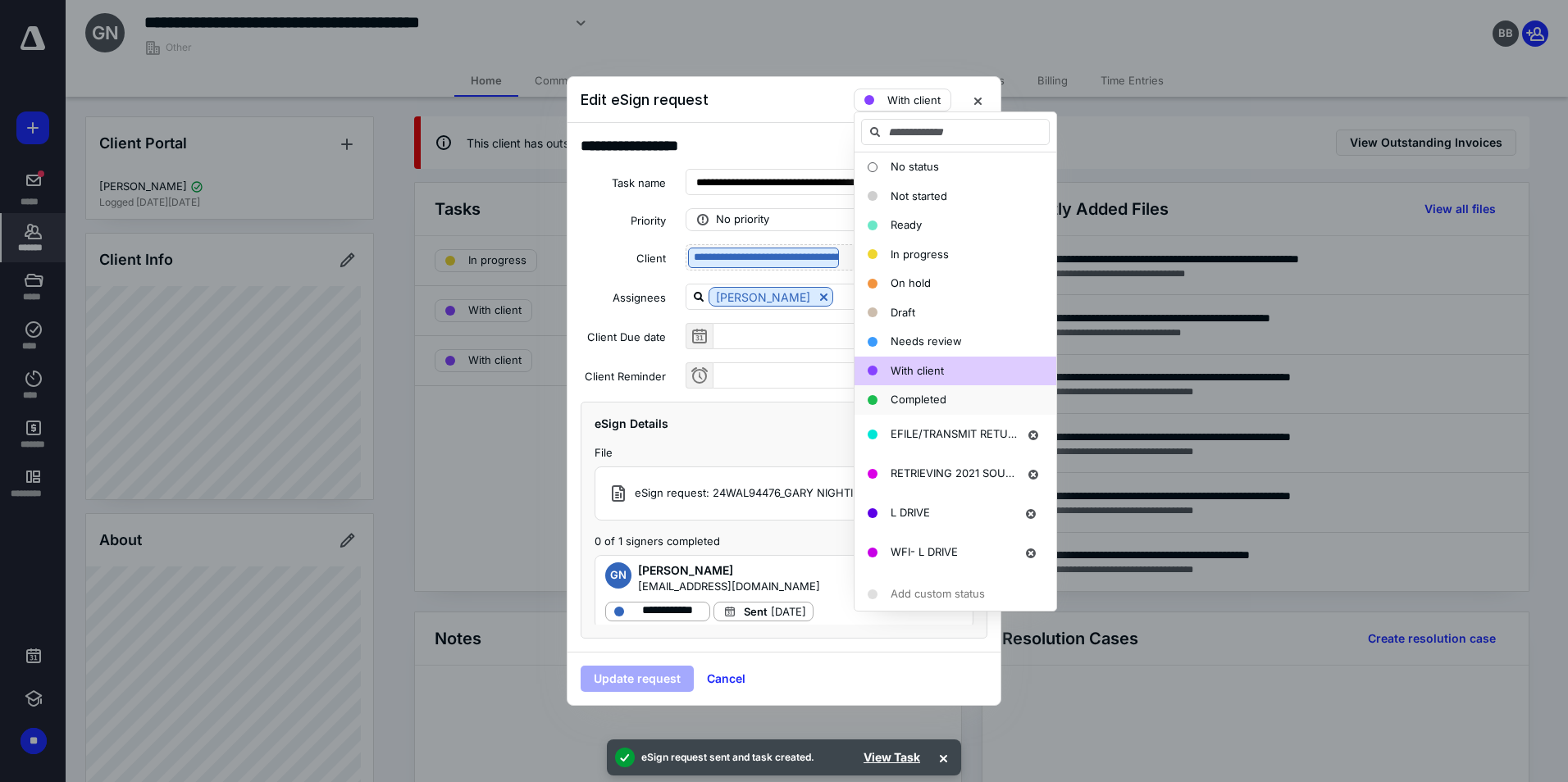 click on "Completed" at bounding box center (955, 400) 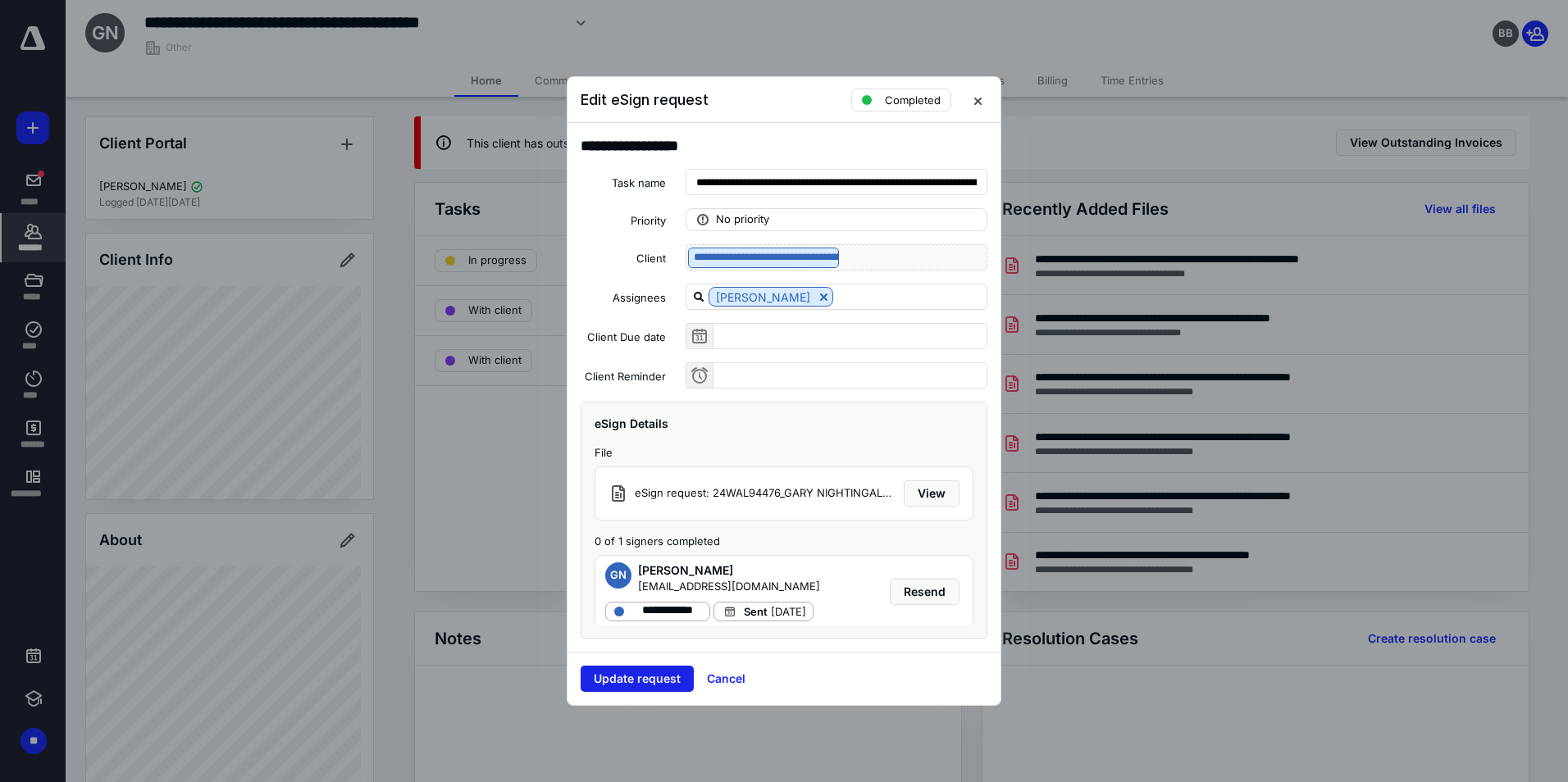 click on "Update request" at bounding box center (637, 679) 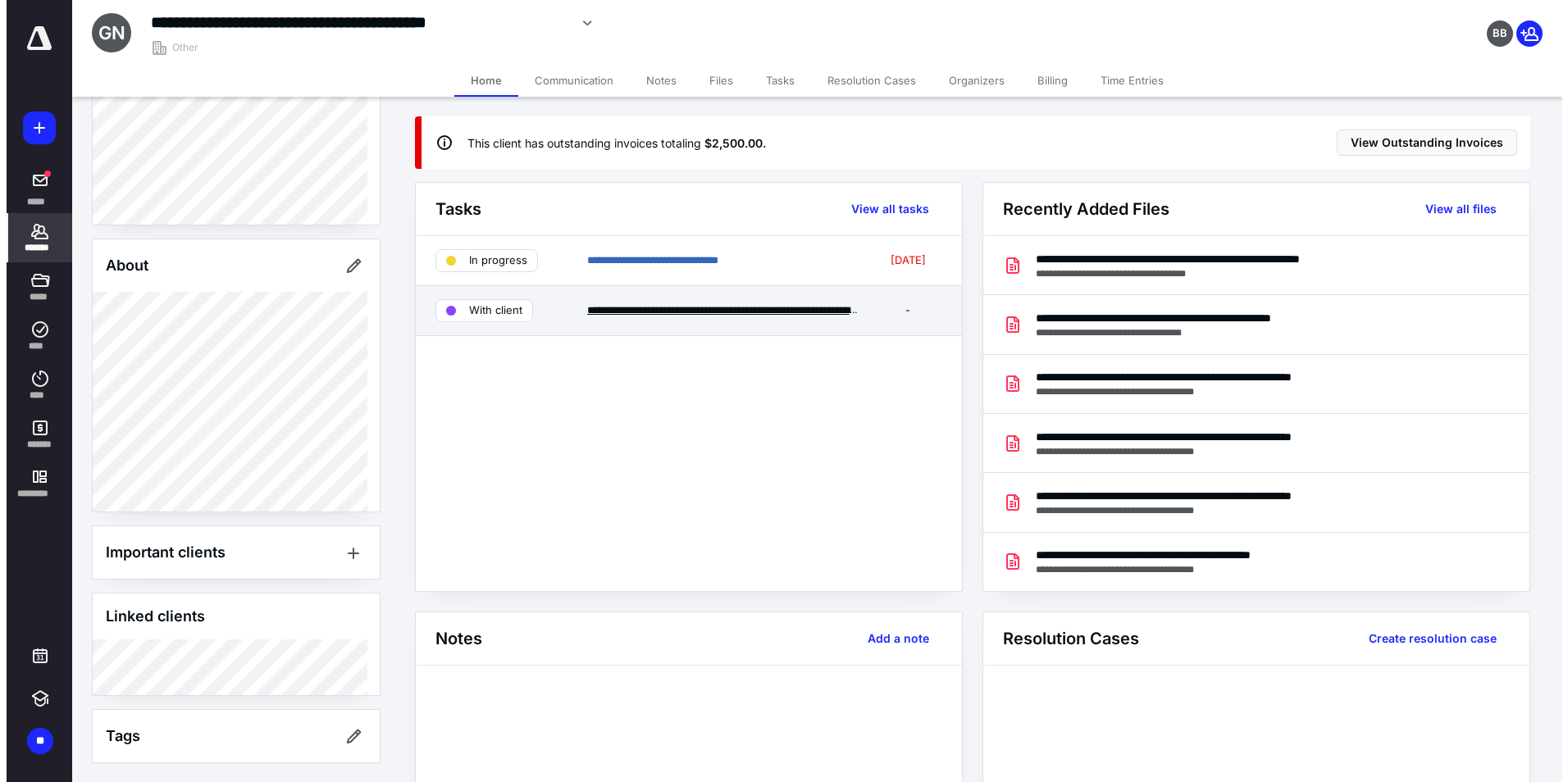 scroll, scrollTop: 275, scrollLeft: 0, axis: vertical 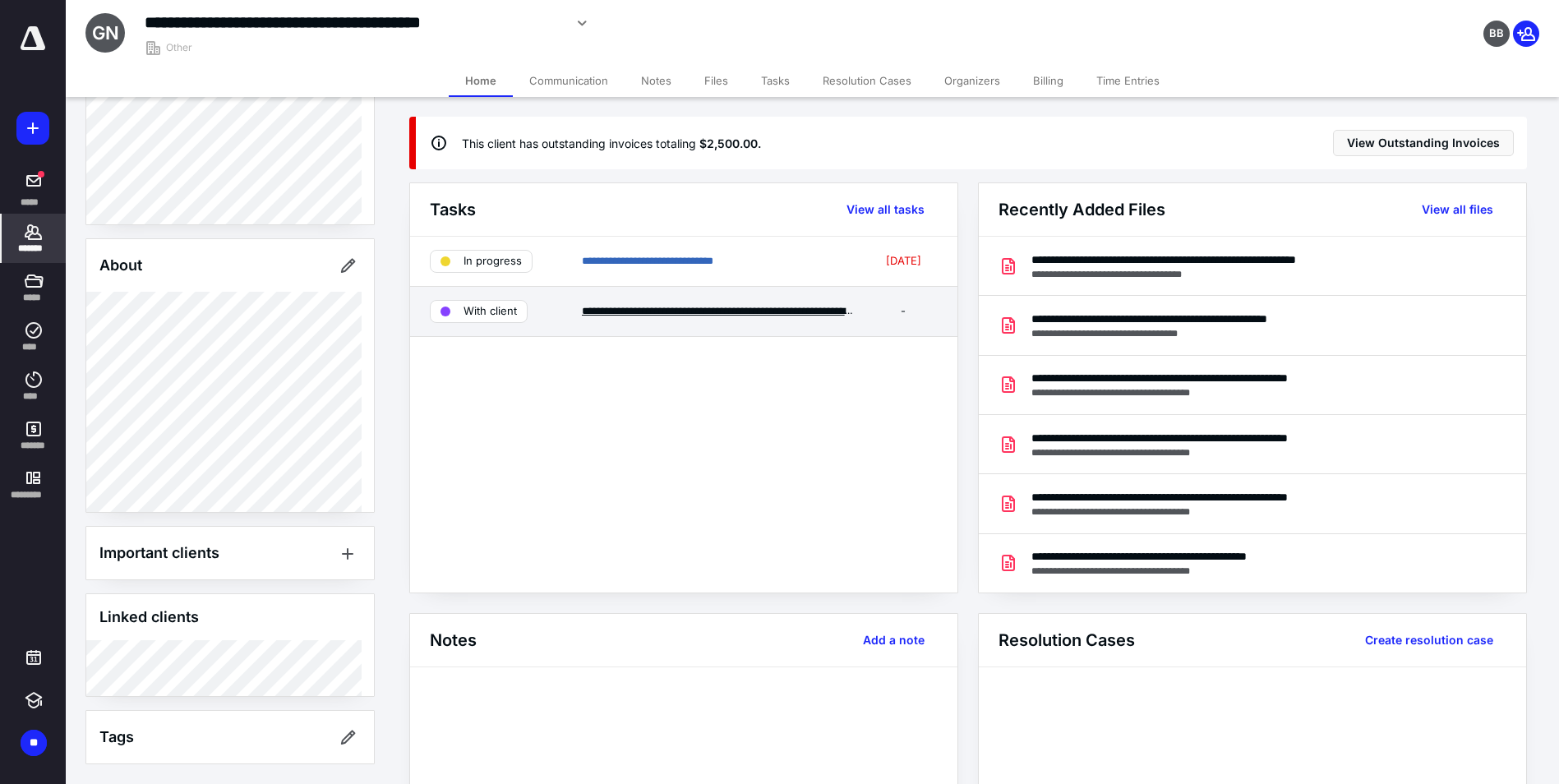 click on "**********" at bounding box center (744, 311) 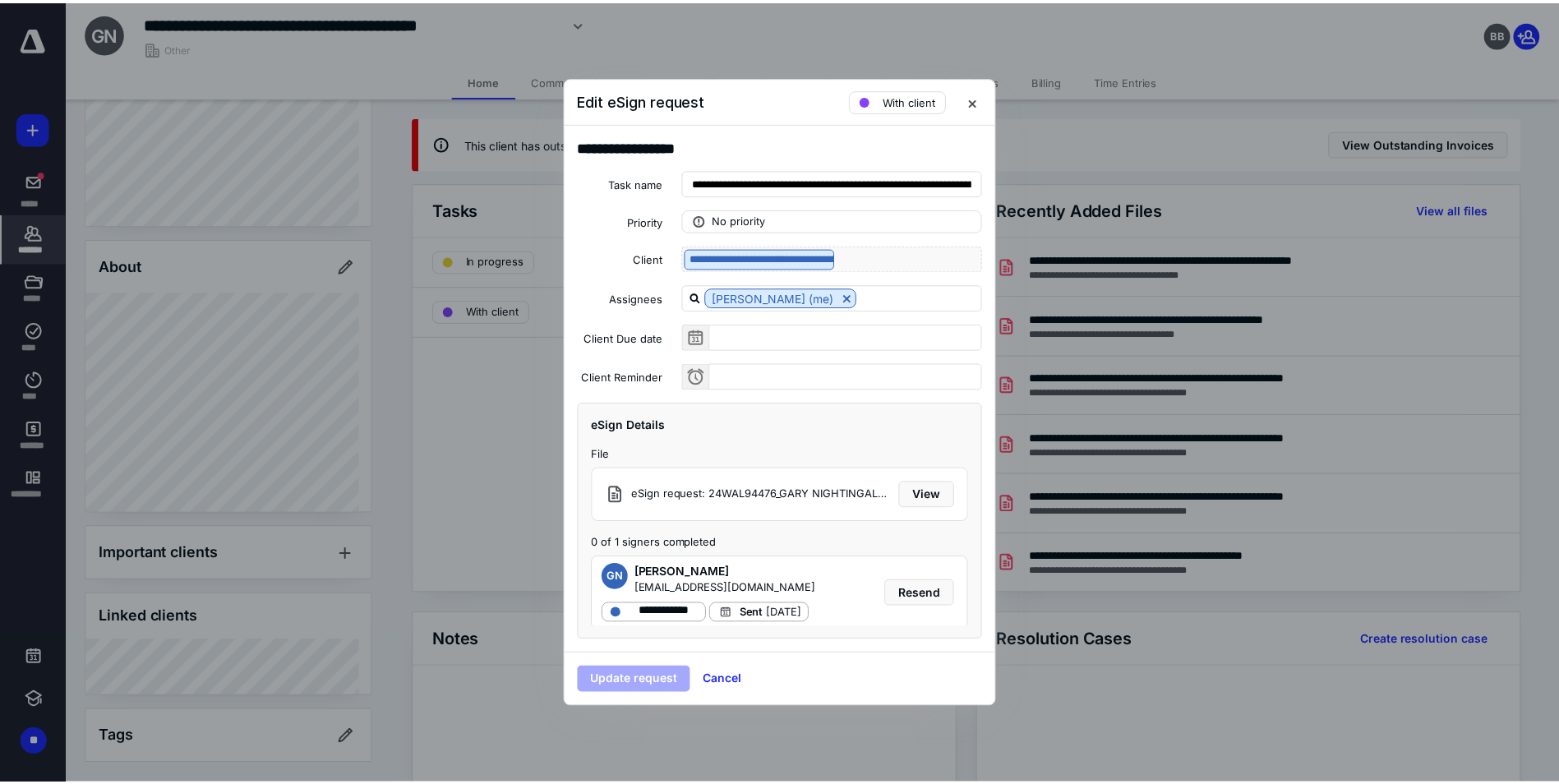 scroll, scrollTop: 23, scrollLeft: 0, axis: vertical 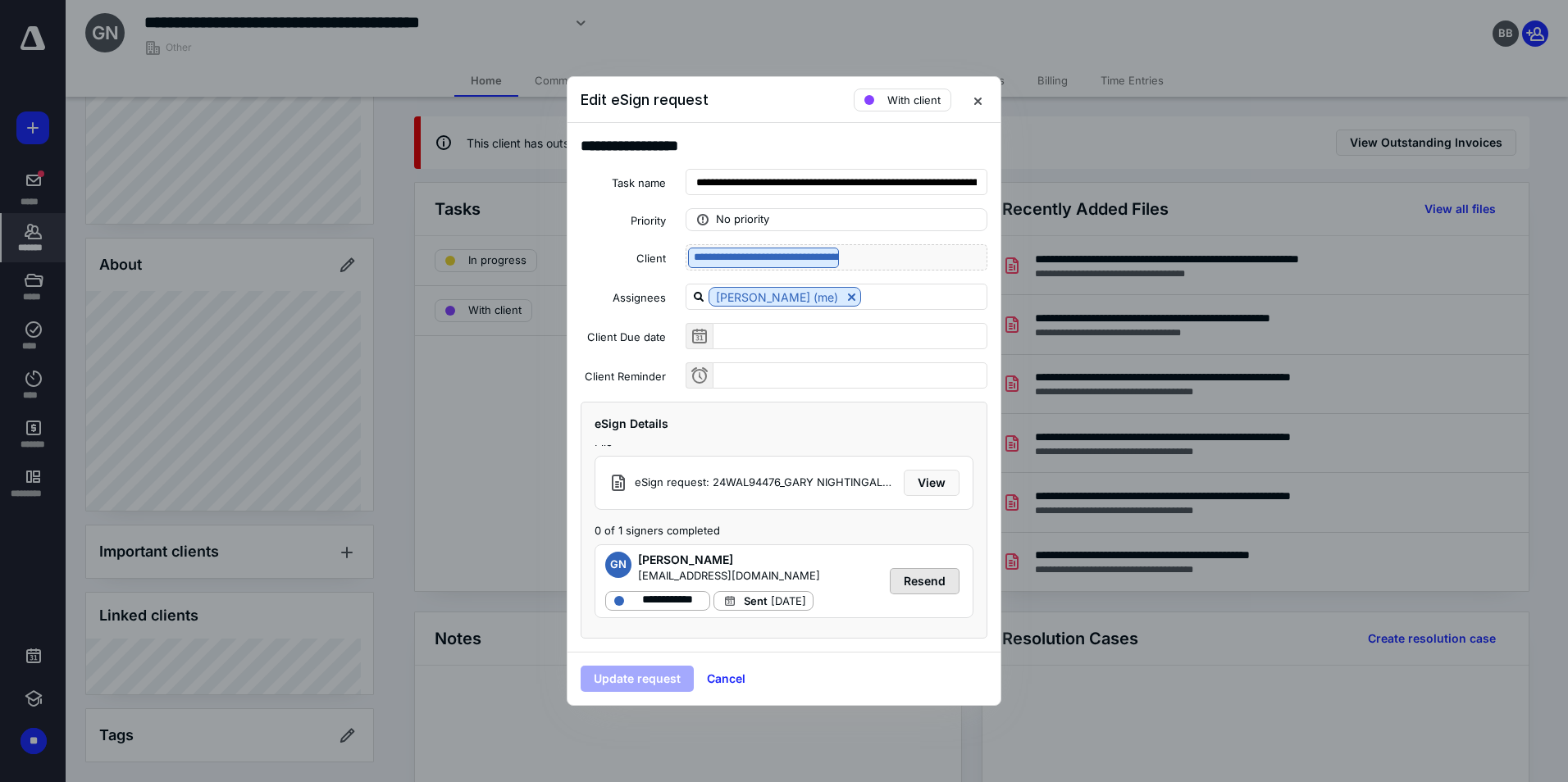 click on "Resend" at bounding box center [924, 581] 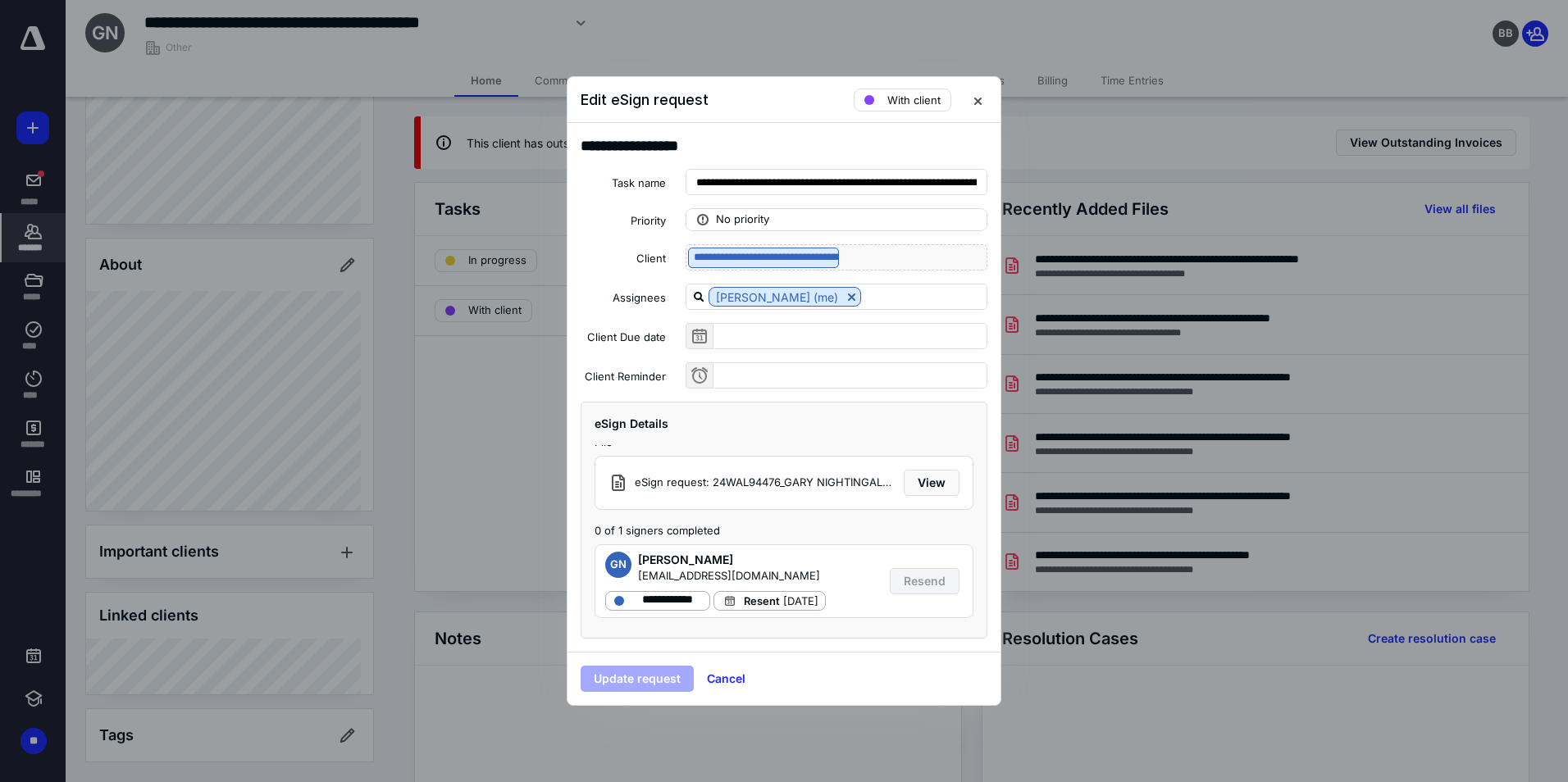 click on "Edit eSign request With client" at bounding box center [784, 100] 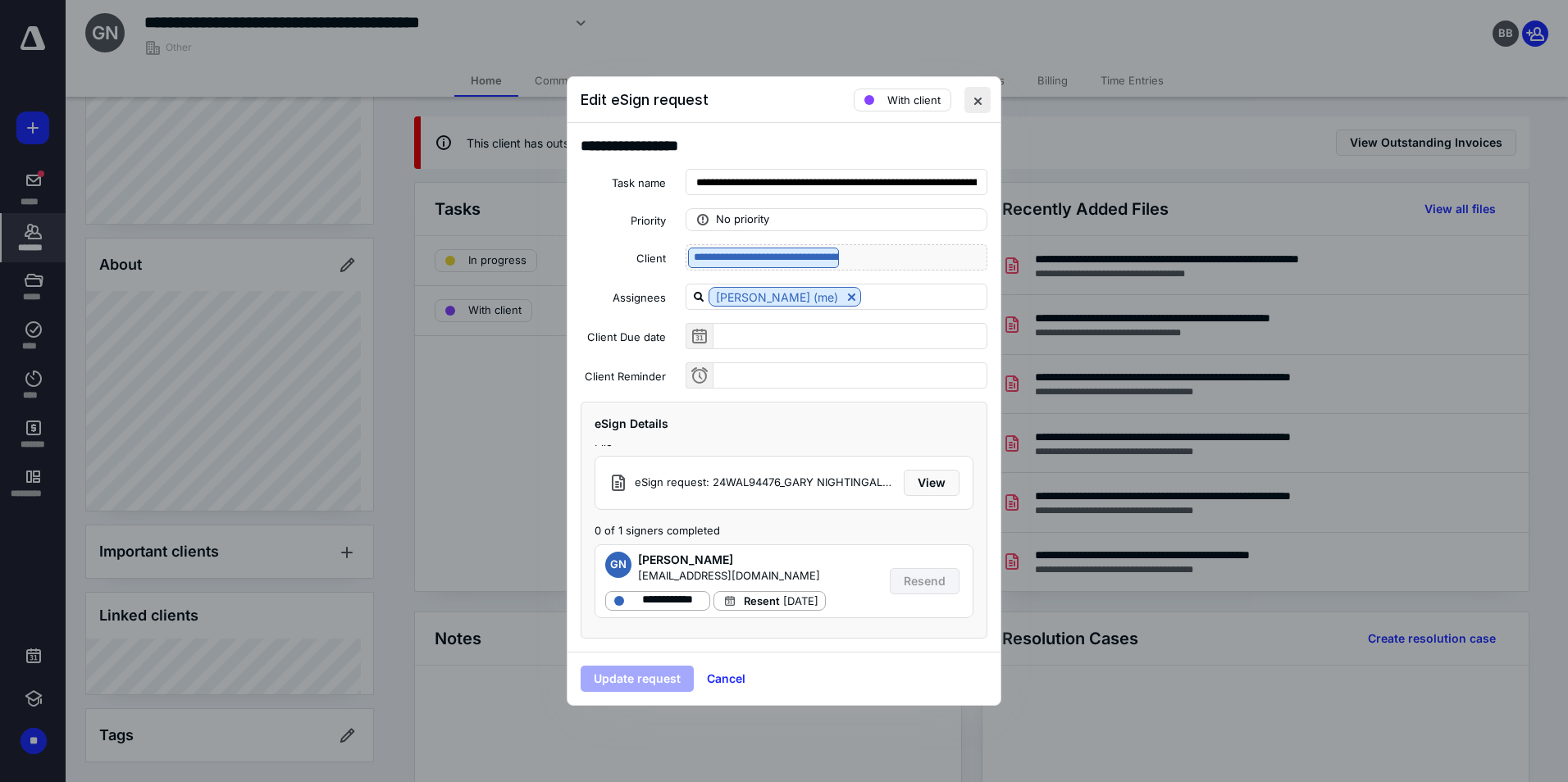 click at bounding box center (978, 100) 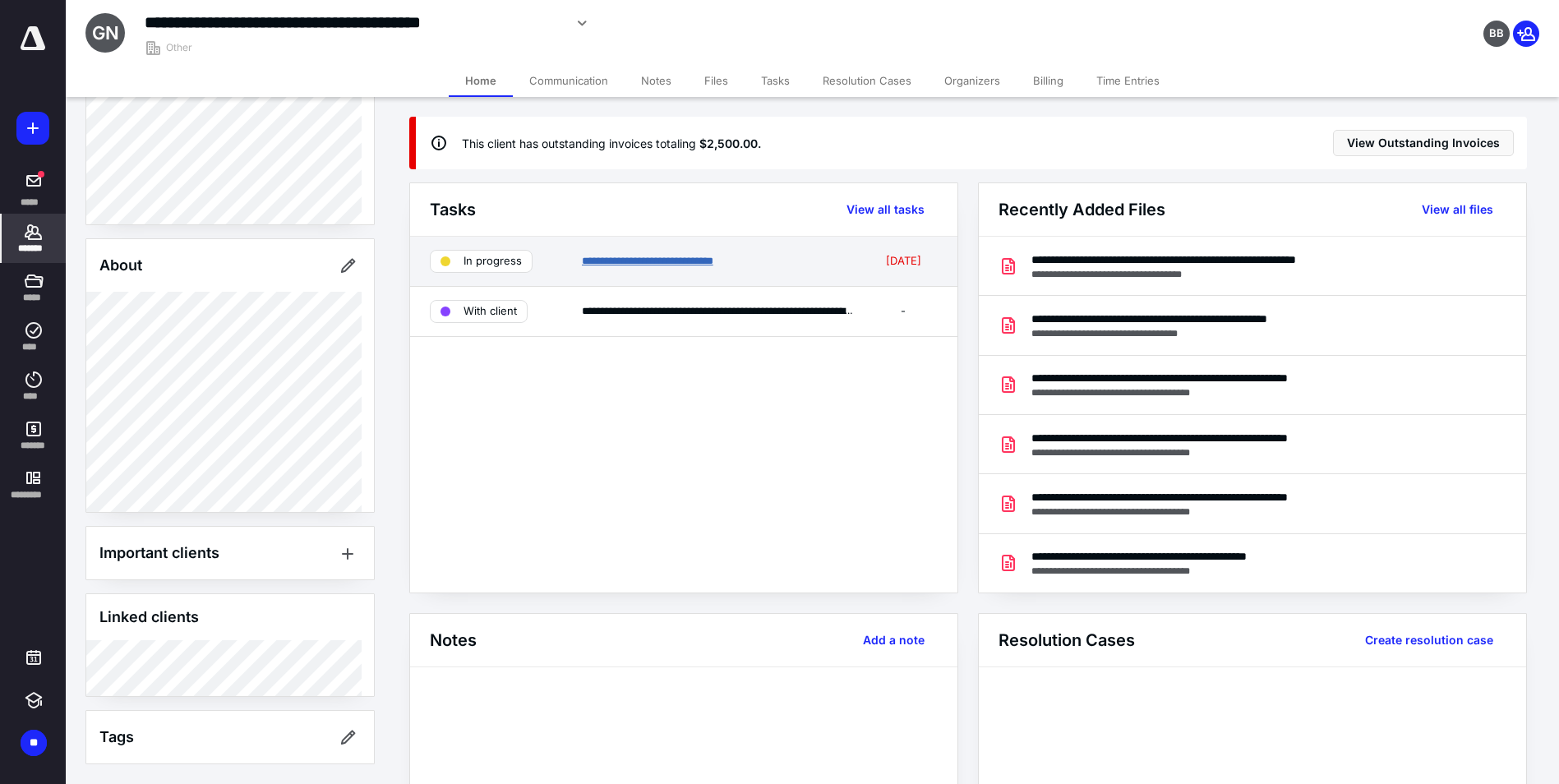 click on "**********" at bounding box center (648, 261) 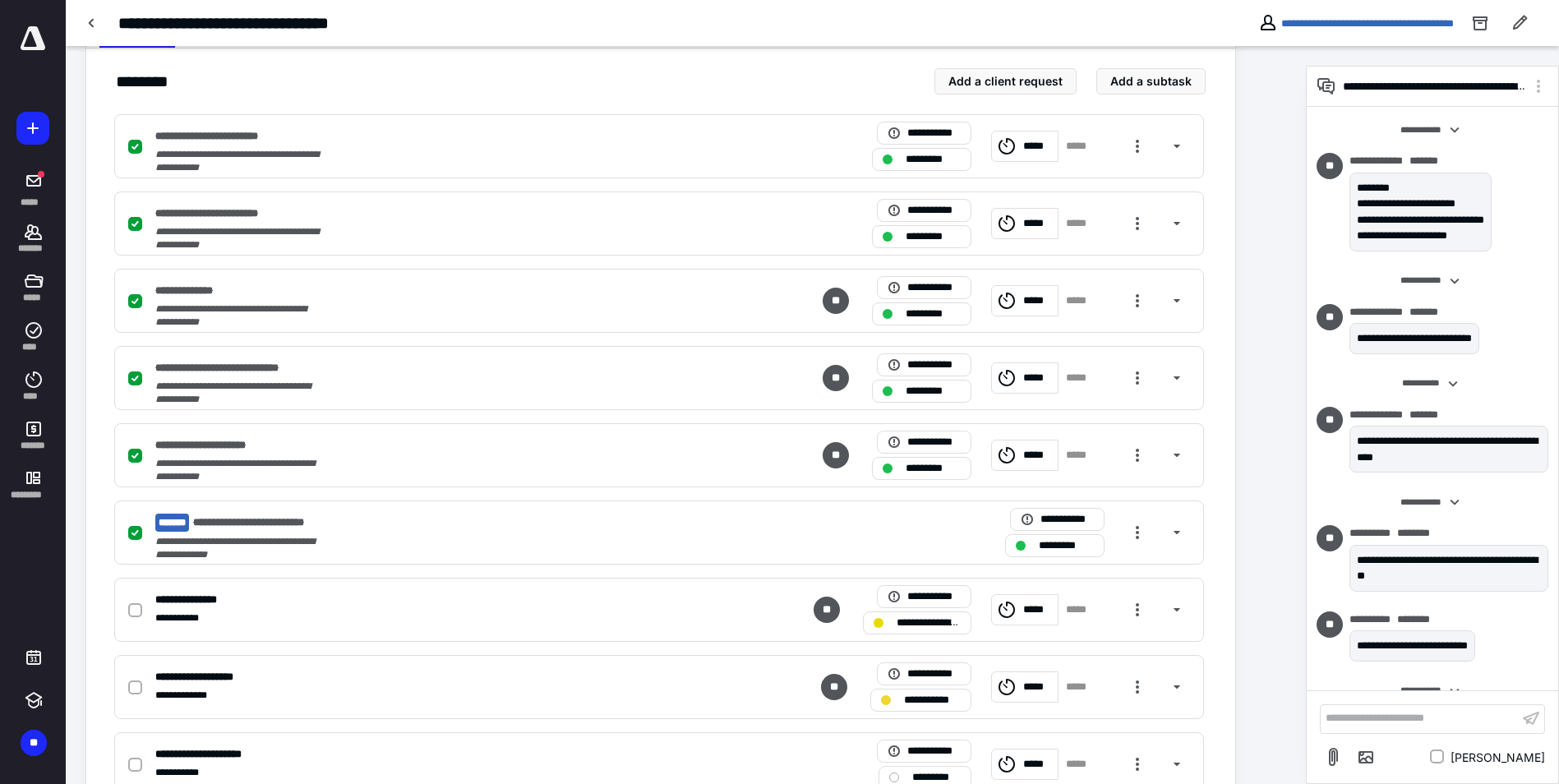 scroll, scrollTop: 491, scrollLeft: 0, axis: vertical 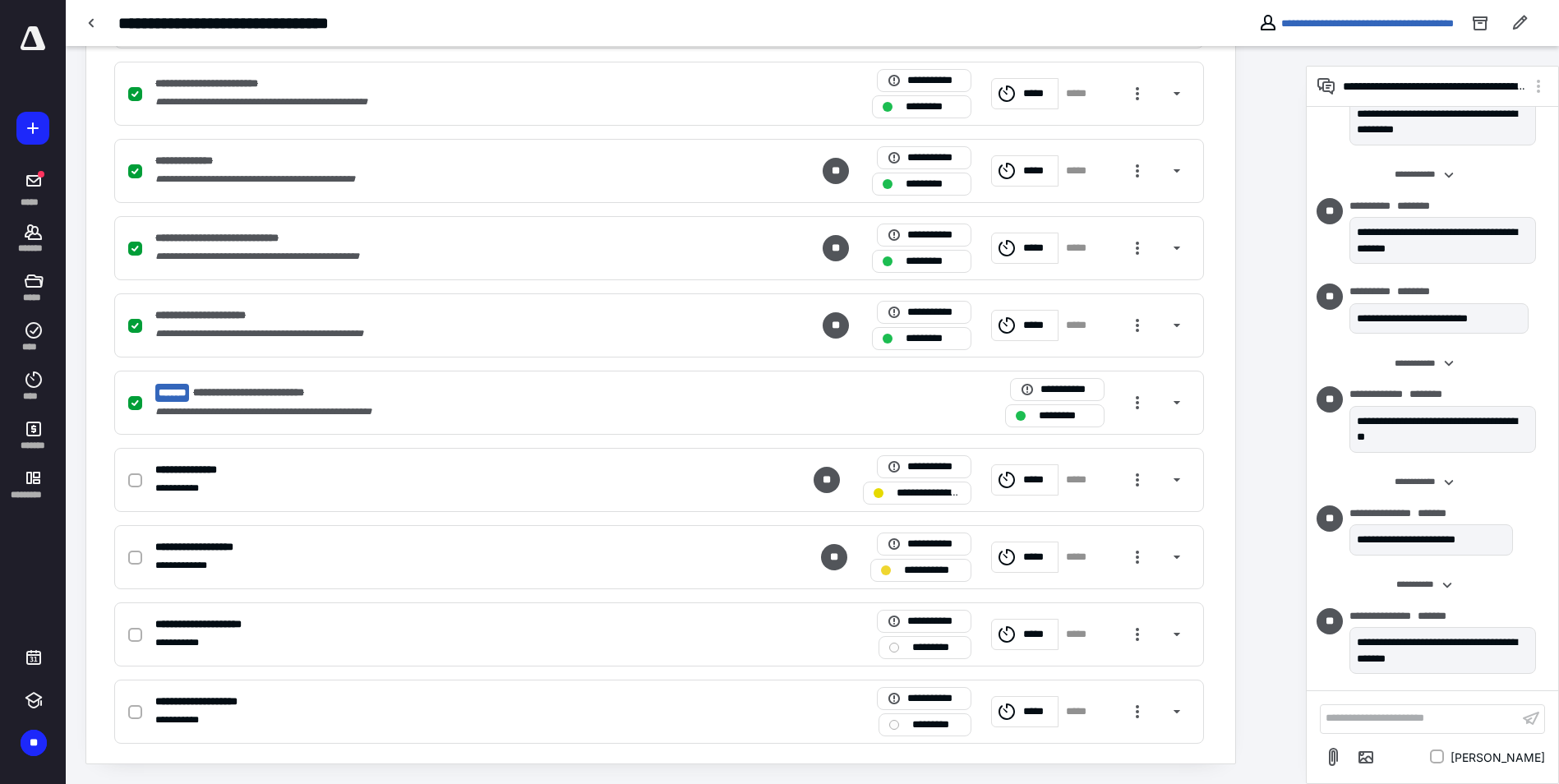 click on "**********" at bounding box center [812, 23] 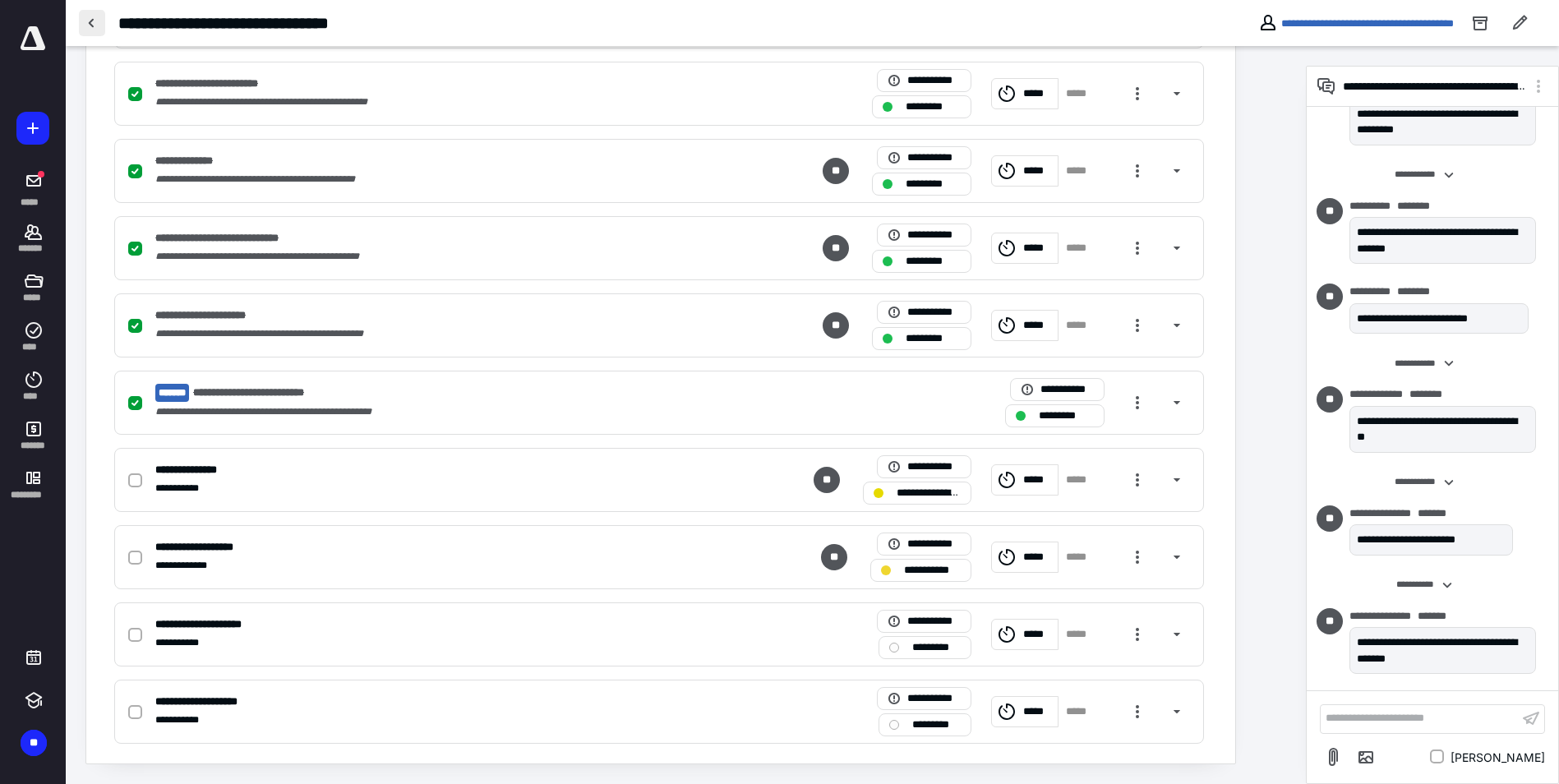 click at bounding box center (92, 23) 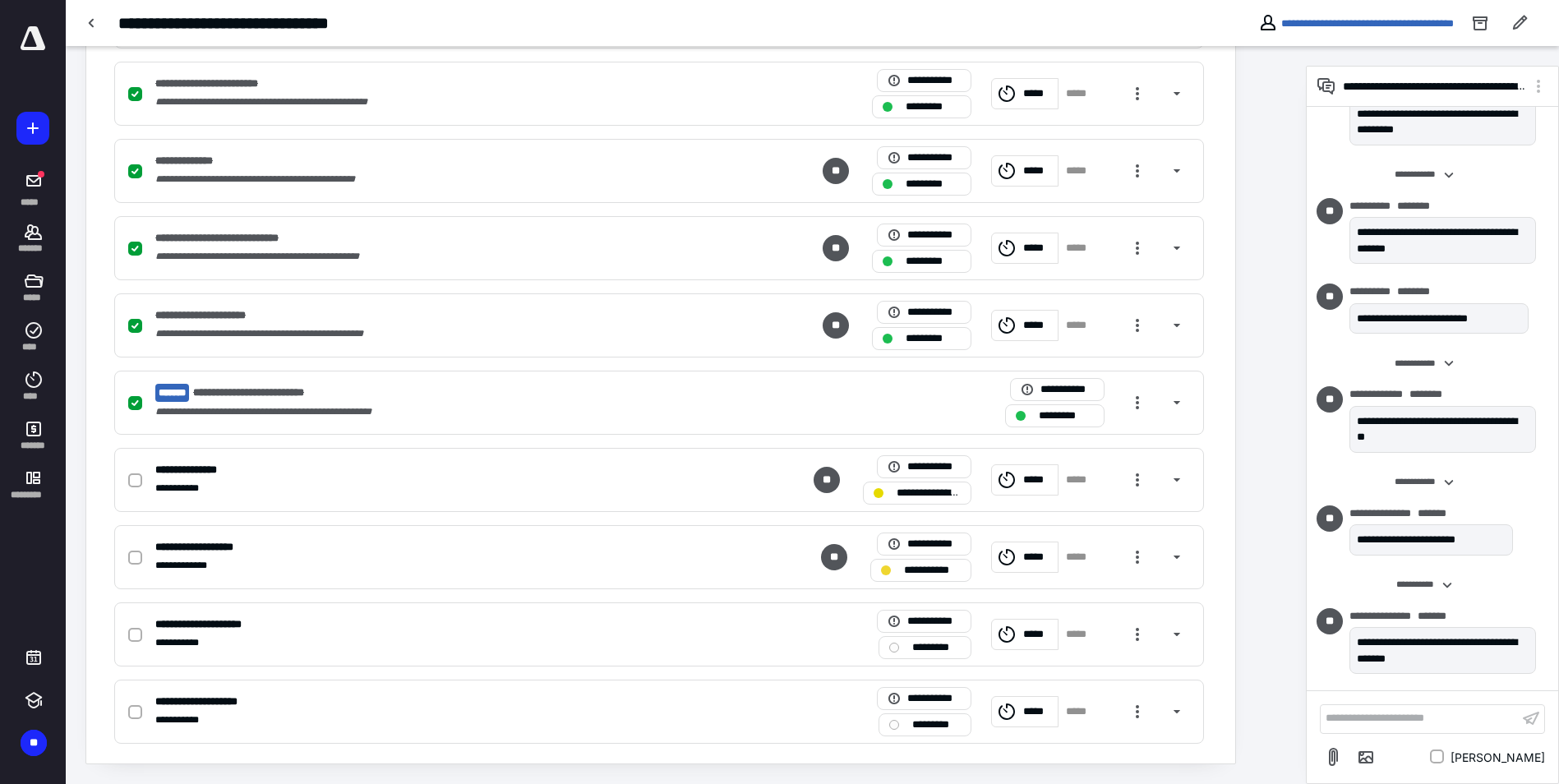 scroll, scrollTop: 0, scrollLeft: 0, axis: both 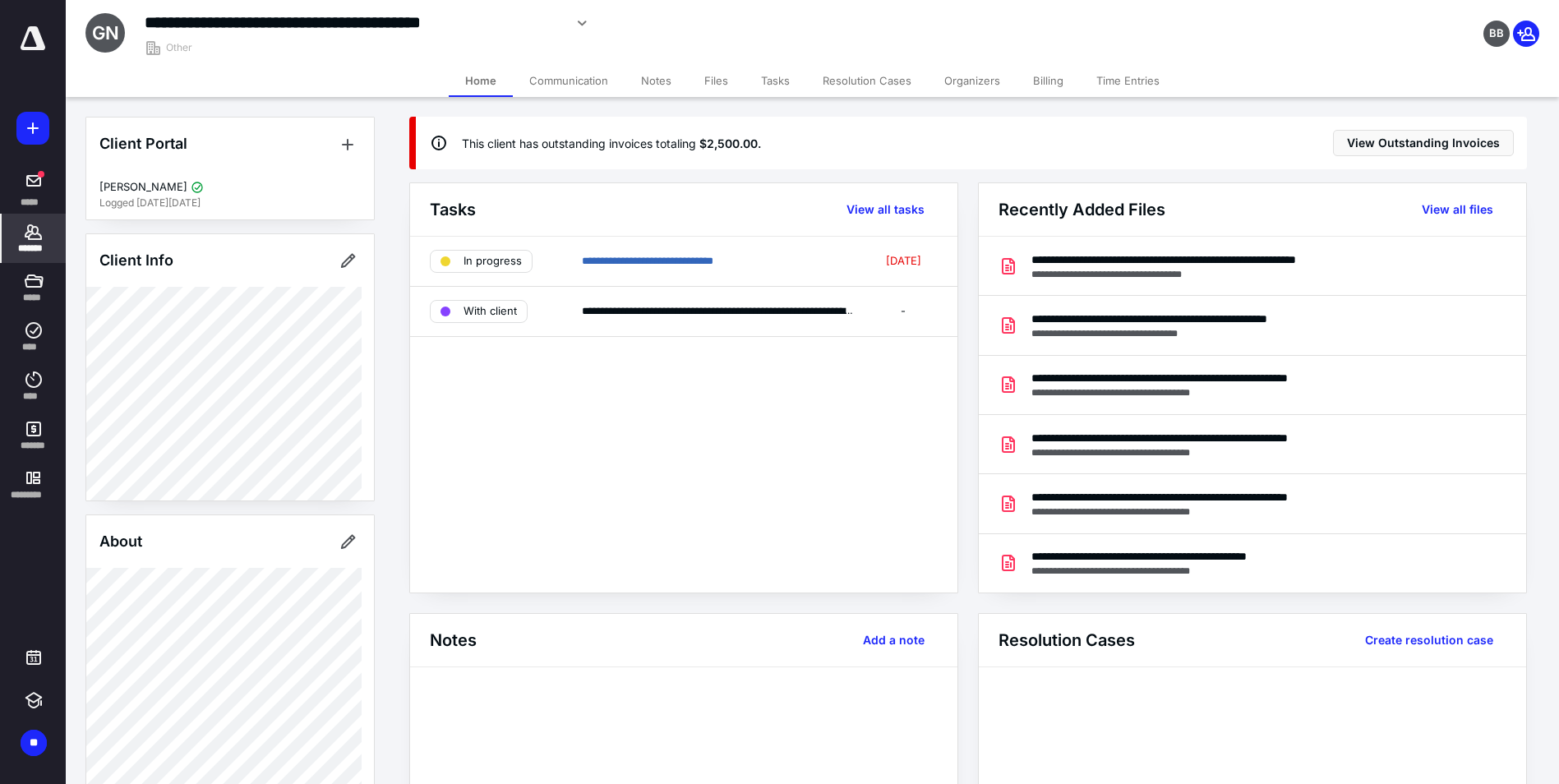 click on "Billing" at bounding box center [1048, 81] 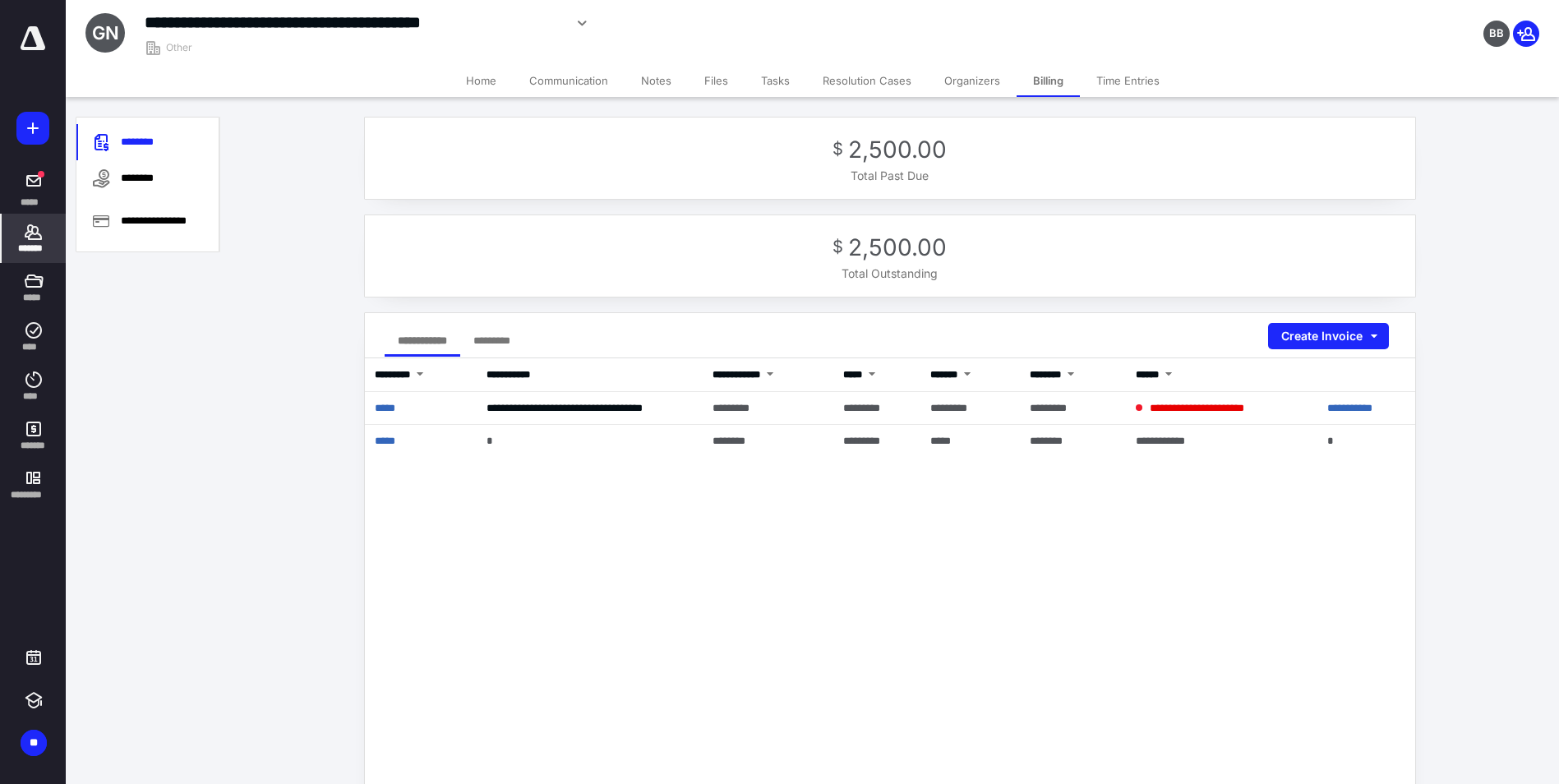 click on "Home" at bounding box center (481, 81) 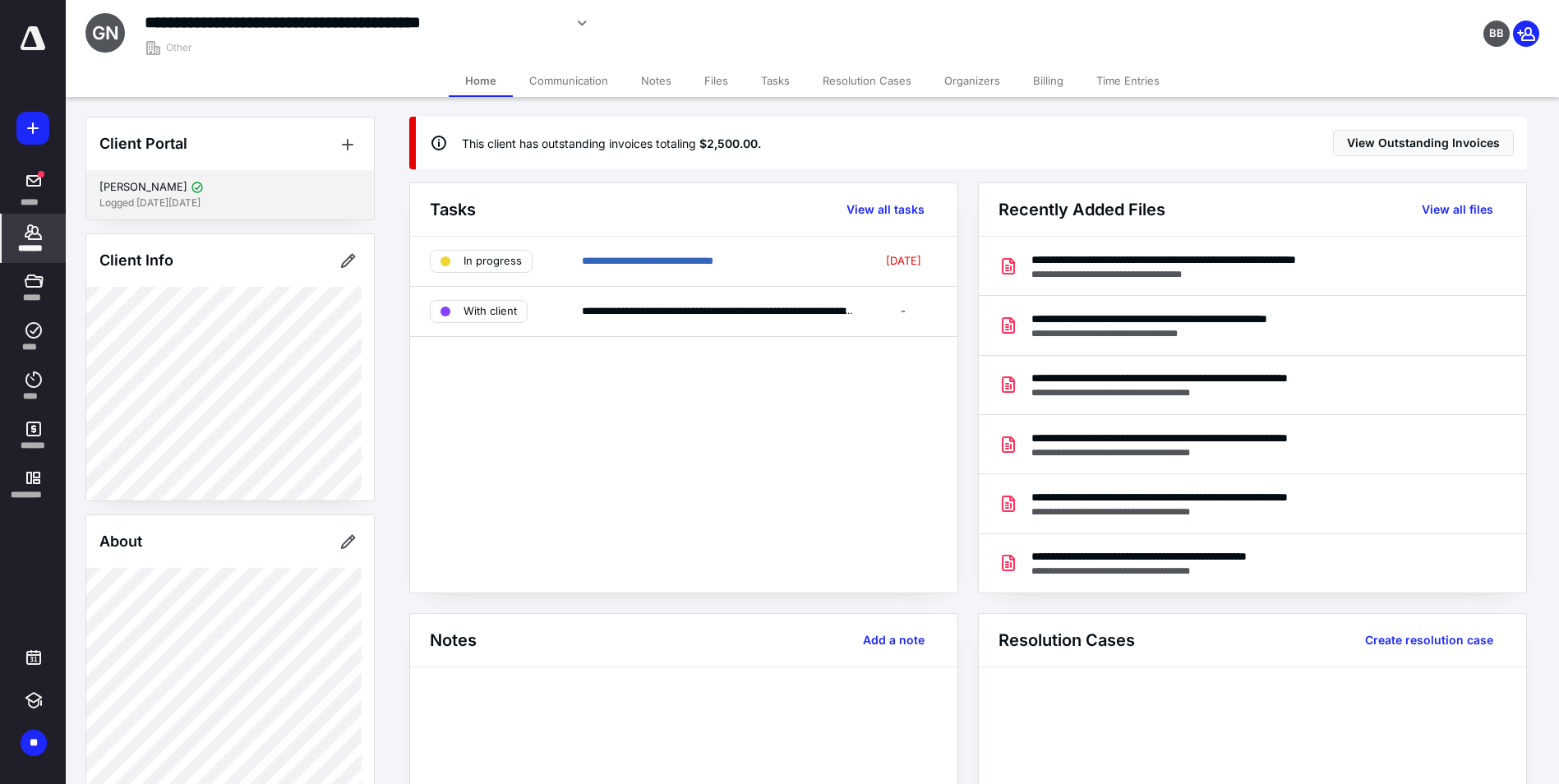 click on "[PERSON_NAME]" at bounding box center [230, 187] 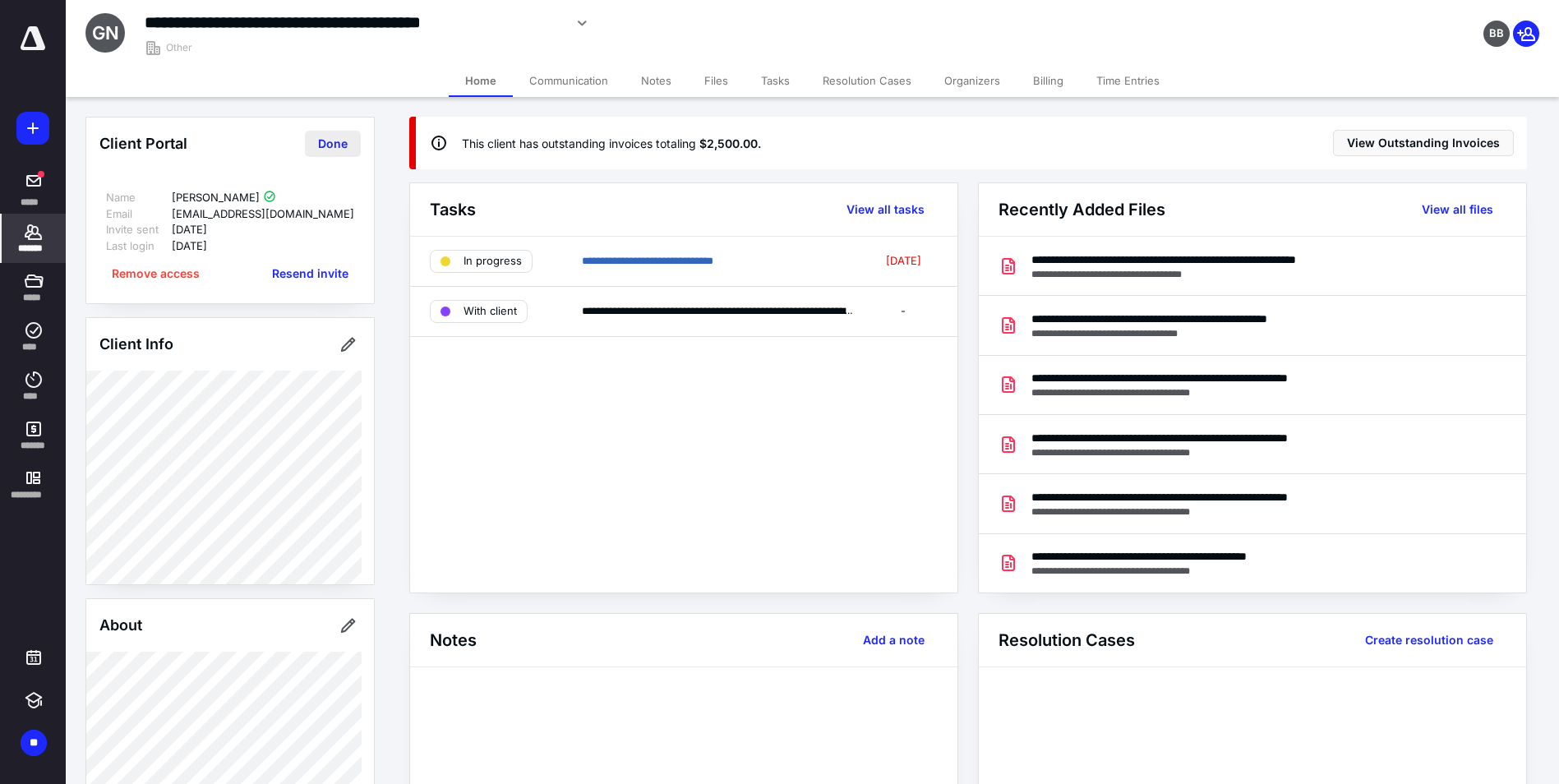 click on "Done" at bounding box center (333, 144) 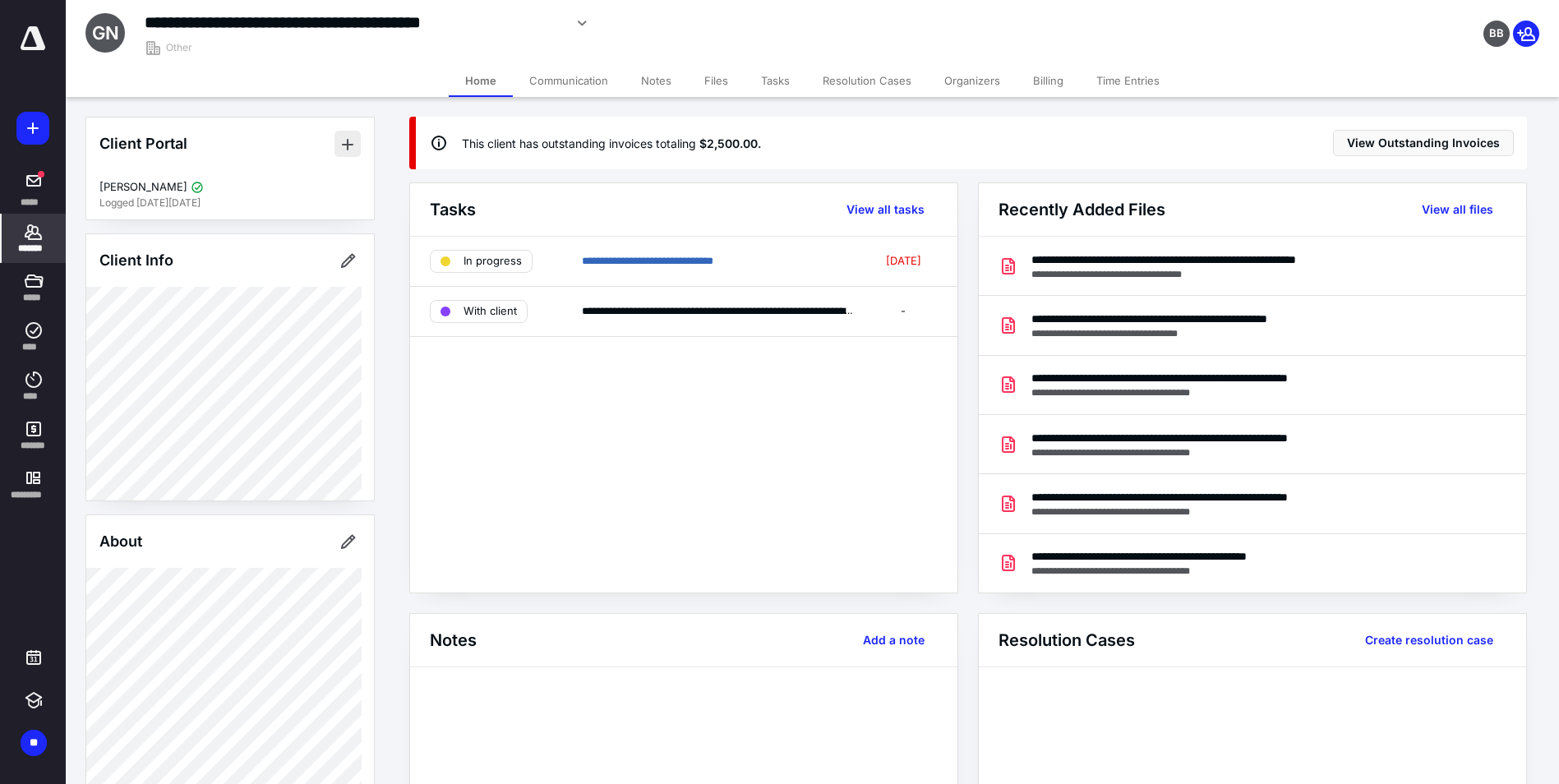 click at bounding box center [348, 144] 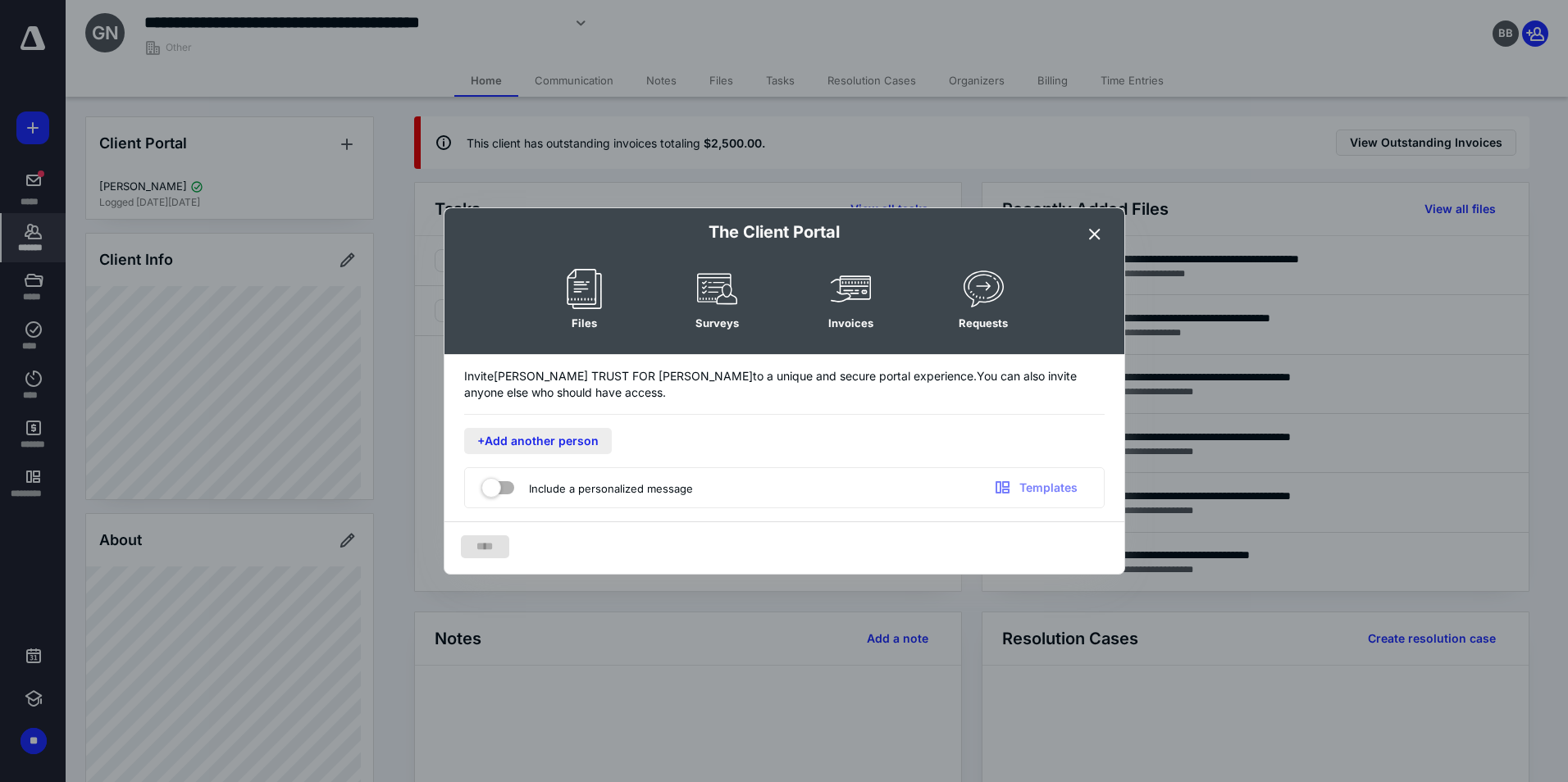 click on "+Add another person" at bounding box center (538, 441) 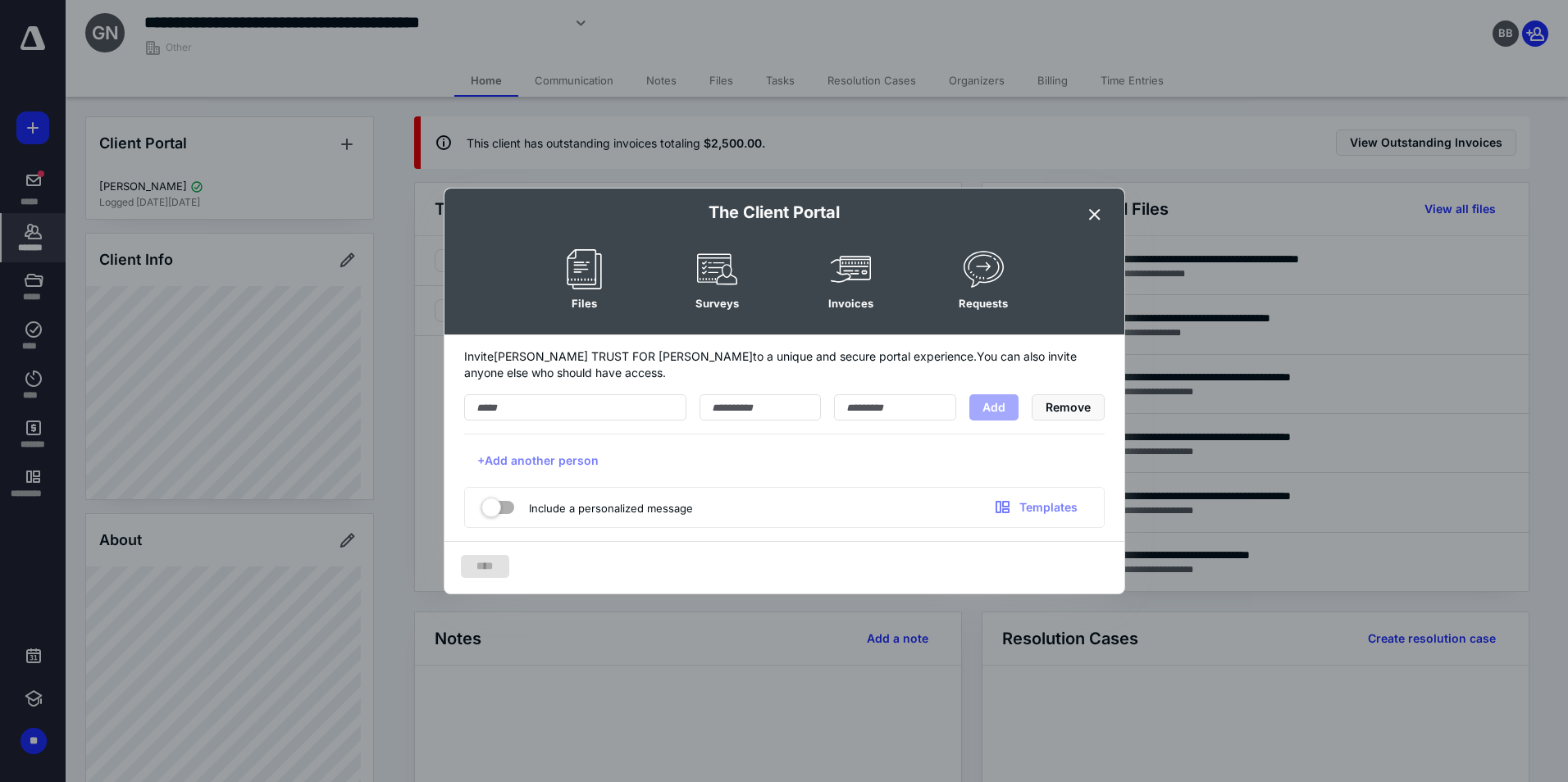 click on "Add Remove +Add another person" at bounding box center [784, 440] 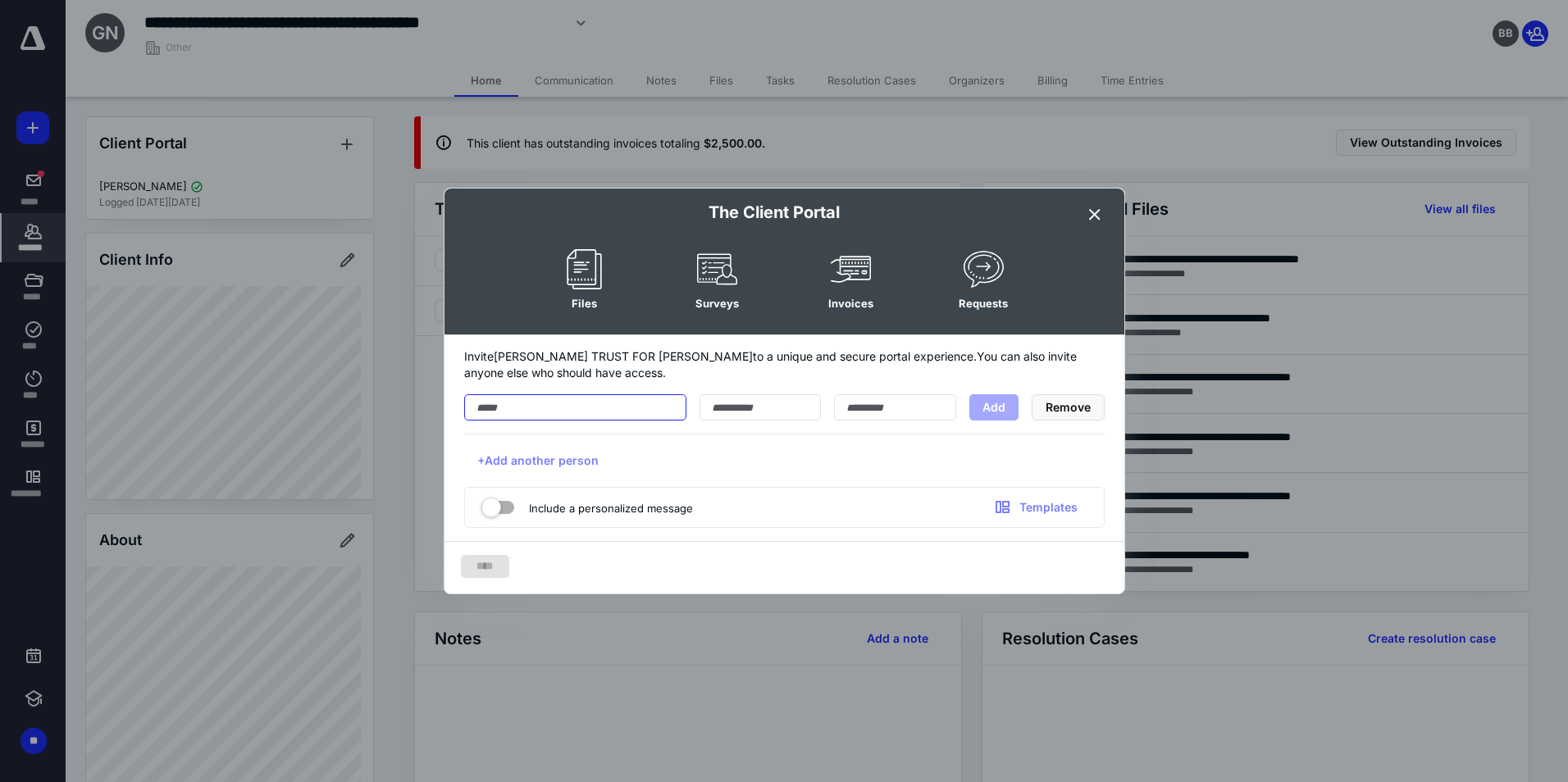 click at bounding box center (575, 407) 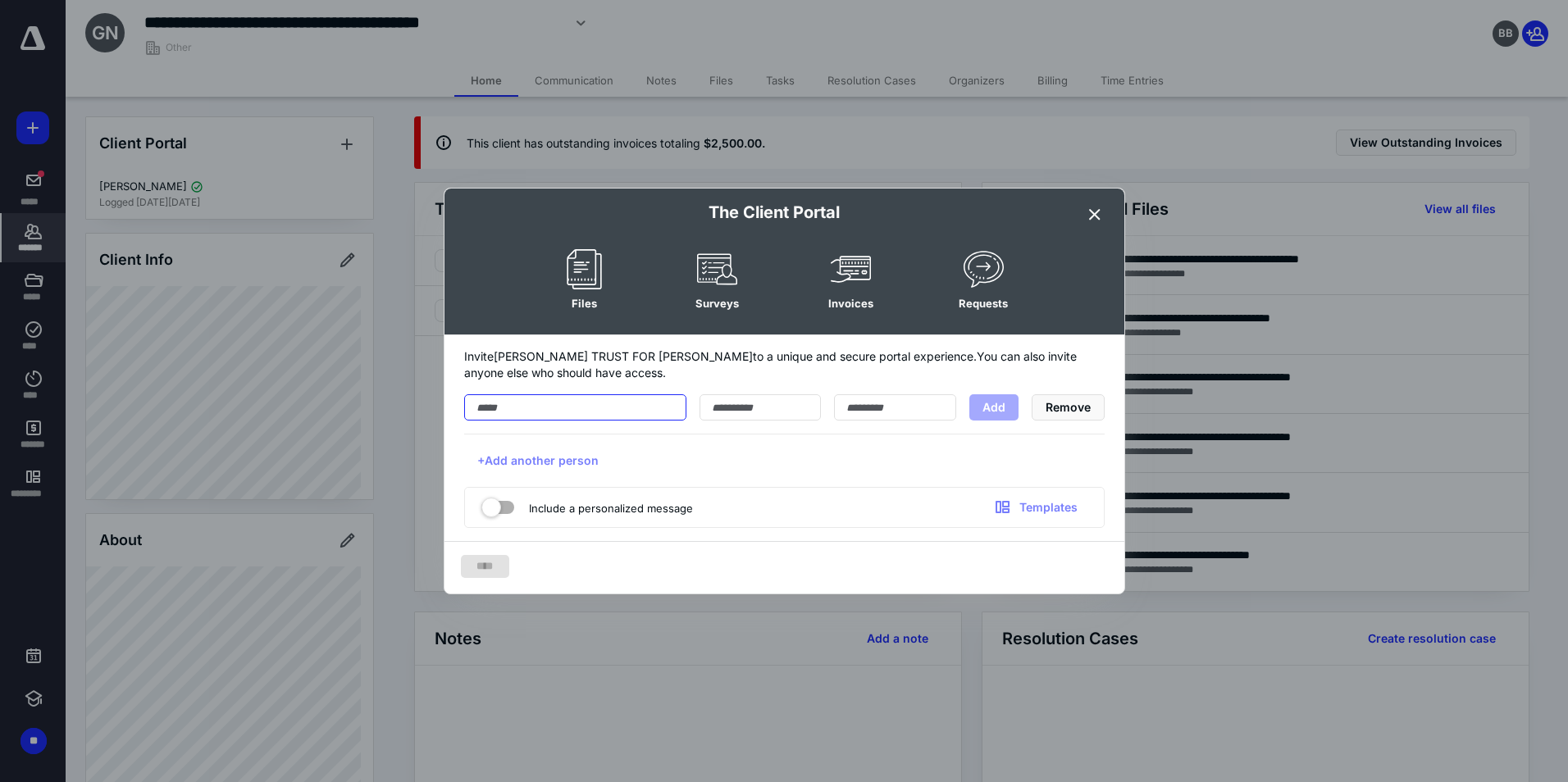 type on "**********" 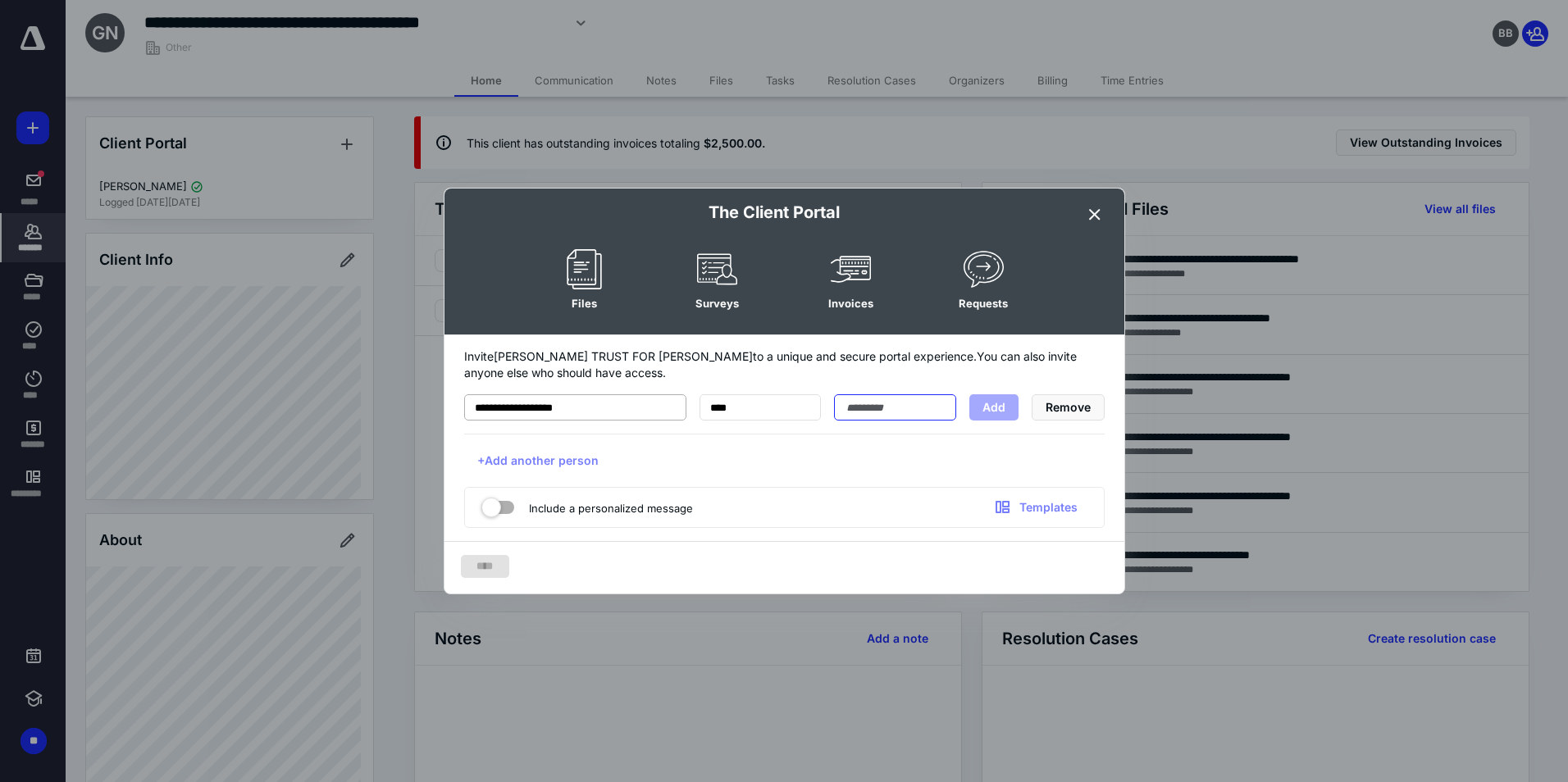 type on "**********" 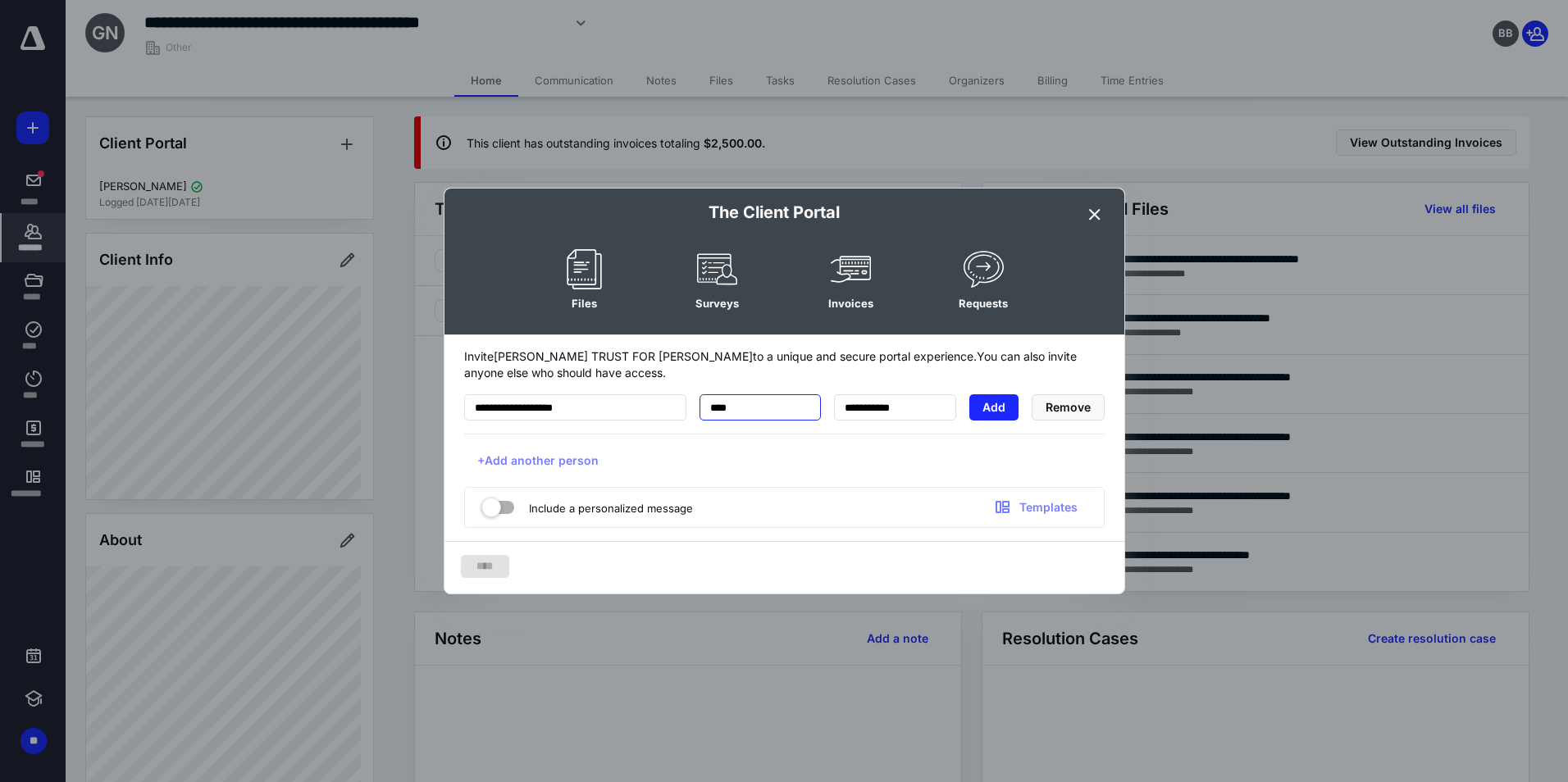 click on "****" at bounding box center (760, 407) 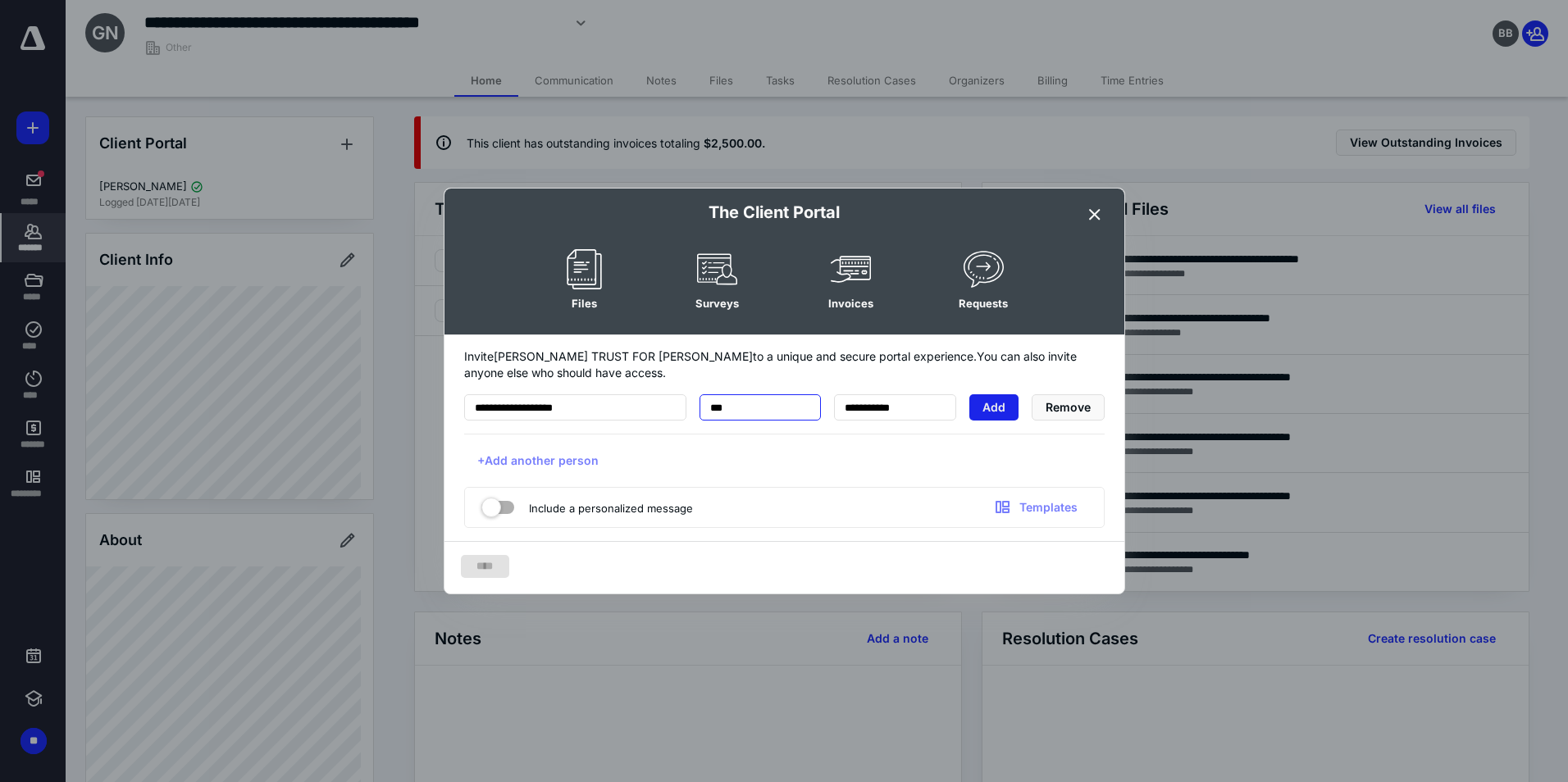 type on "***" 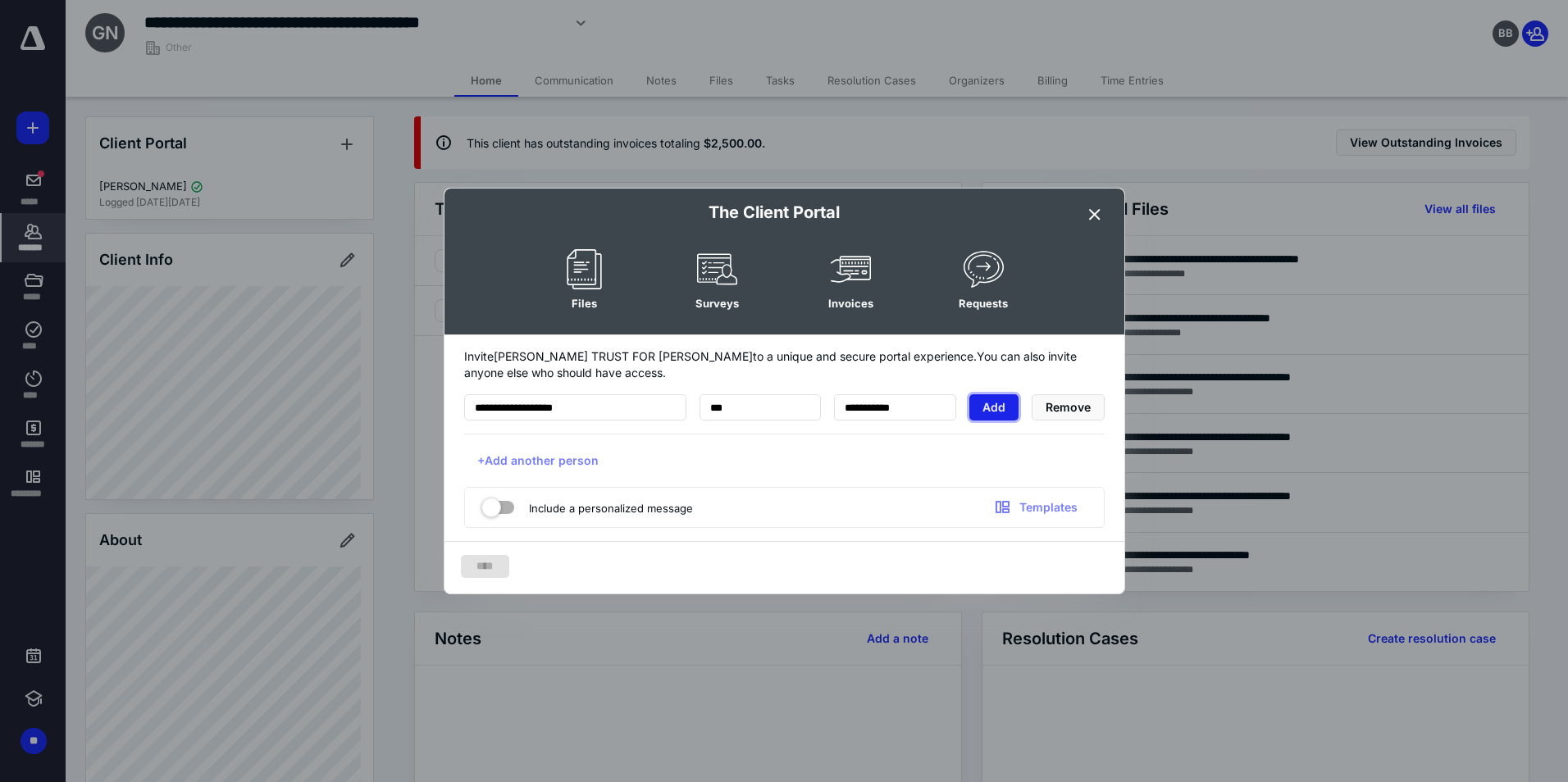 click on "Add" at bounding box center (994, 407) 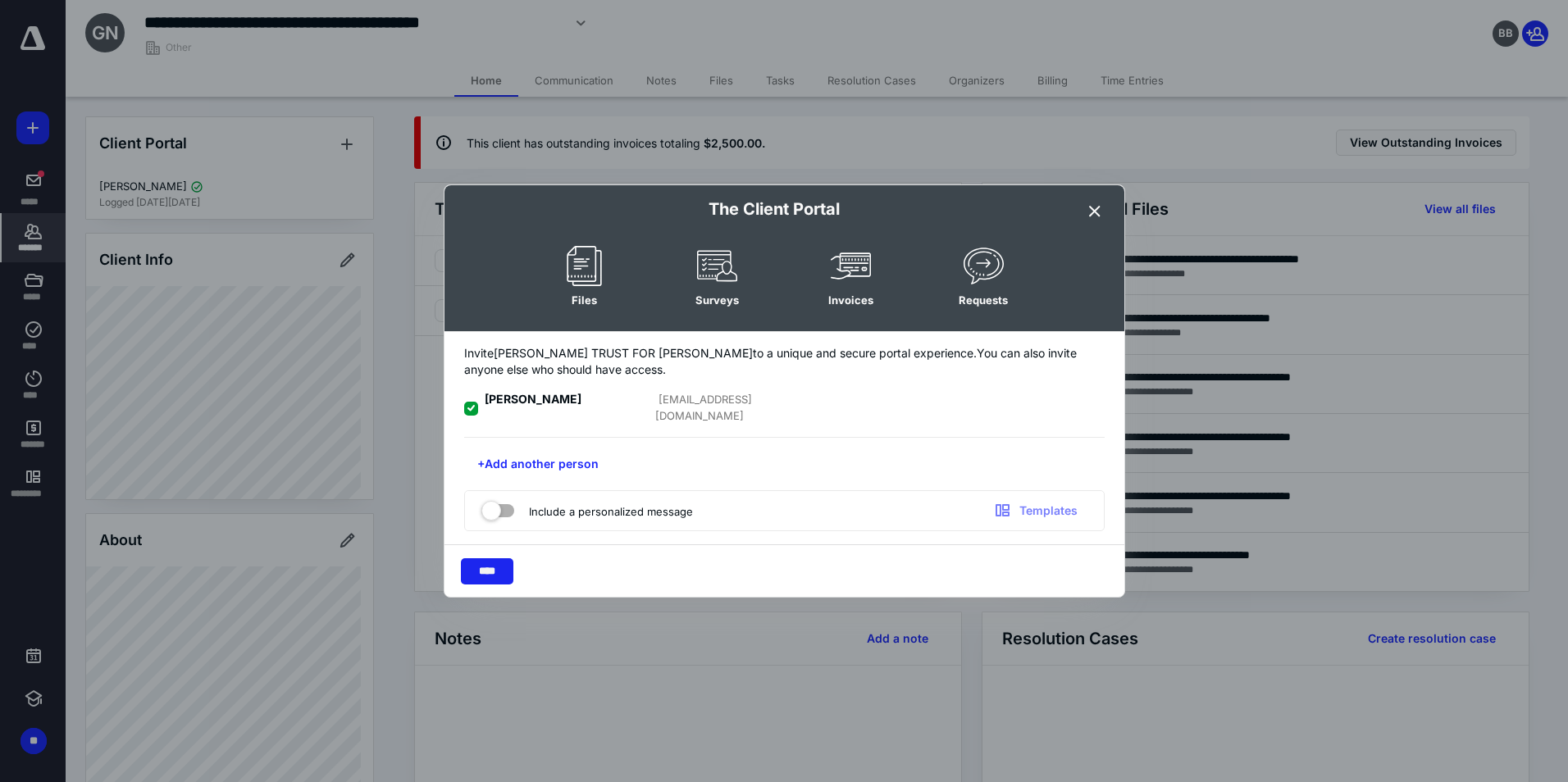 click on "****" at bounding box center (487, 571) 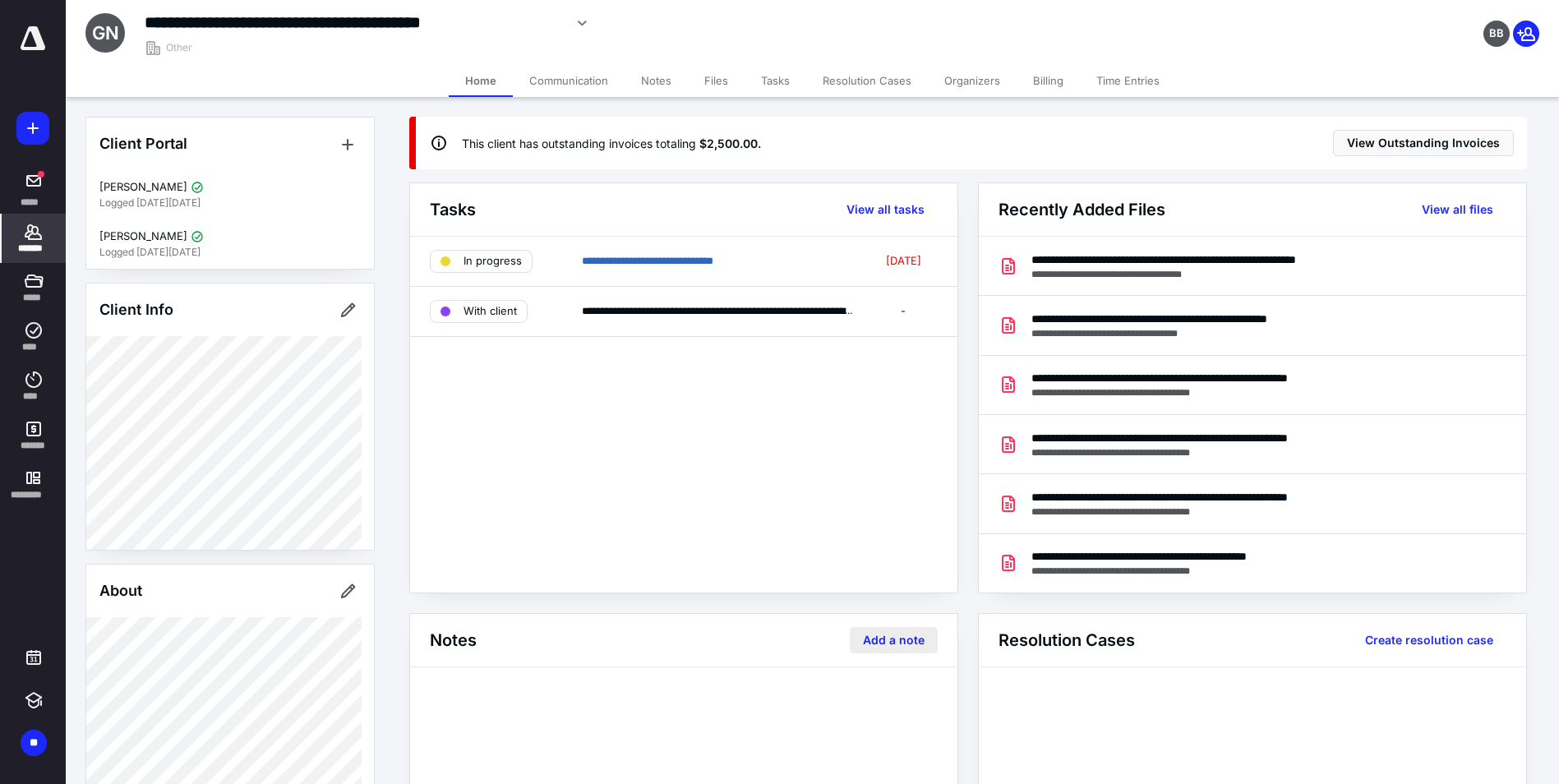 click on "Add a note" at bounding box center [893, 640] 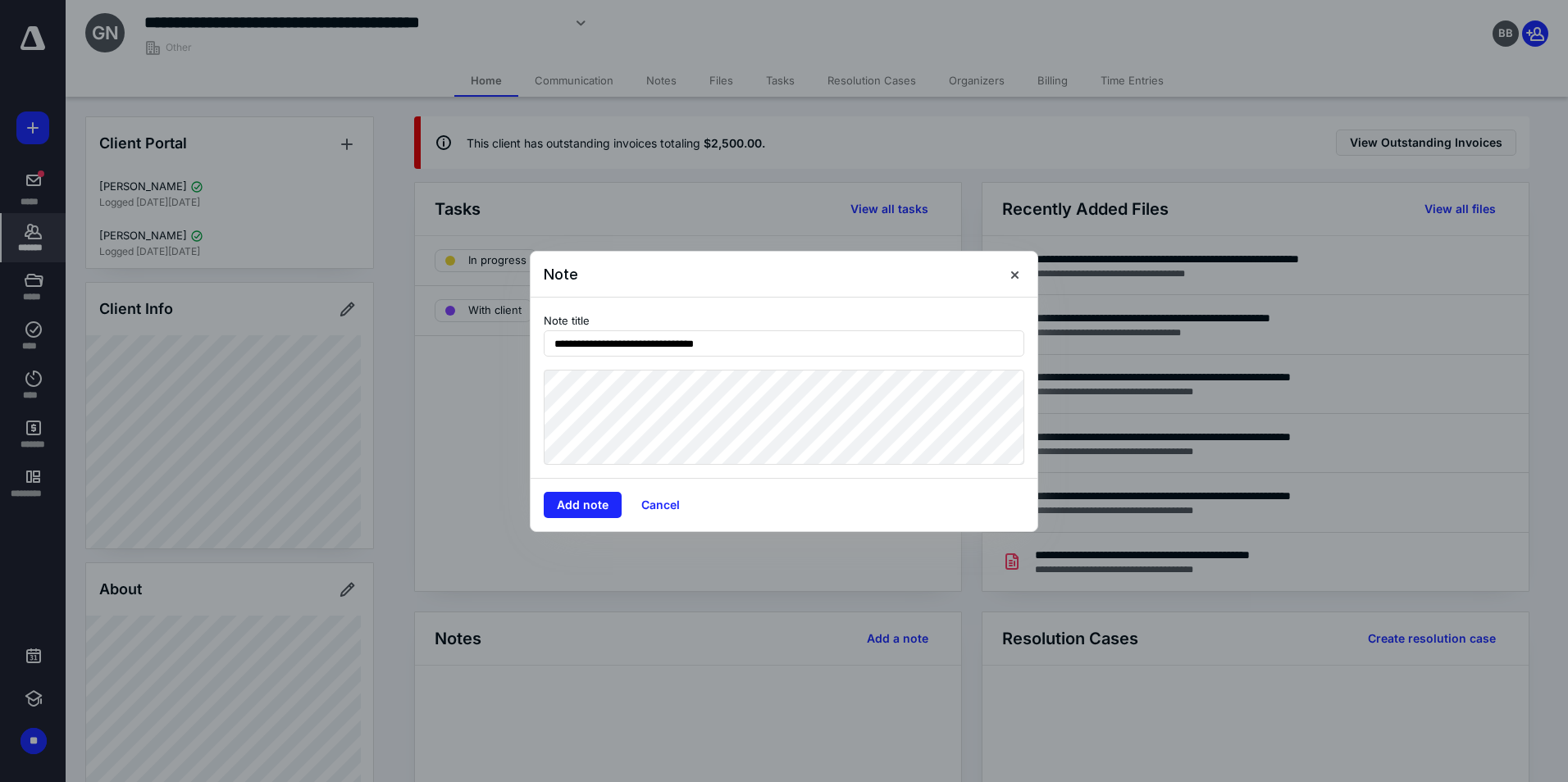 type on "**********" 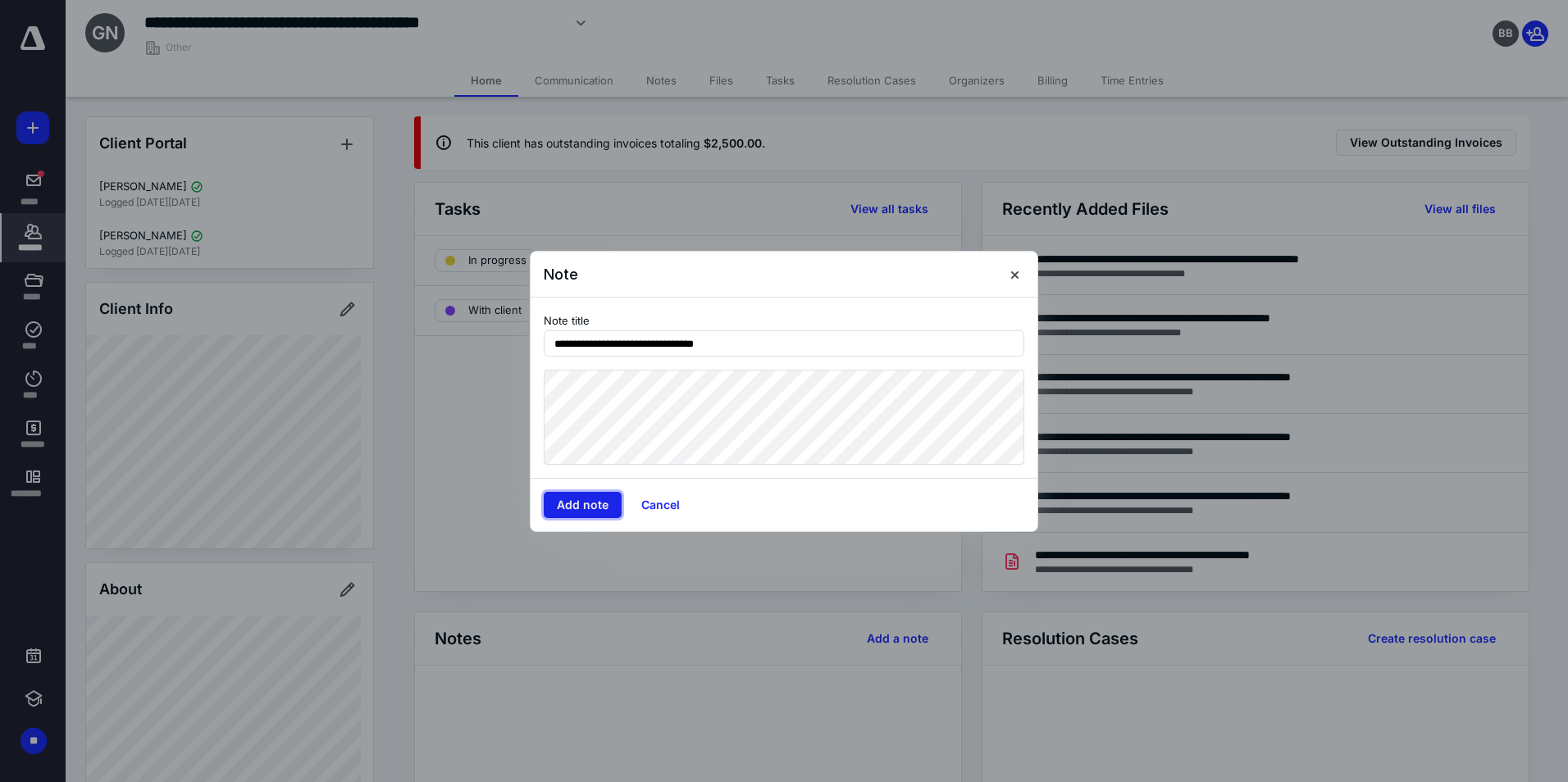 click on "Add note" at bounding box center (582, 505) 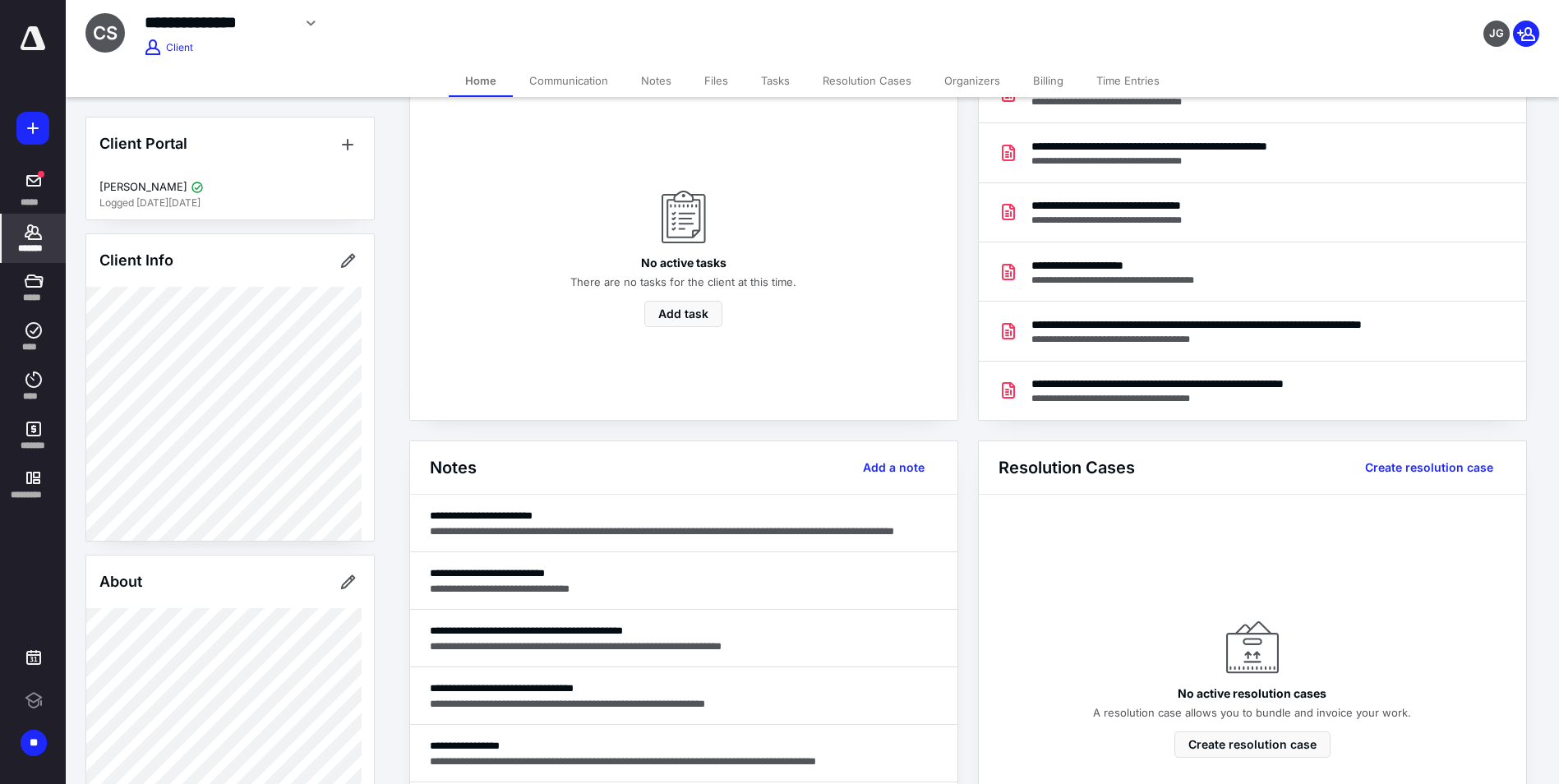 scroll, scrollTop: 247, scrollLeft: 0, axis: vertical 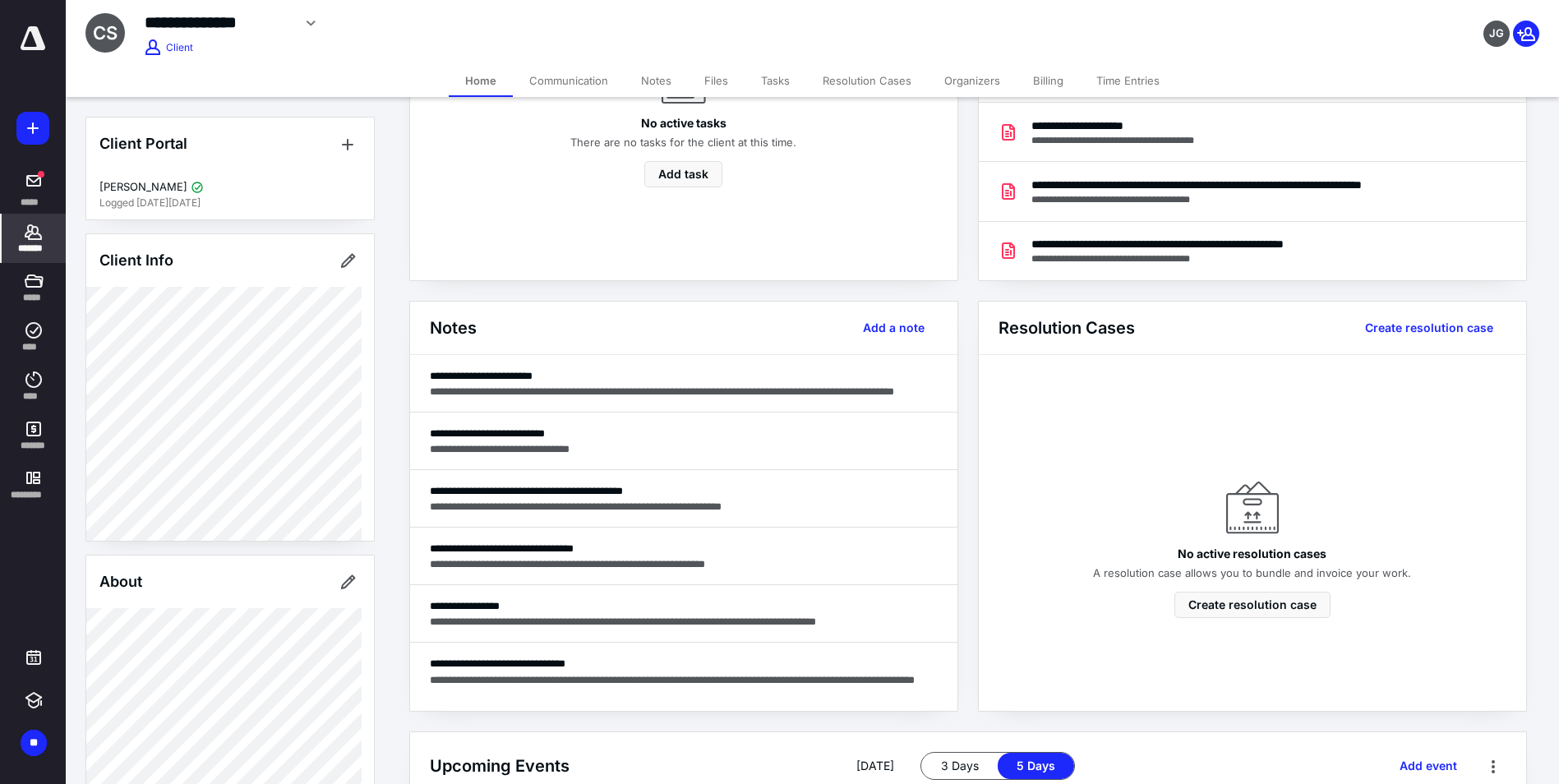 click on "*******" at bounding box center [34, 238] 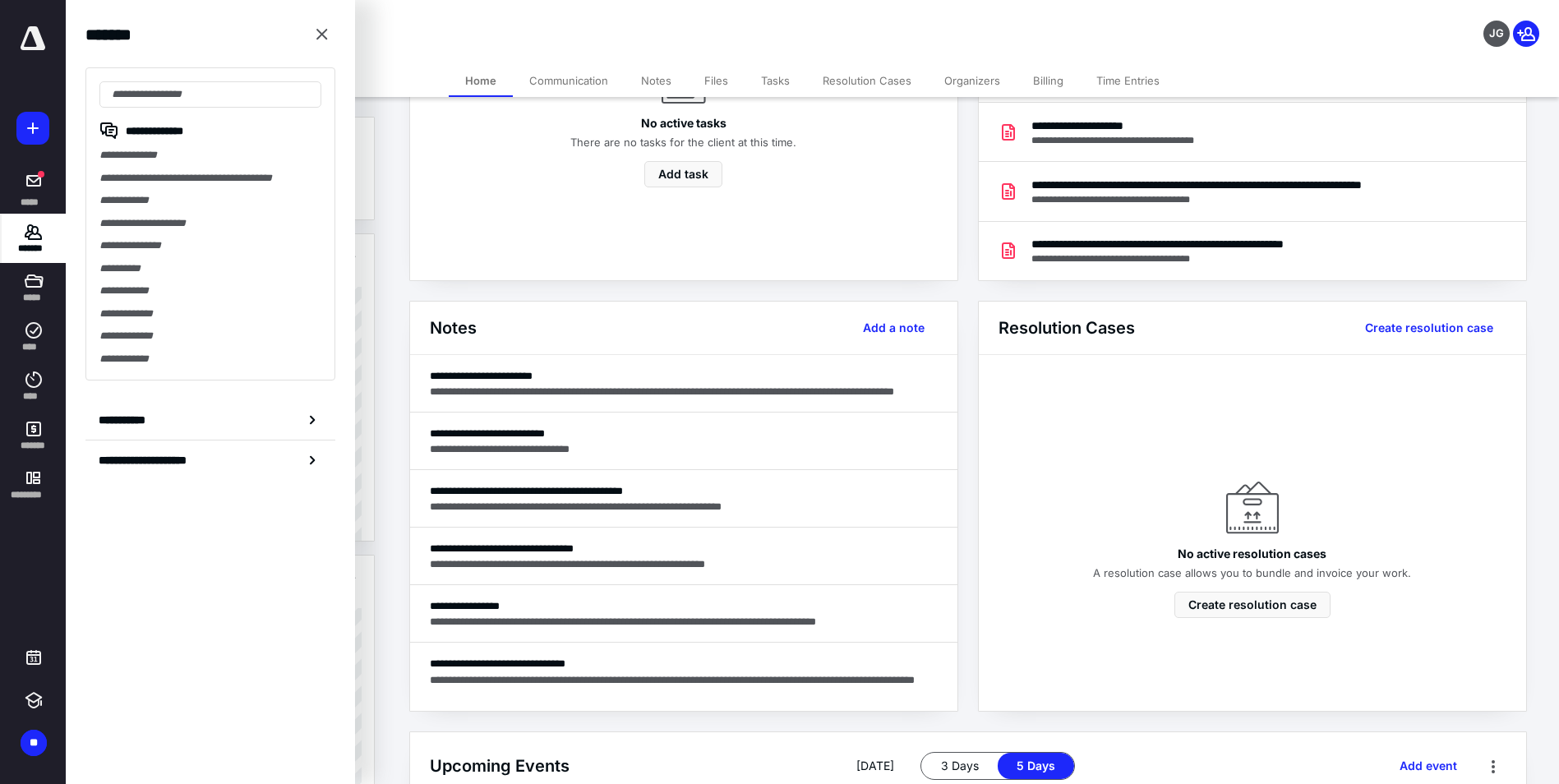 click on "**********" at bounding box center [210, 224] 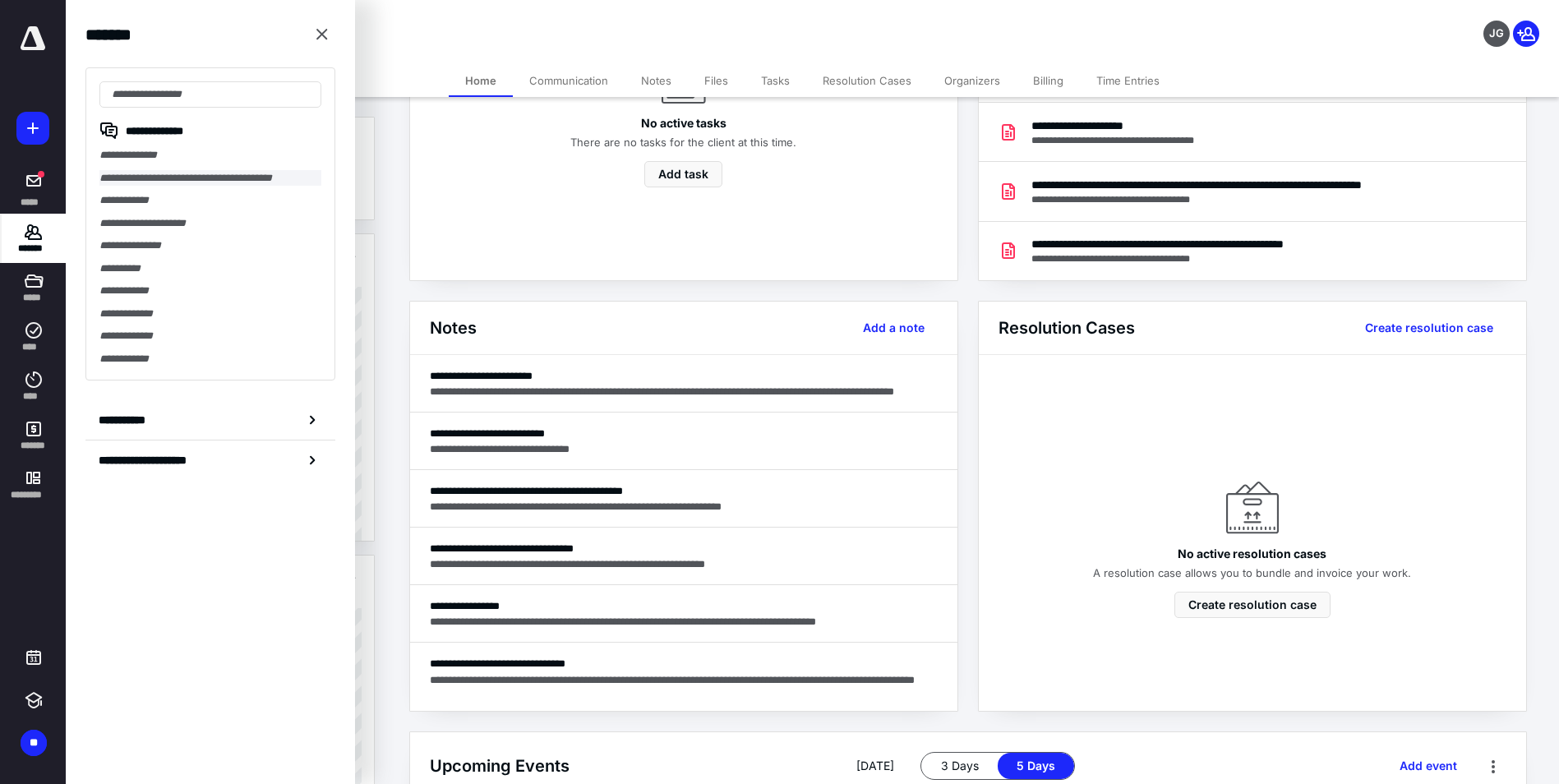 click on "**********" at bounding box center [210, 178] 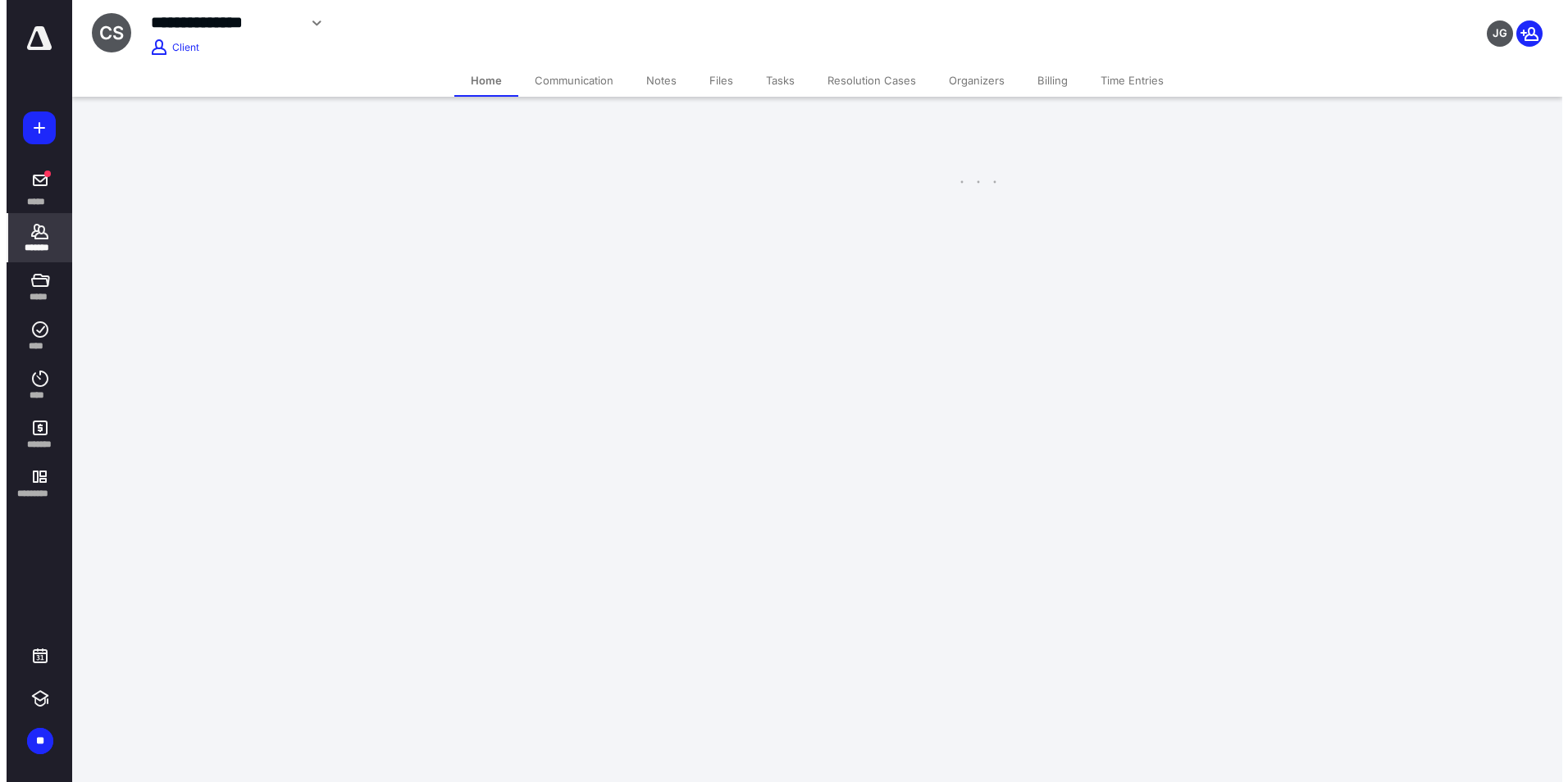 scroll, scrollTop: 0, scrollLeft: 0, axis: both 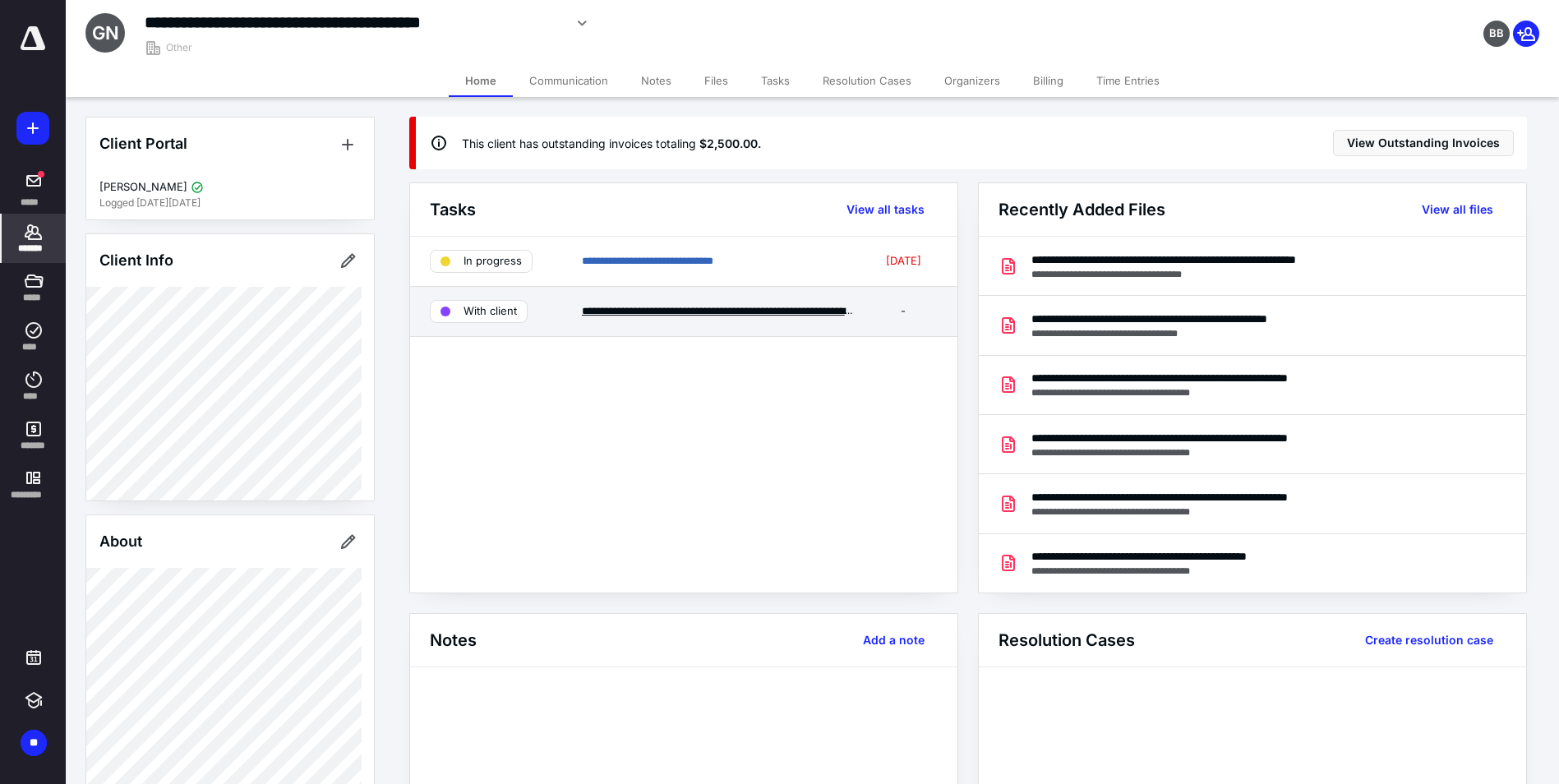 click on "**********" at bounding box center [744, 311] 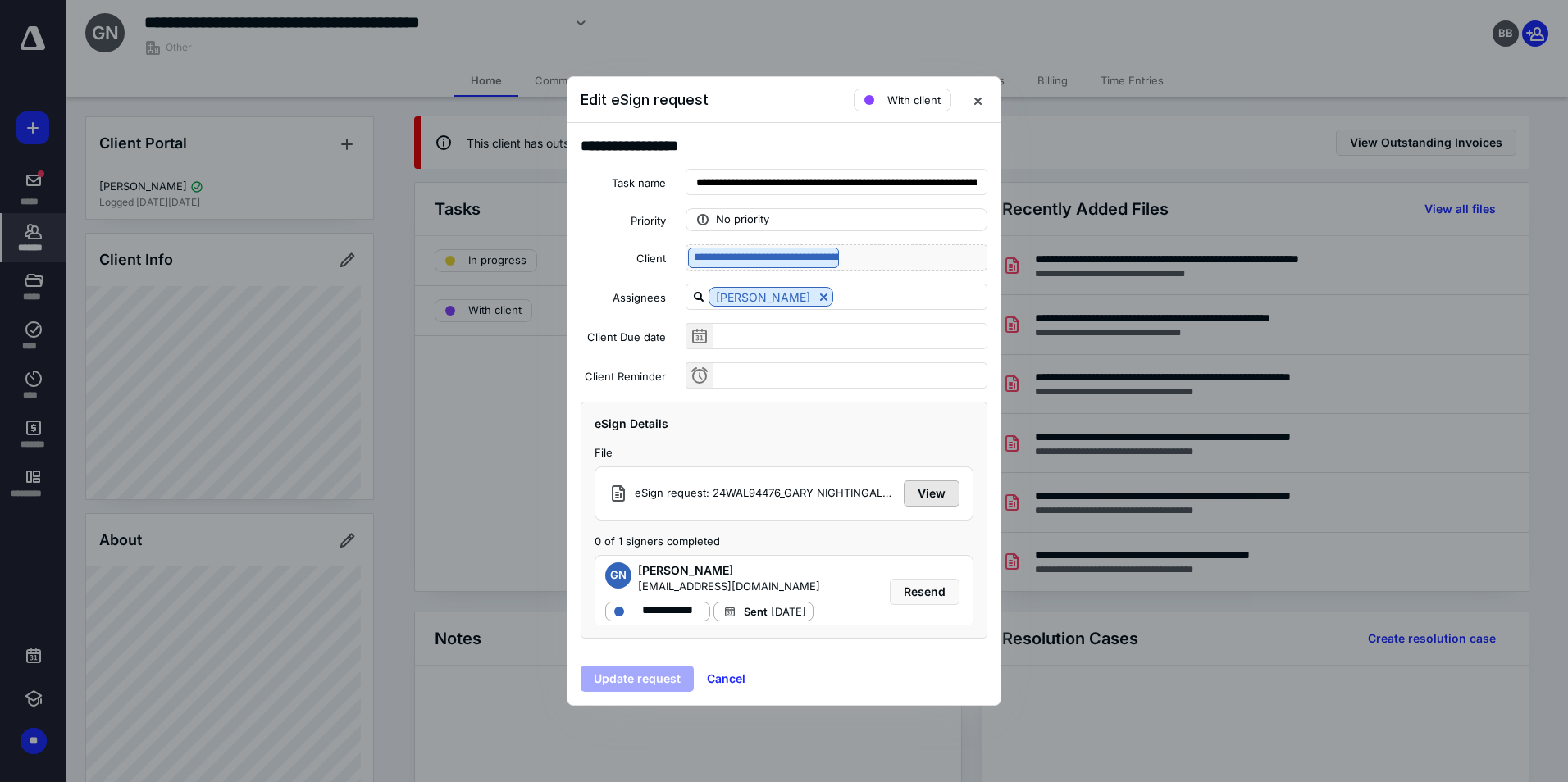 click on "View" at bounding box center [932, 493] 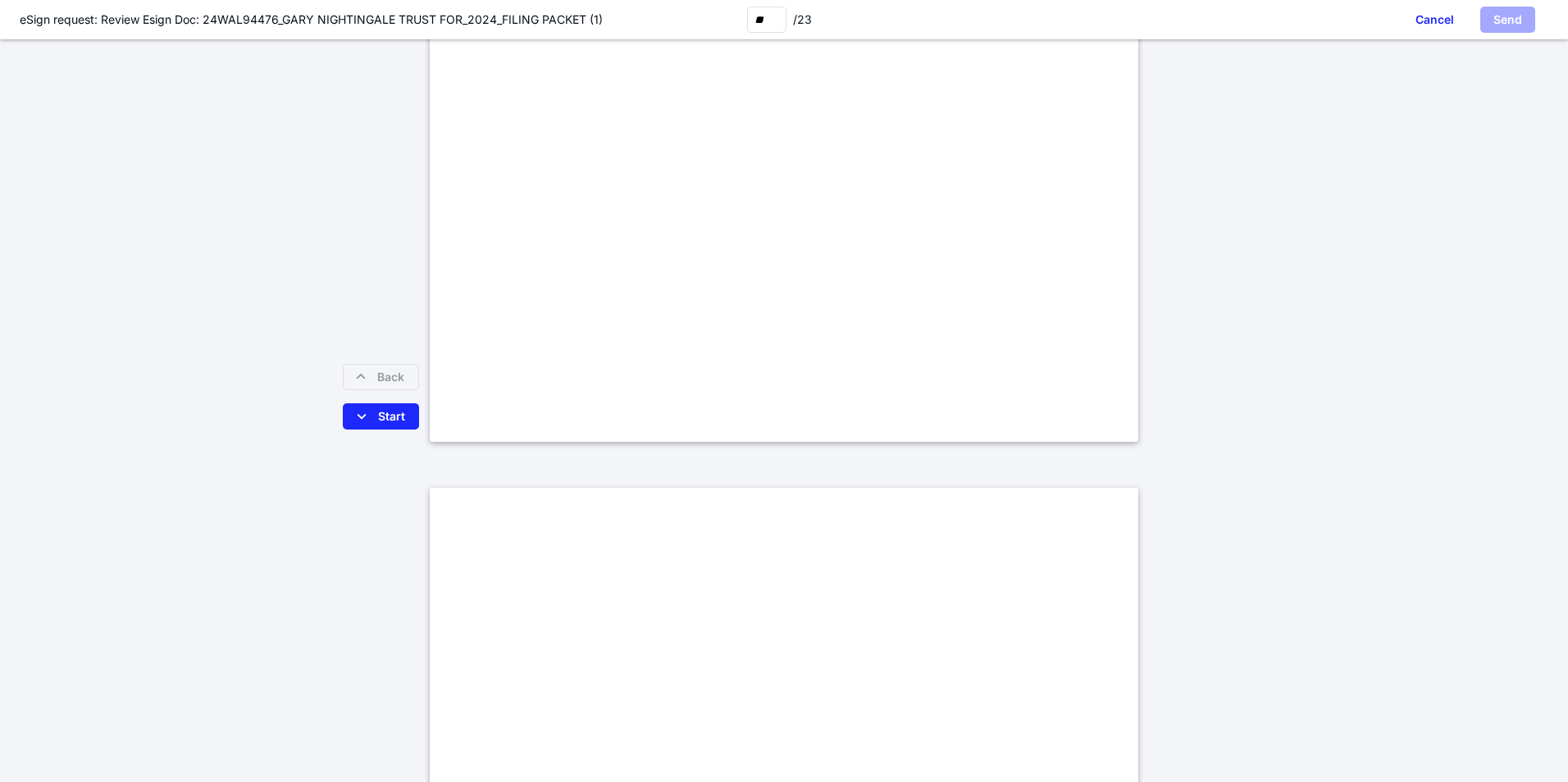 scroll, scrollTop: 19037, scrollLeft: 0, axis: vertical 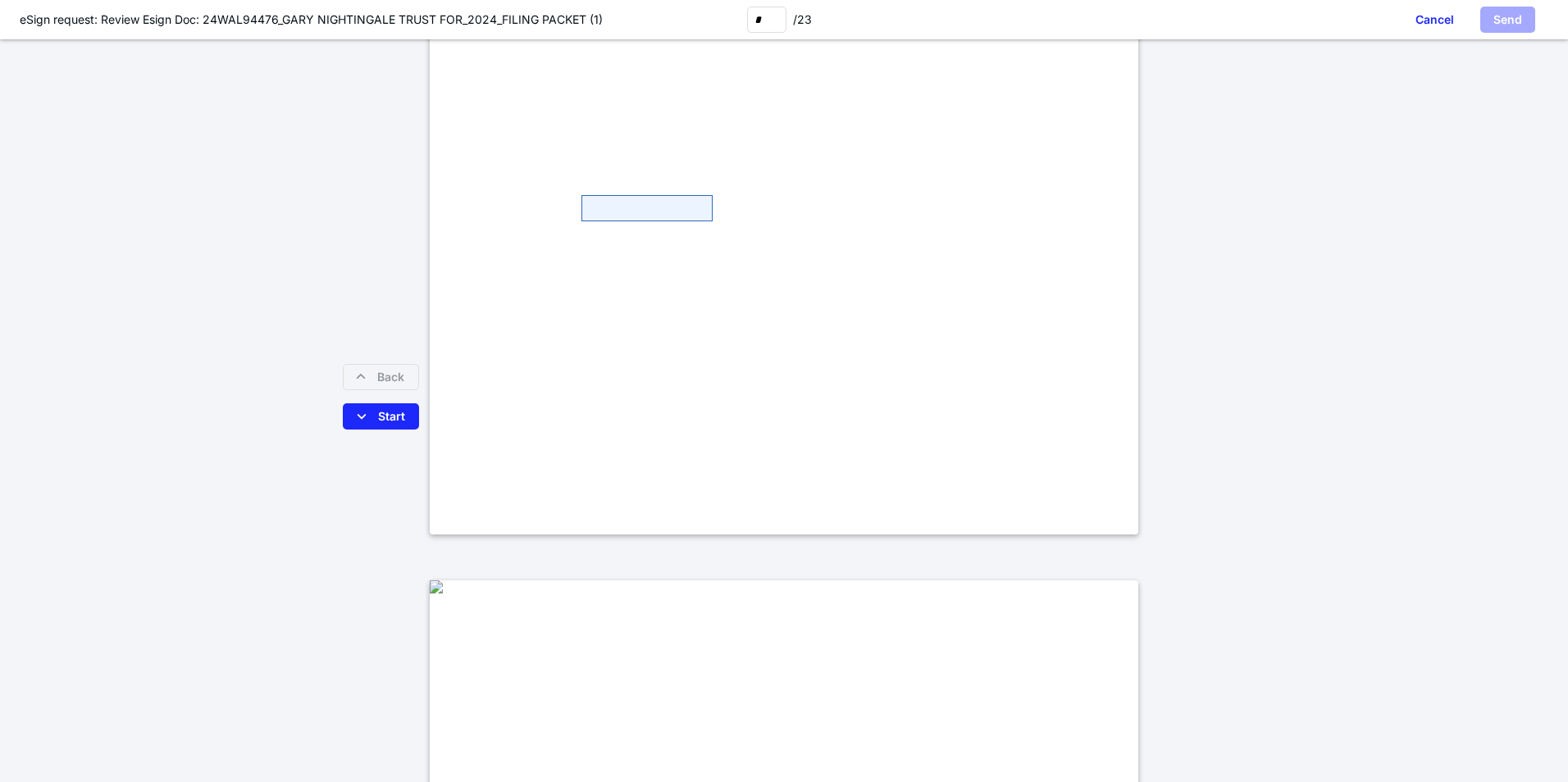 type on "*" 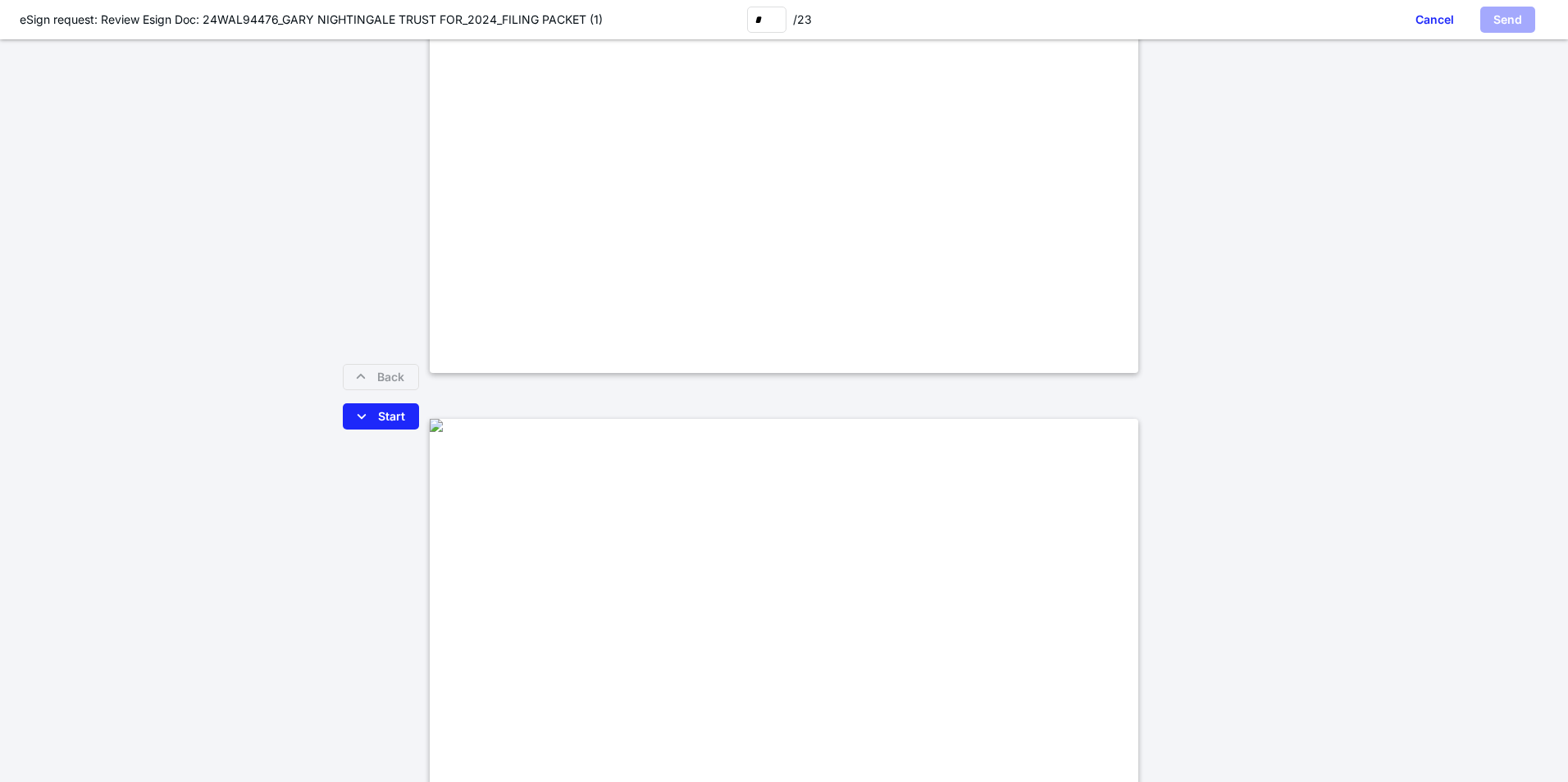scroll, scrollTop: 0, scrollLeft: 0, axis: both 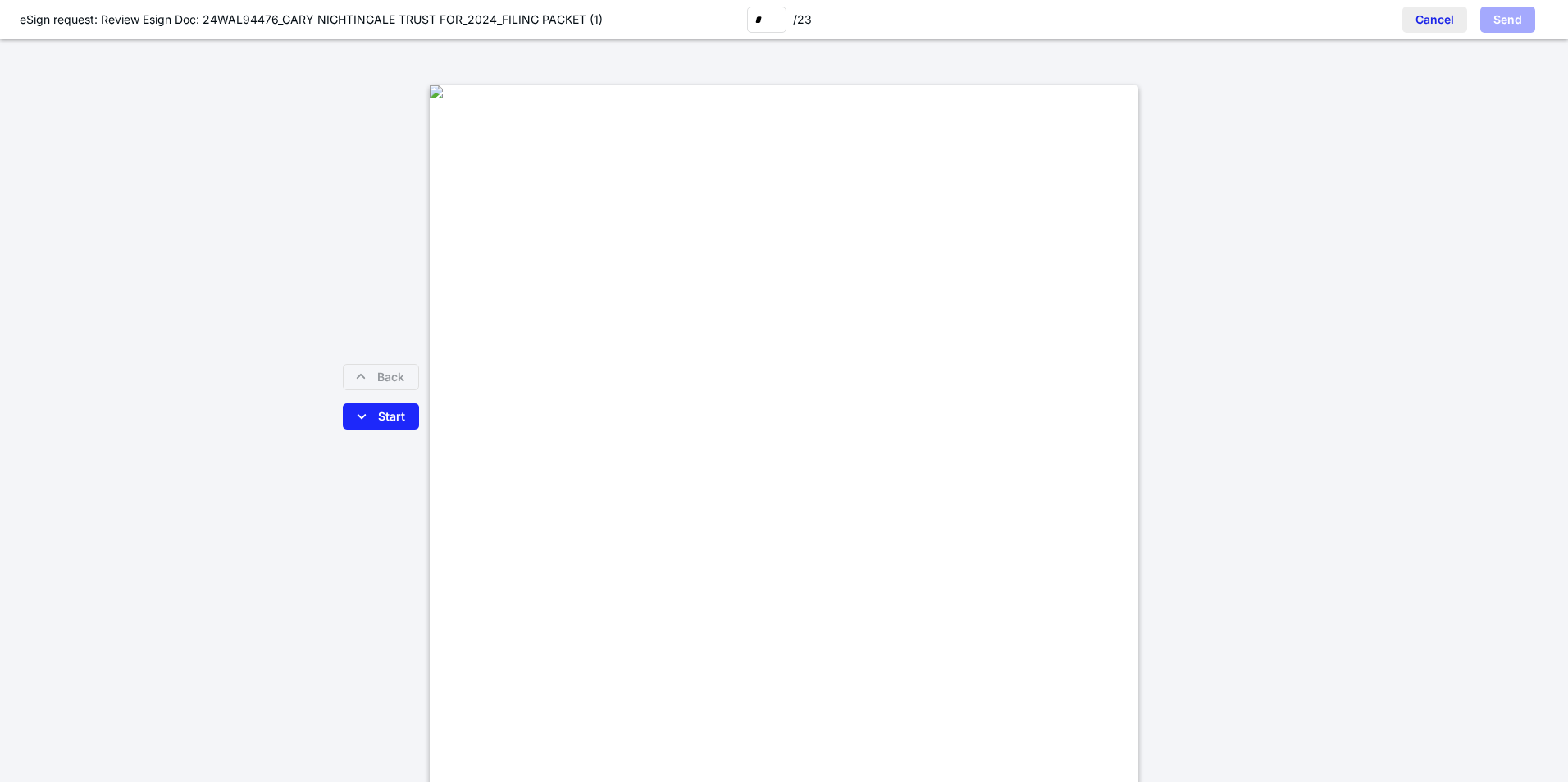 click on "Cancel" at bounding box center (1434, 20) 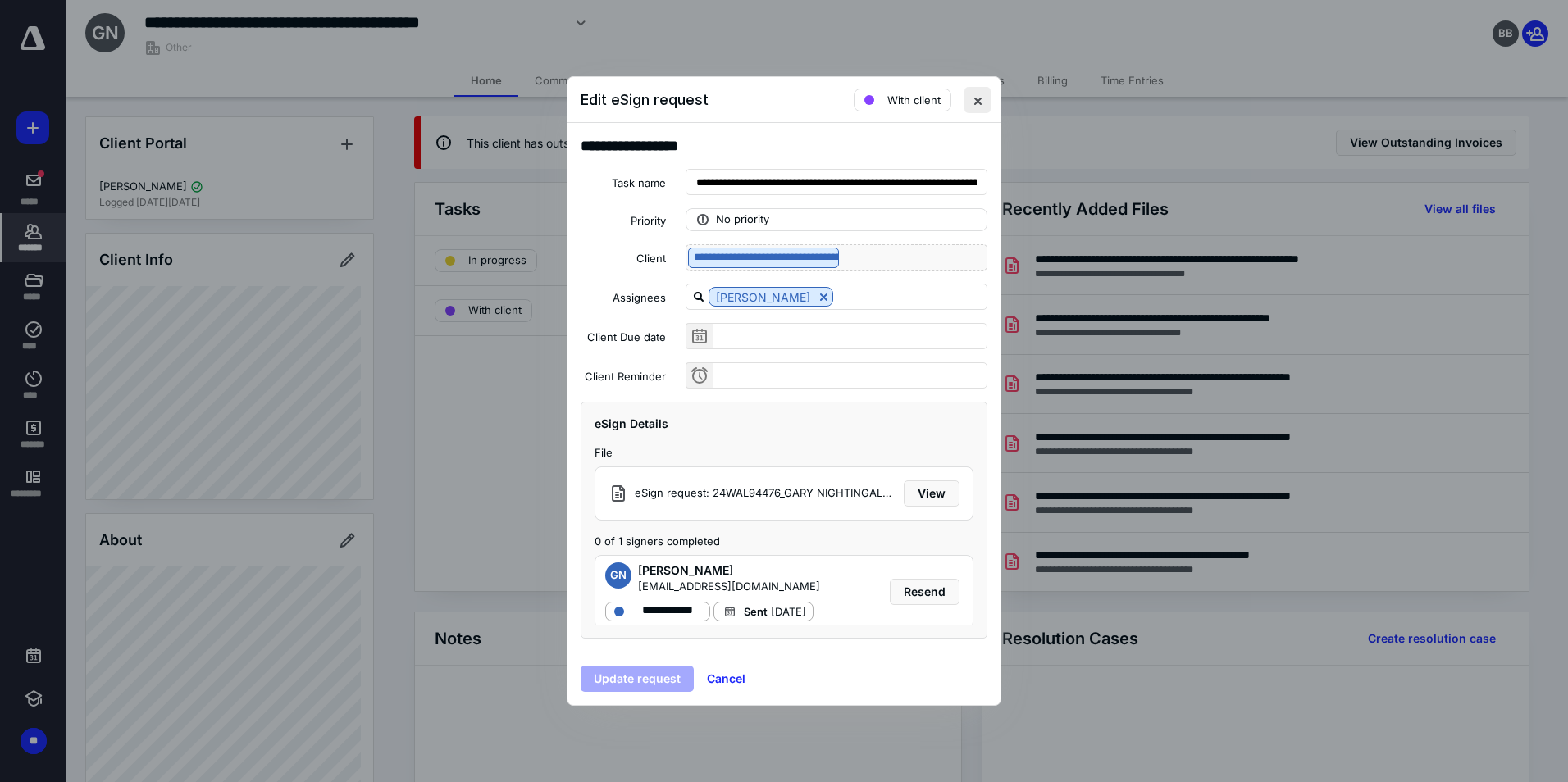 click at bounding box center (978, 100) 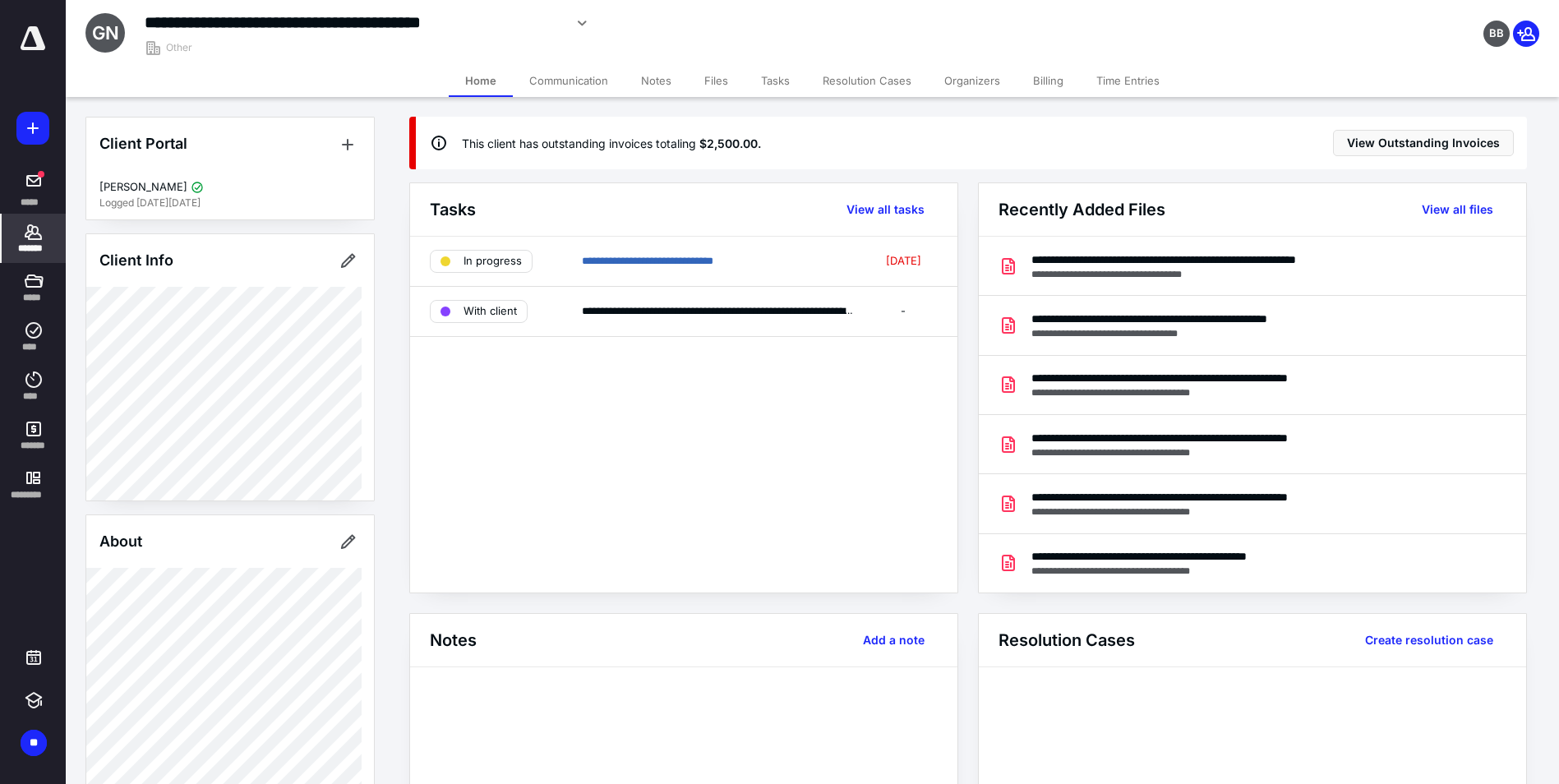 click on "**********" at bounding box center [353, 22] 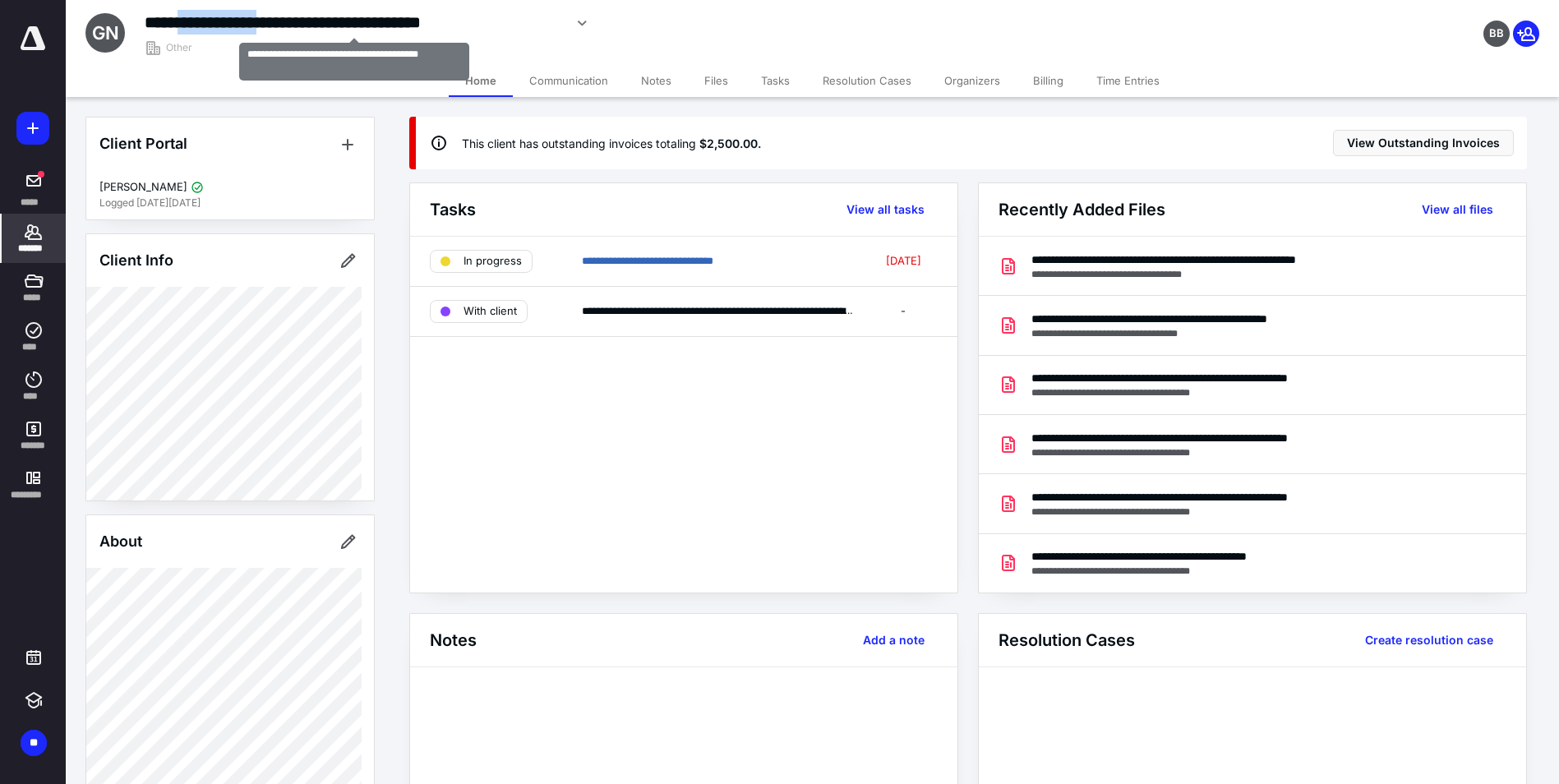 click on "**********" at bounding box center (353, 22) 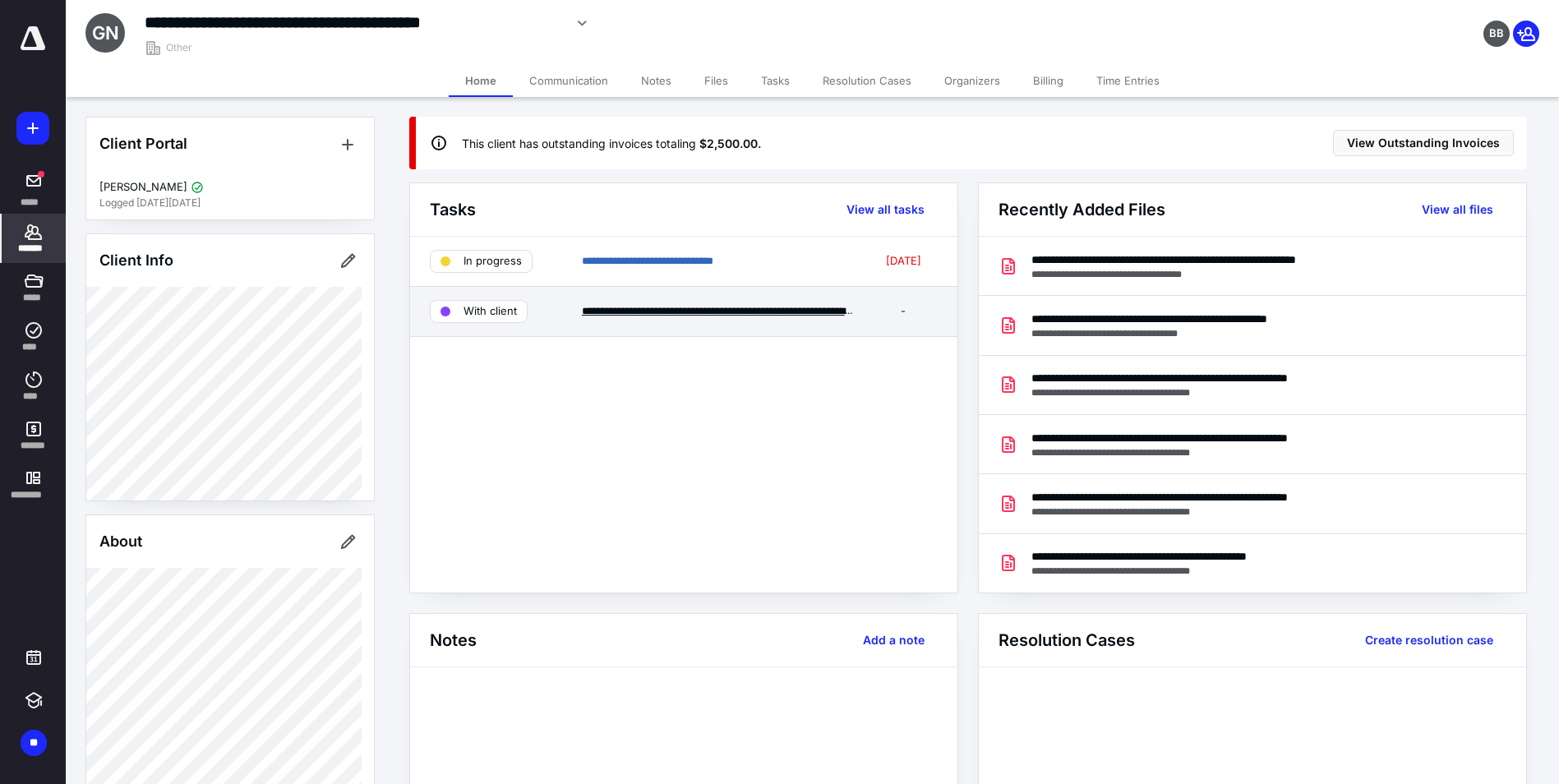 click on "**********" at bounding box center (744, 311) 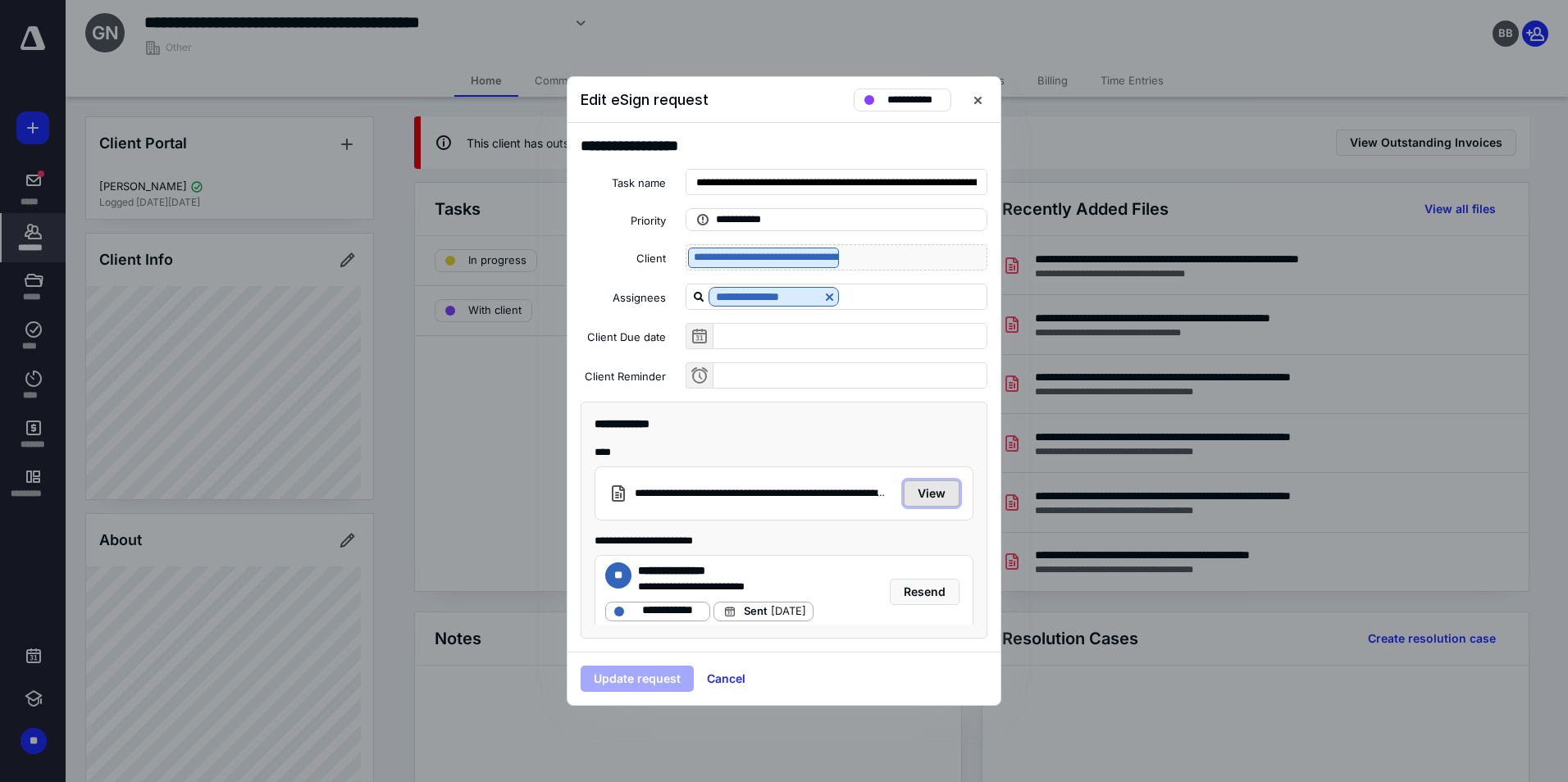 click on "View" at bounding box center (932, 493) 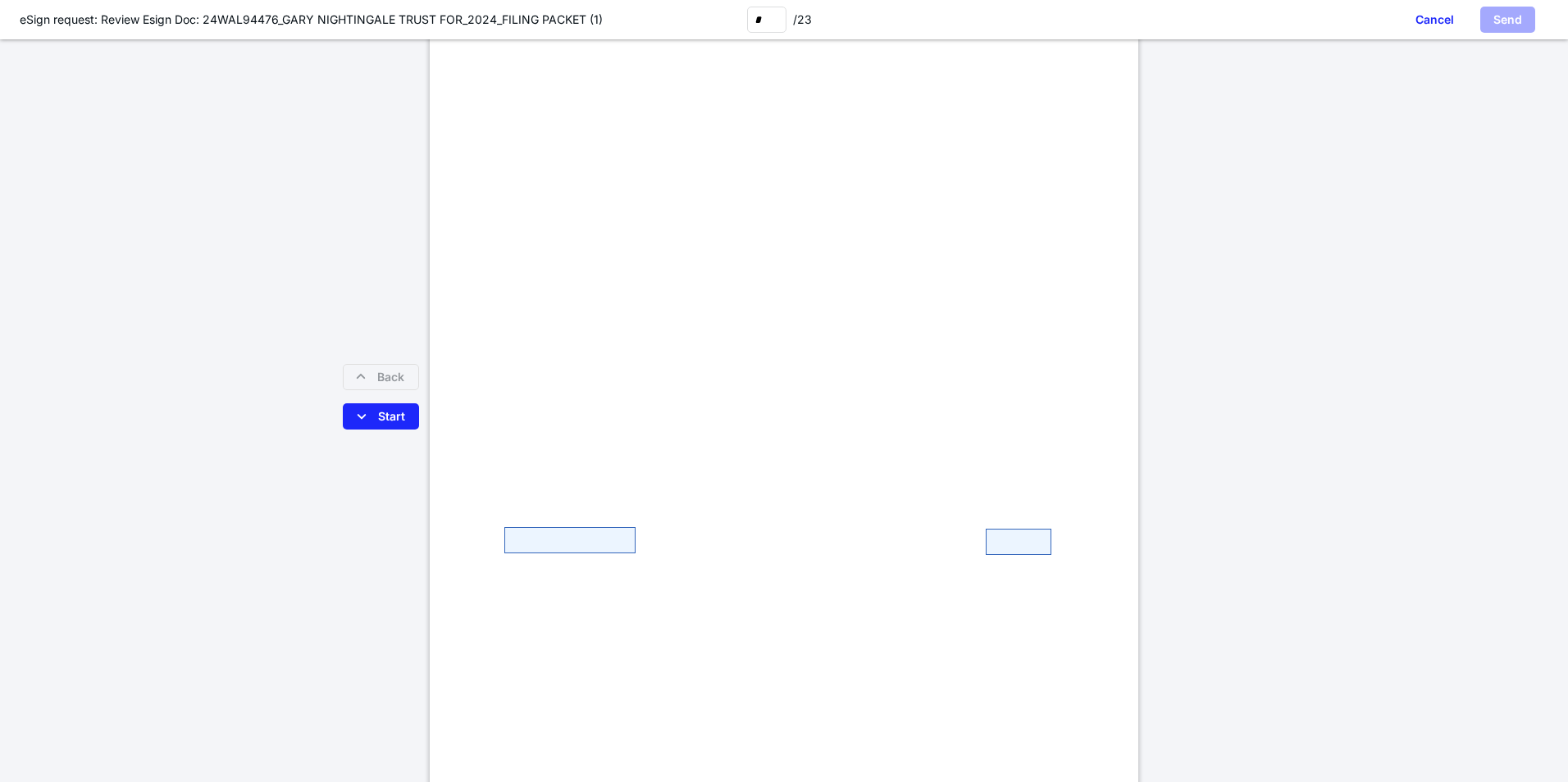 scroll, scrollTop: 5820, scrollLeft: 0, axis: vertical 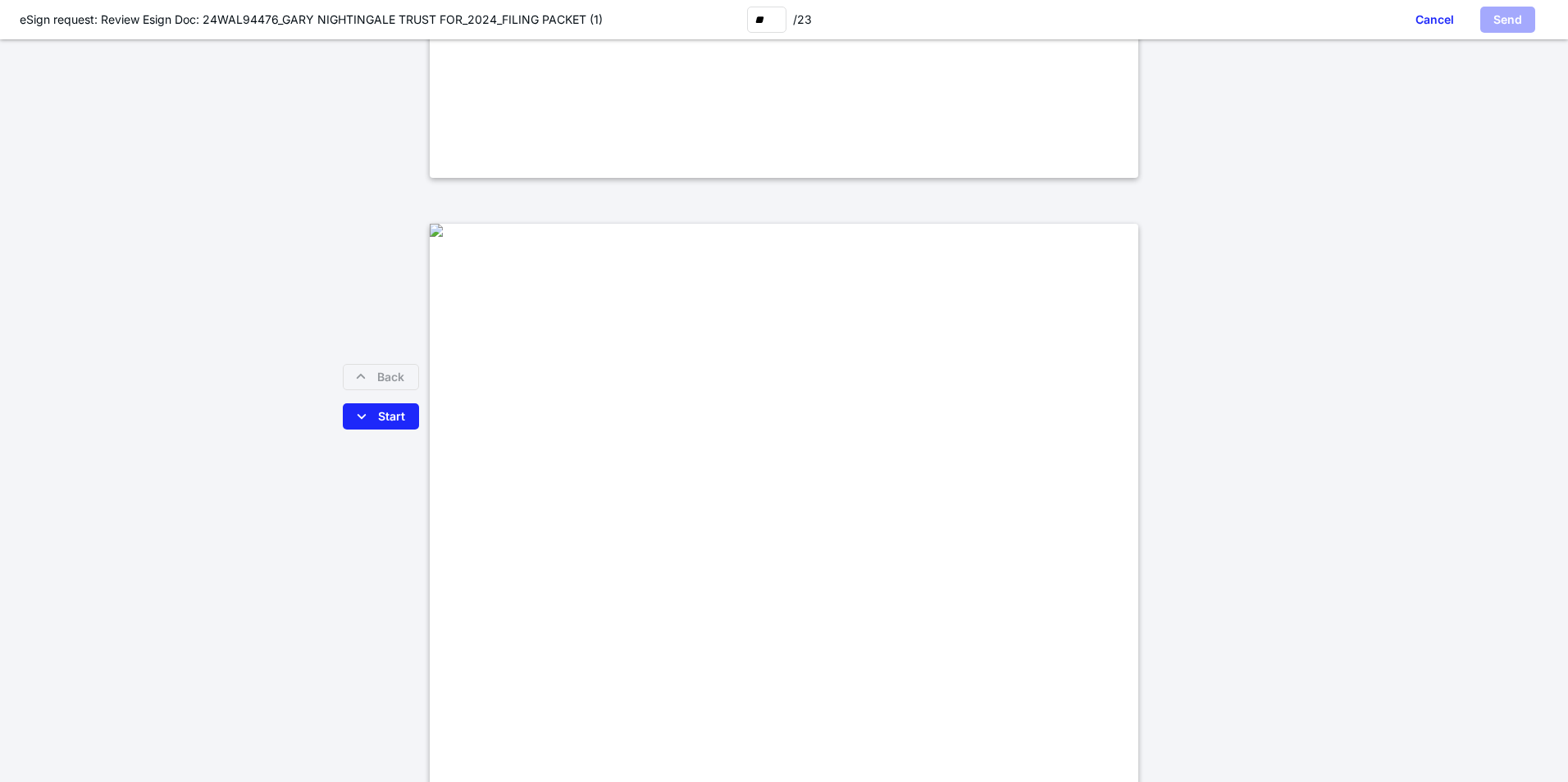 type on "**" 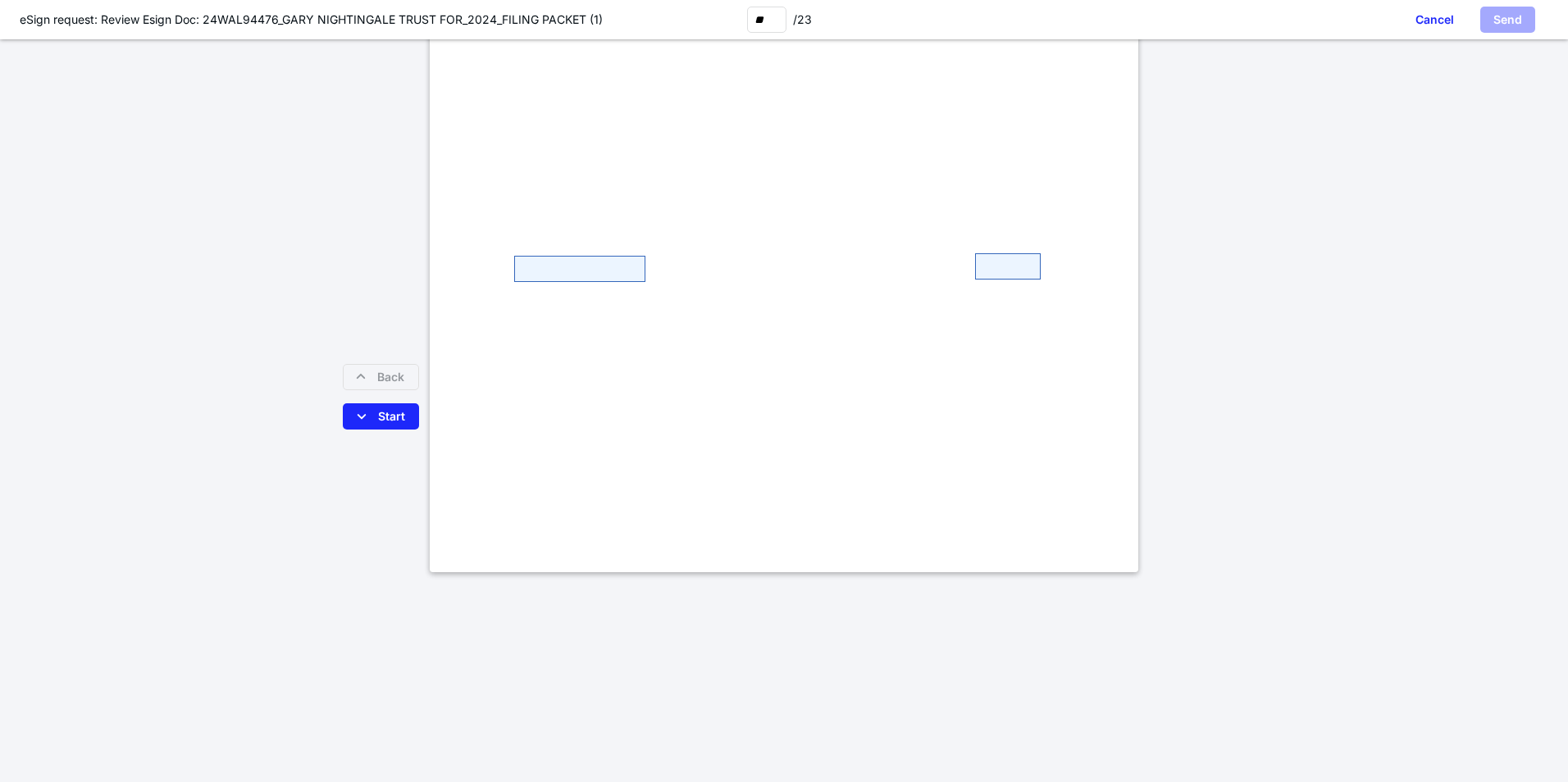 scroll, scrollTop: 21004, scrollLeft: 0, axis: vertical 